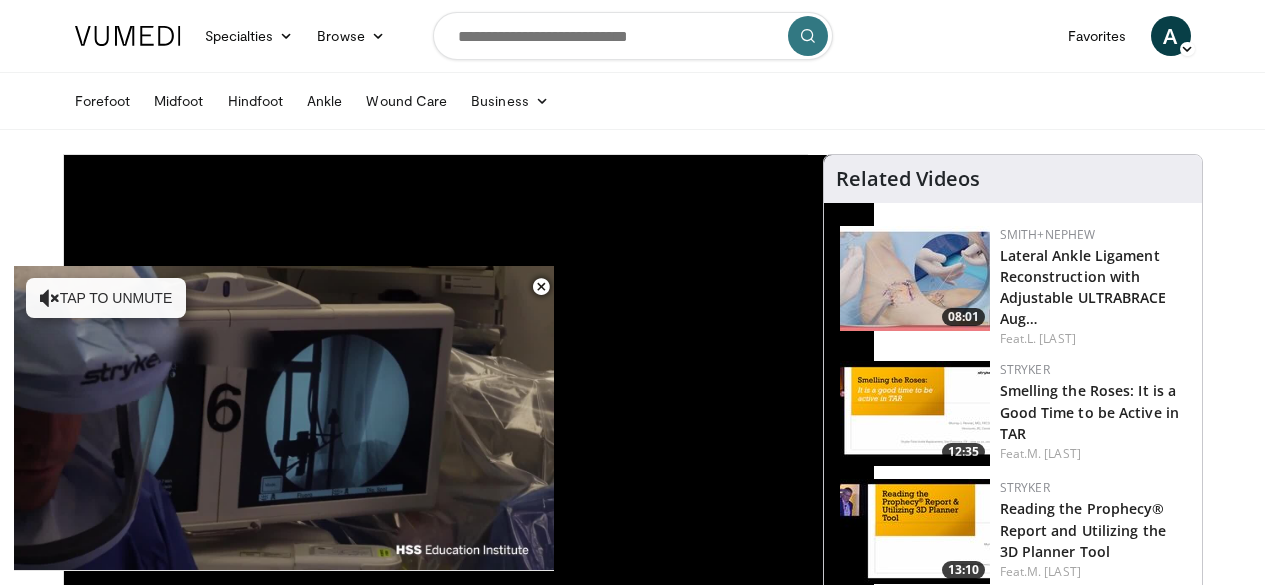scroll, scrollTop: 300, scrollLeft: 0, axis: vertical 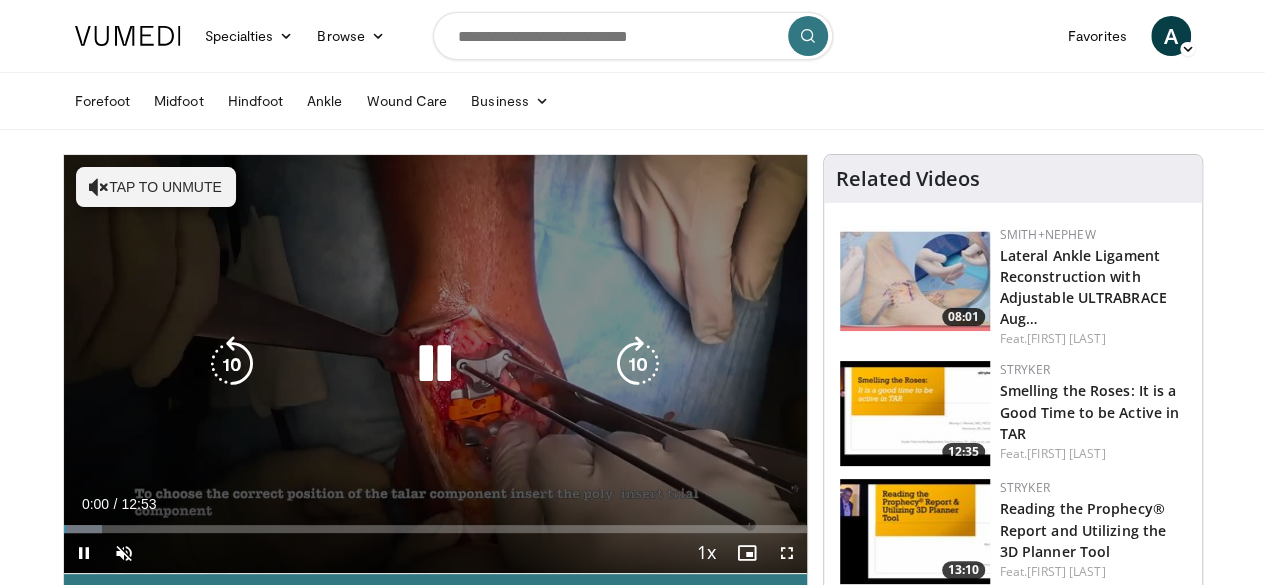 click at bounding box center [435, 364] 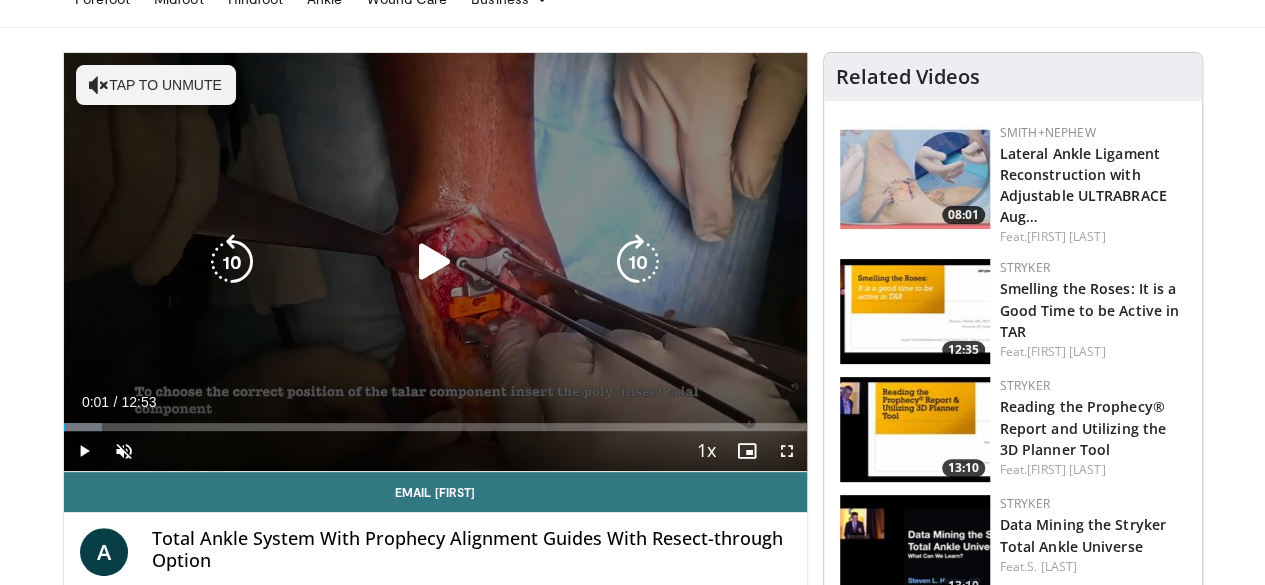 scroll, scrollTop: 200, scrollLeft: 0, axis: vertical 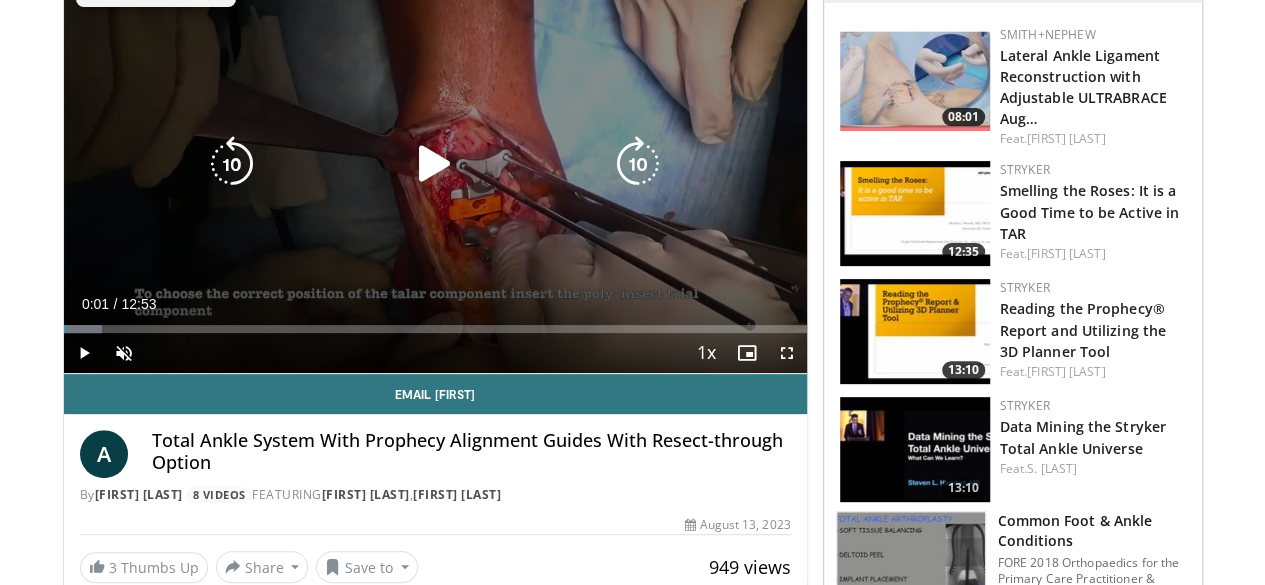 click at bounding box center [435, 164] 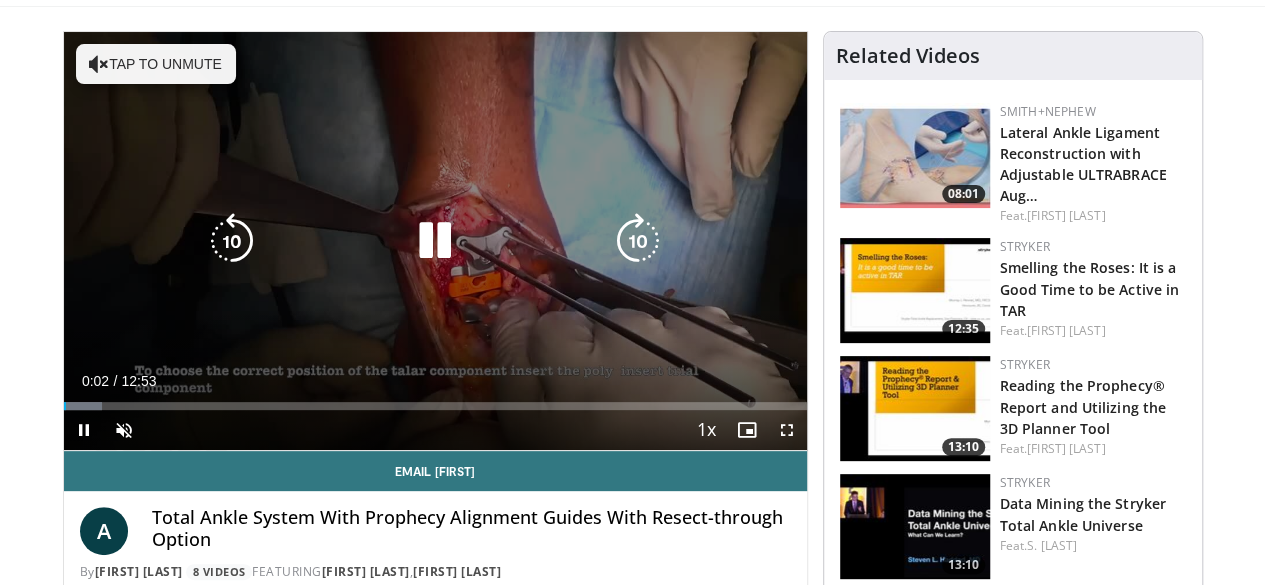 scroll, scrollTop: 100, scrollLeft: 0, axis: vertical 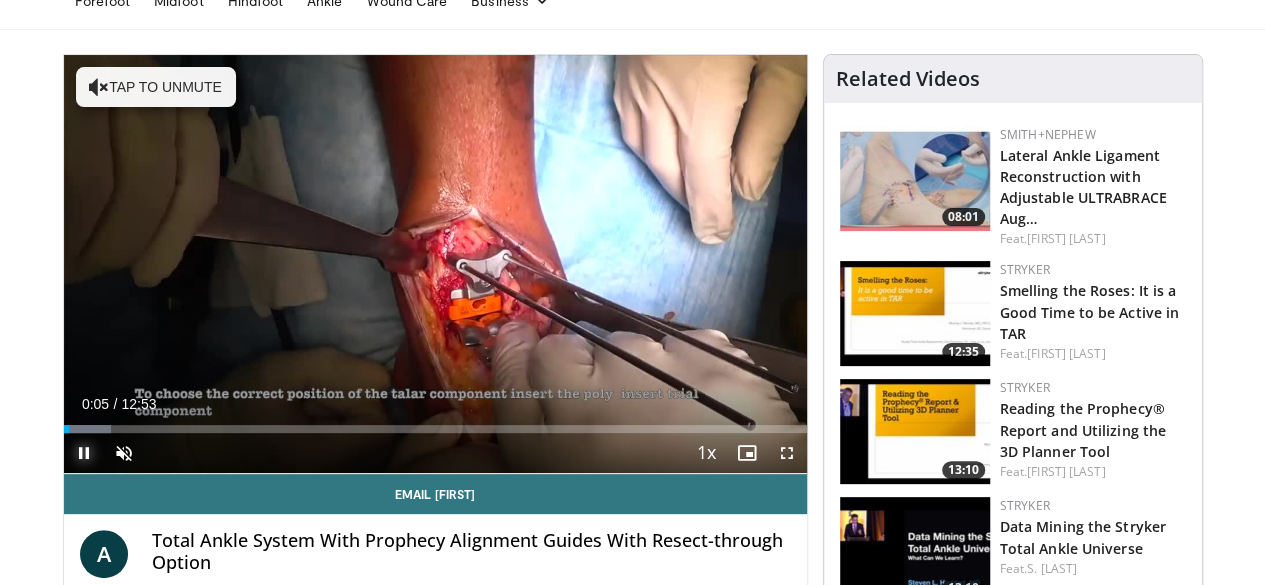 click at bounding box center [84, 453] 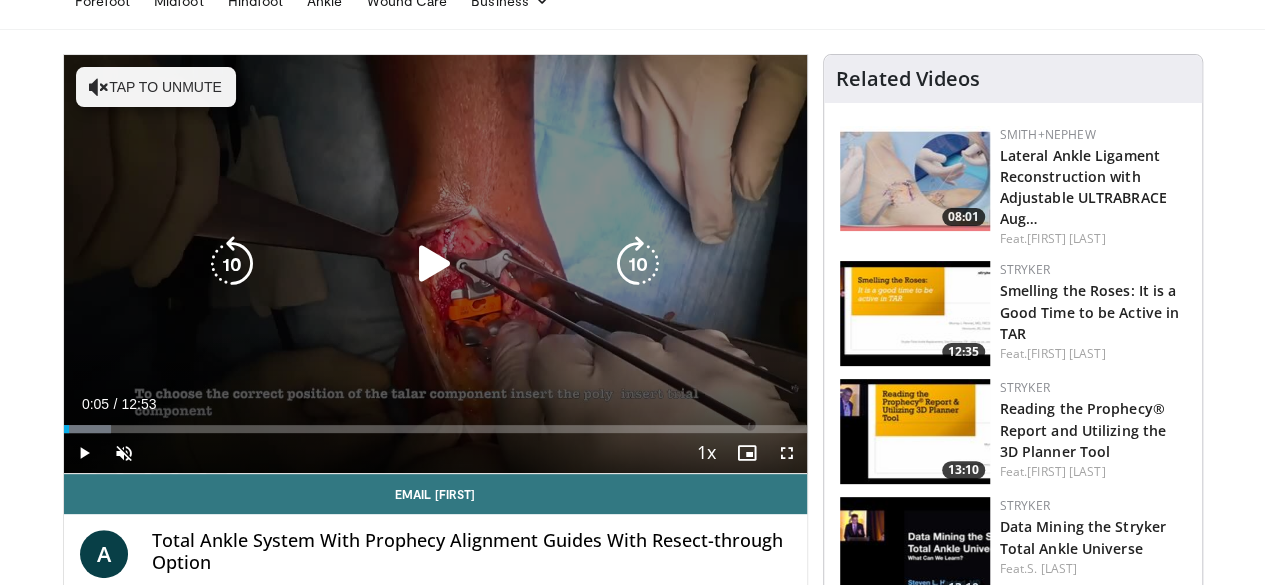 click on "Tap to unmute" at bounding box center [156, 87] 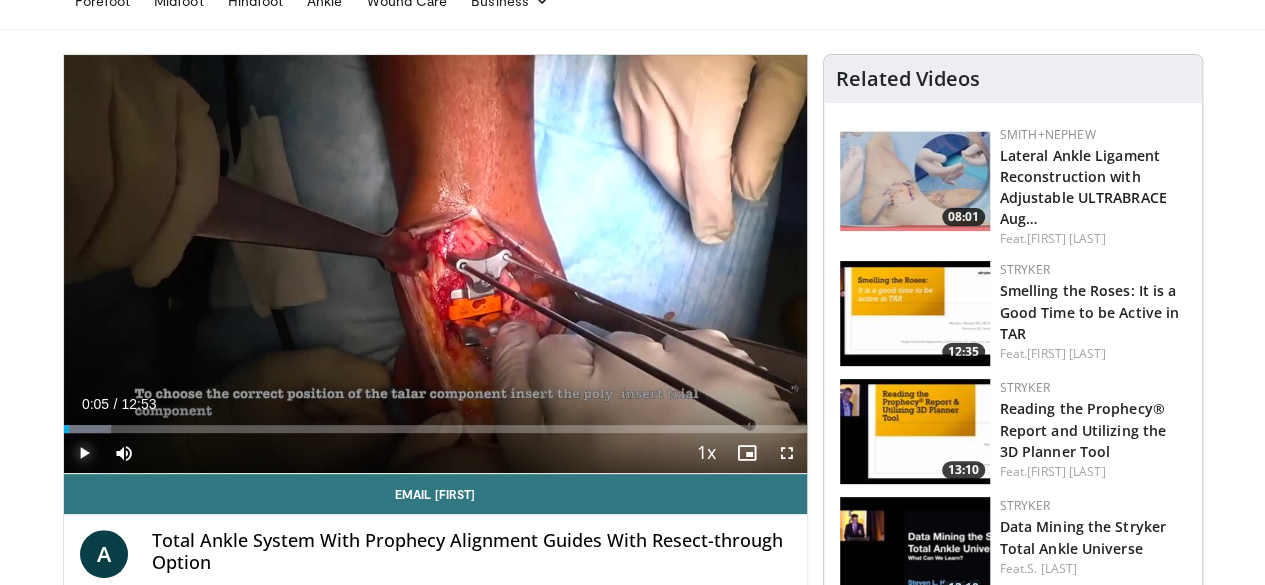 click at bounding box center [84, 453] 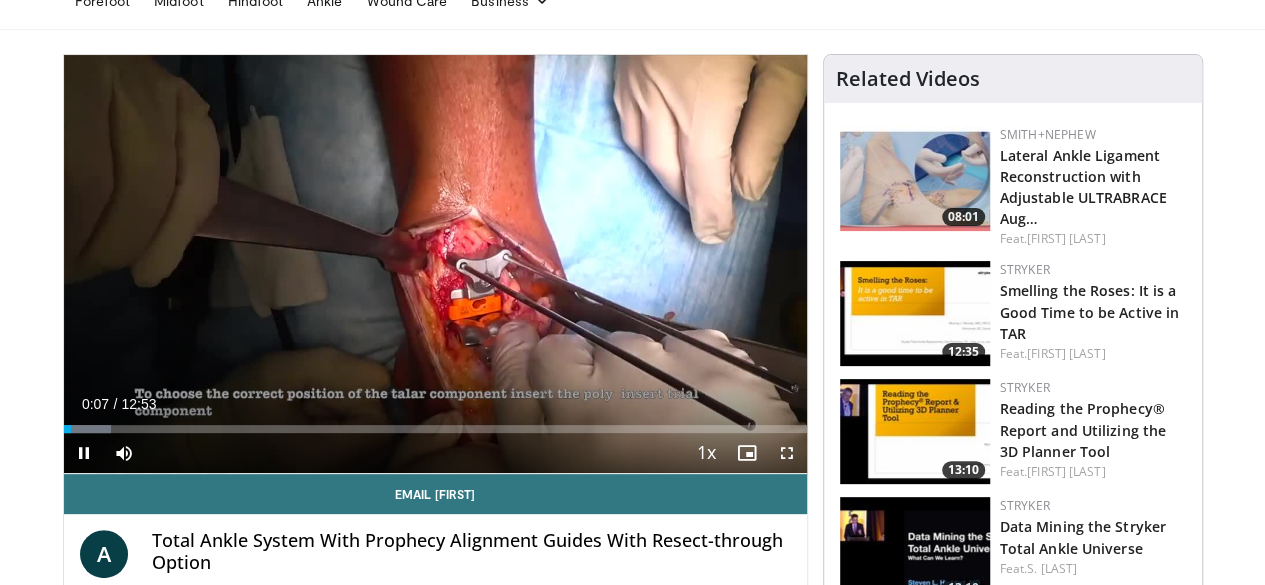 click on "+" at bounding box center [162, 483] 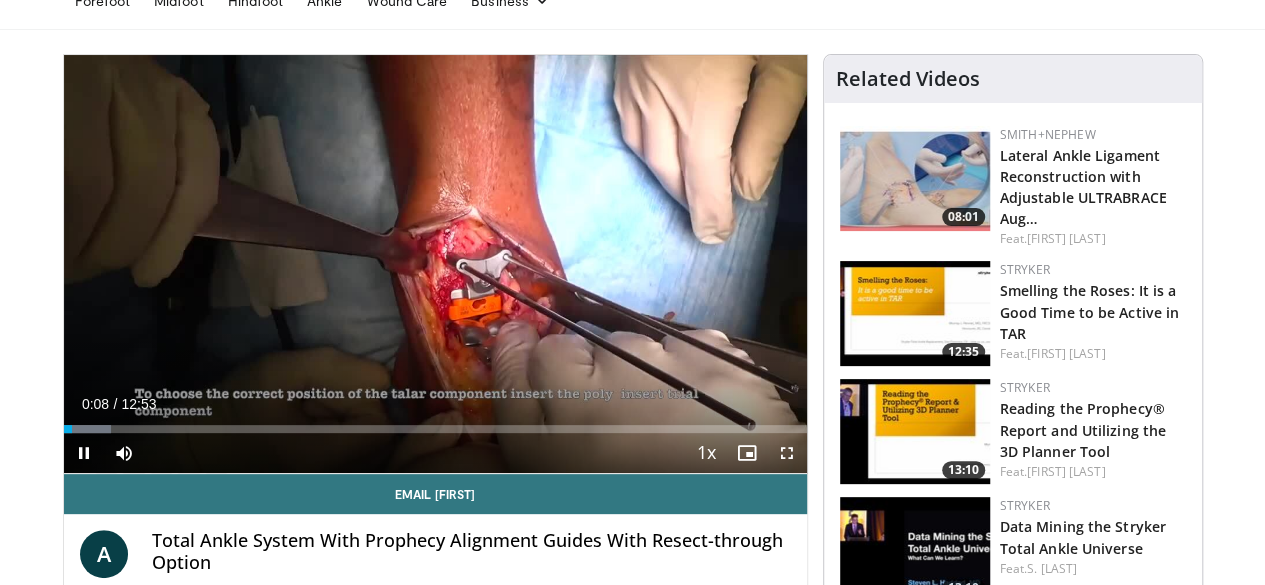 click on "+" at bounding box center [162, 483] 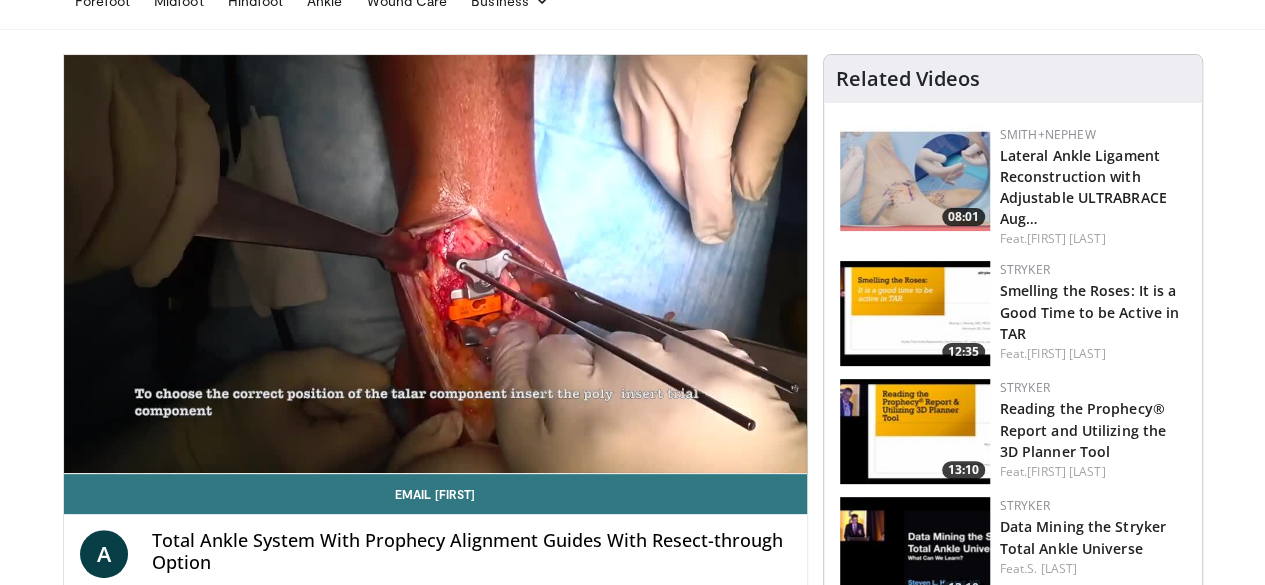 click on "+" at bounding box center (162, 483) 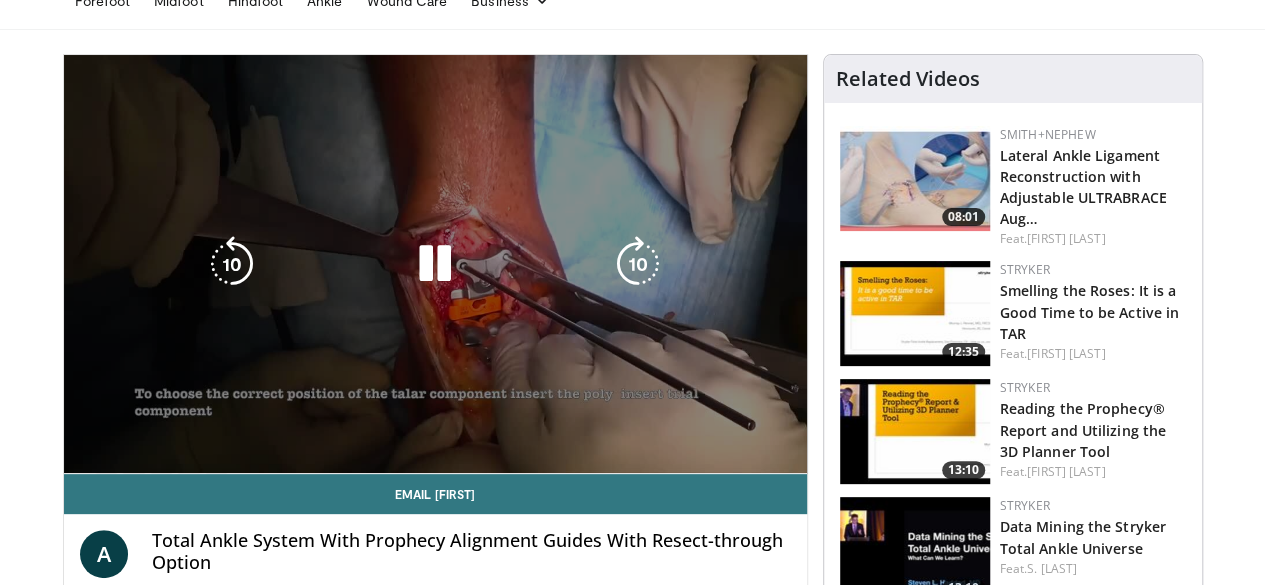click on "**********" at bounding box center (435, 264) 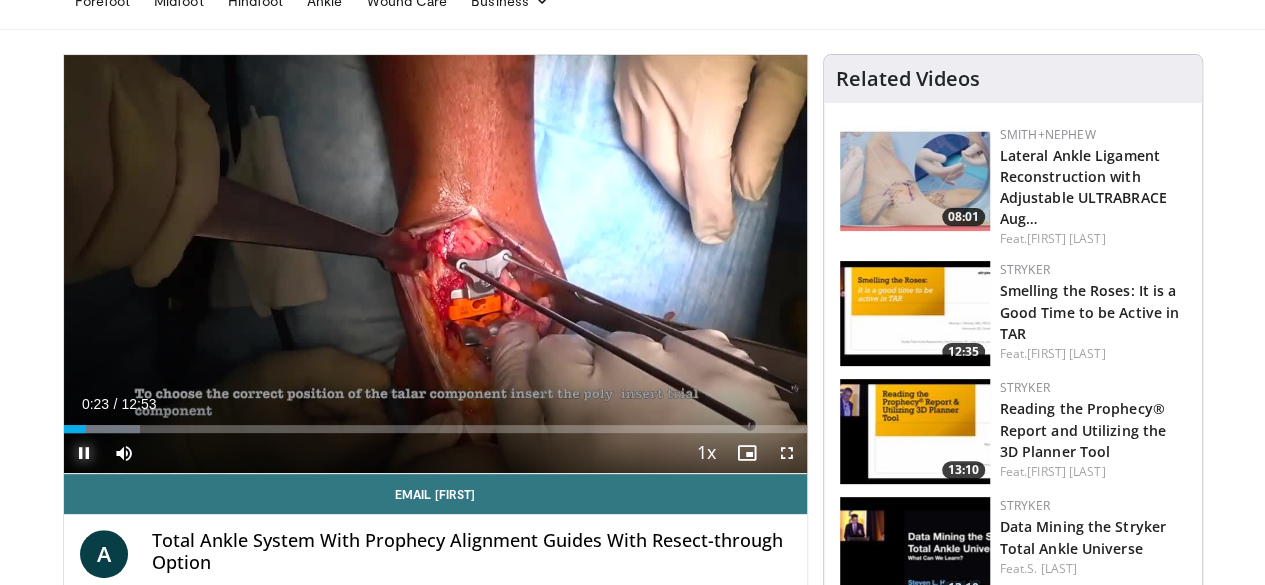 click at bounding box center (84, 453) 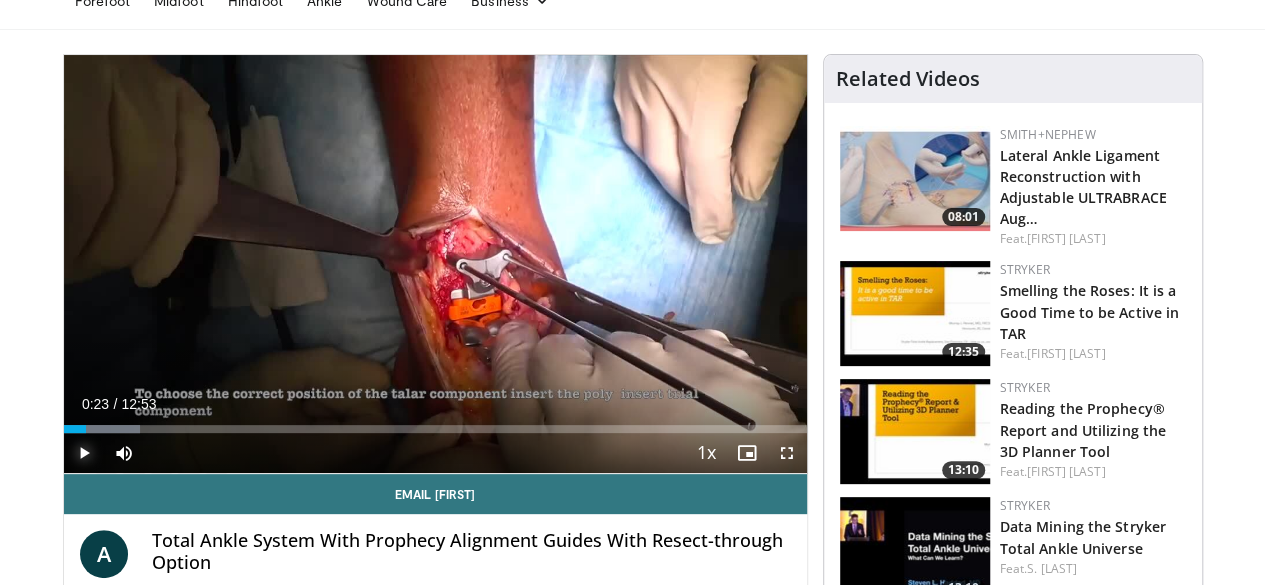 click at bounding box center (84, 453) 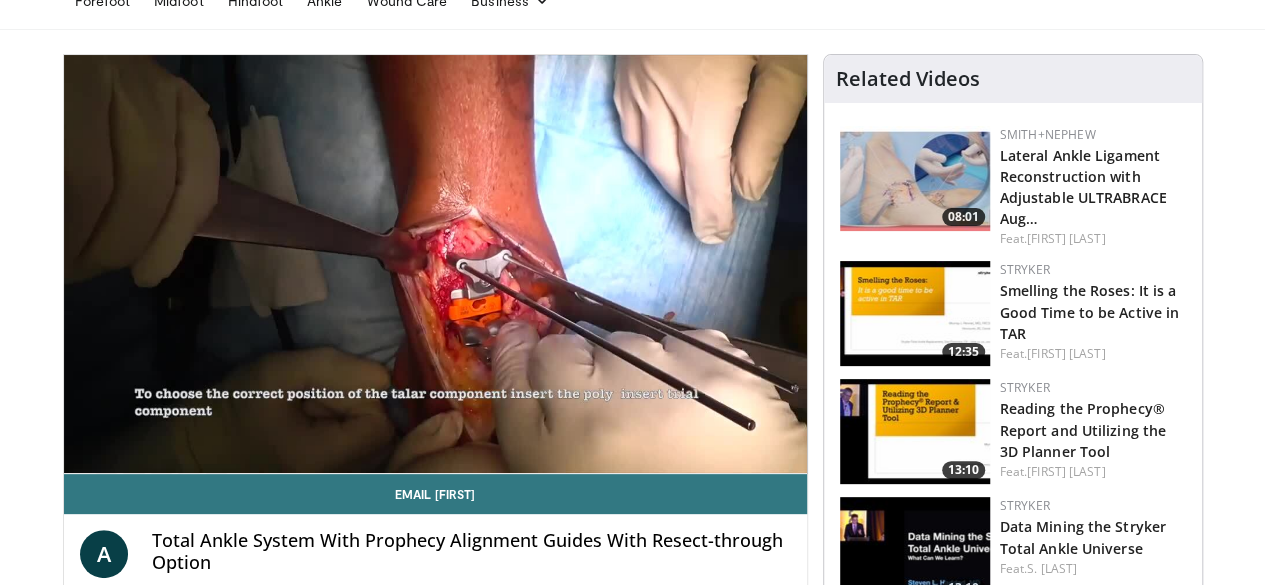 click on "10 seconds
Tap to unmute" at bounding box center [435, 264] 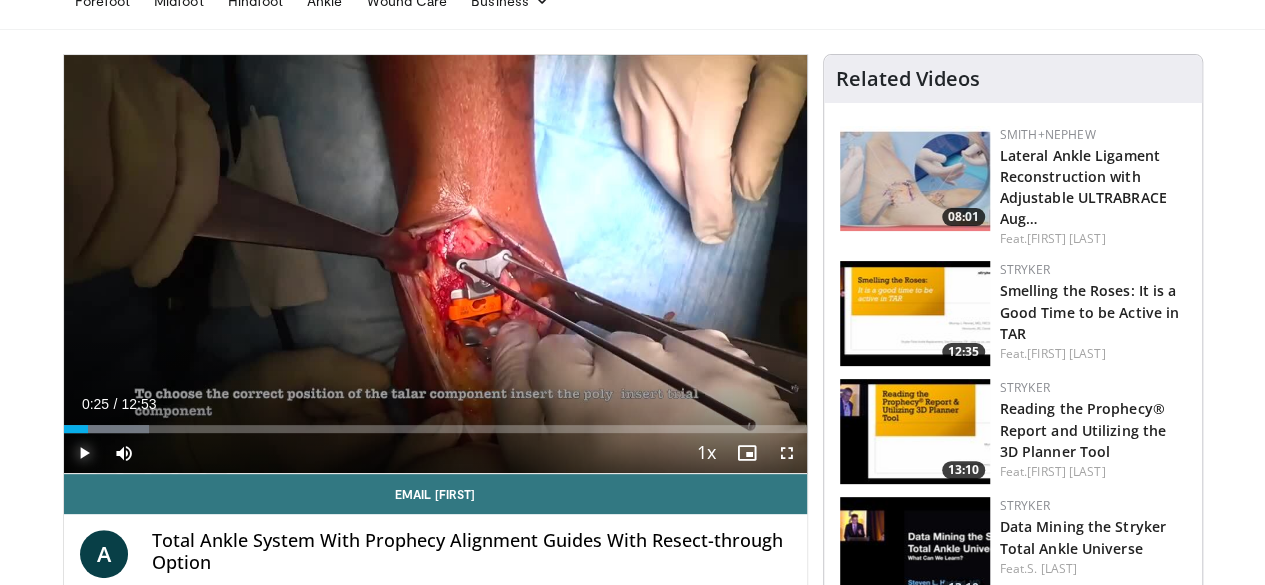 click at bounding box center (84, 453) 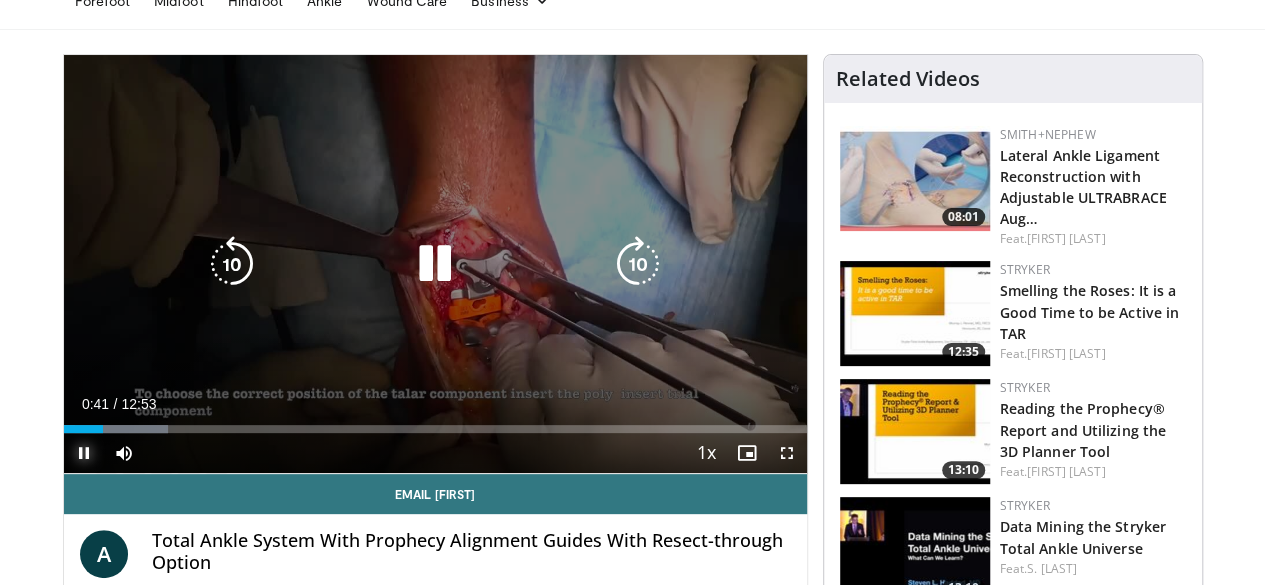 click at bounding box center [84, 453] 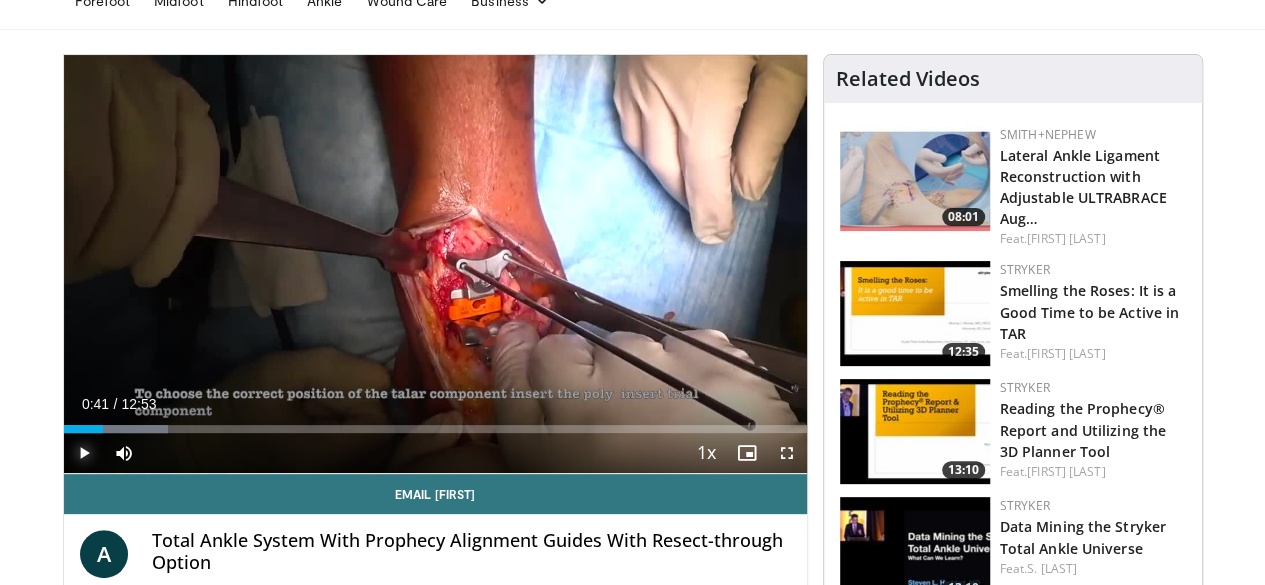 click at bounding box center [84, 453] 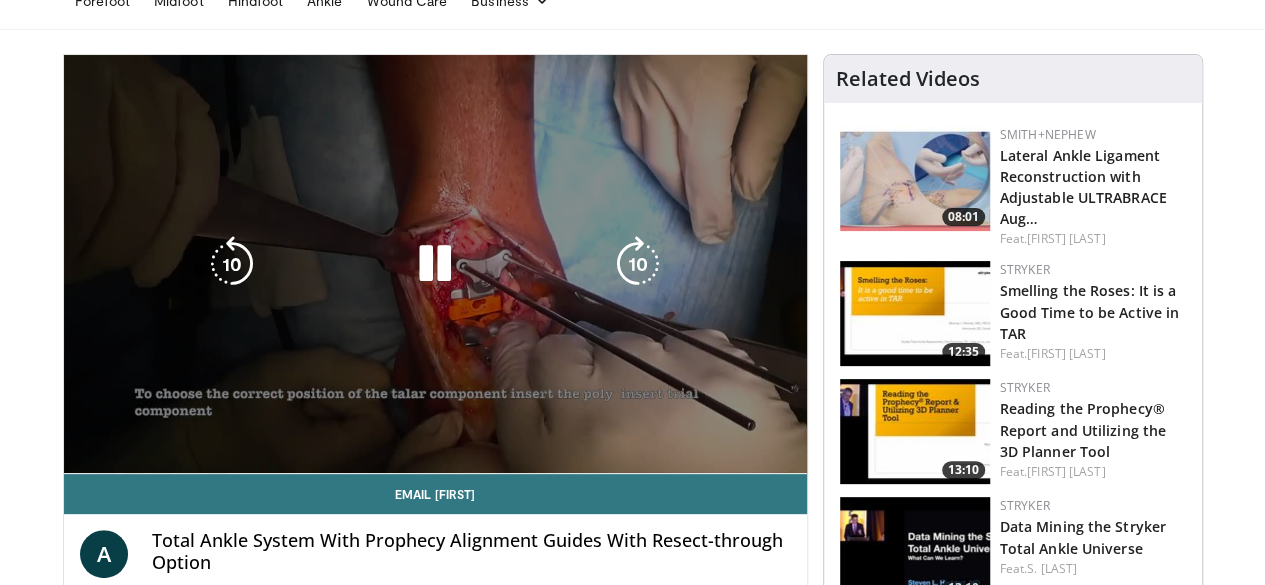 click on "10 seconds
Tap to unmute" at bounding box center (435, 264) 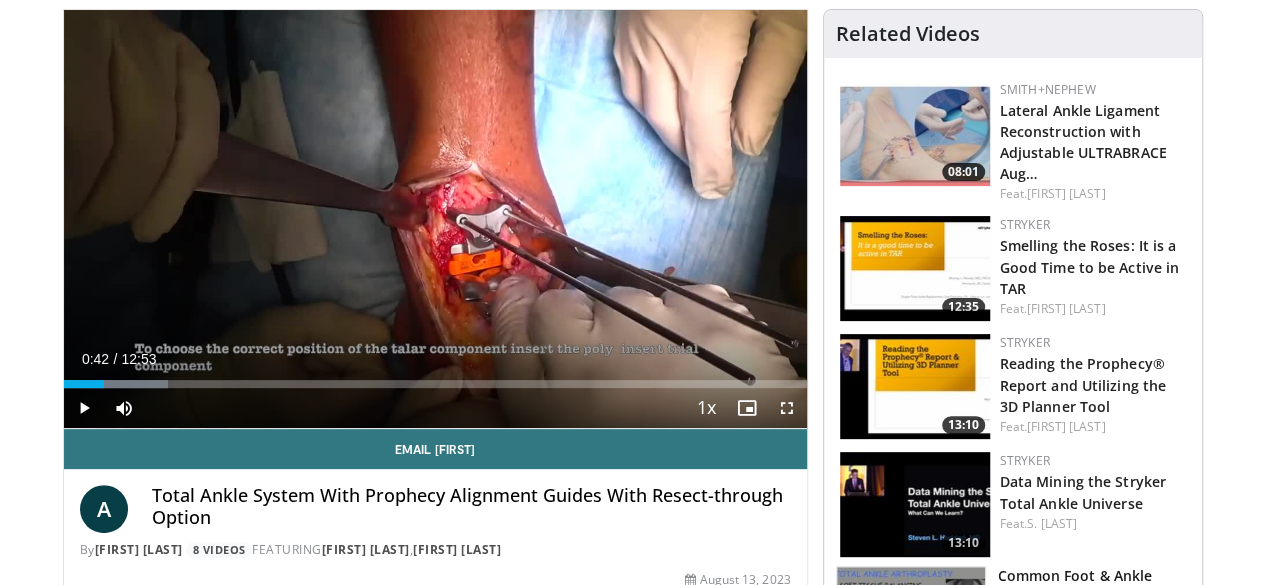 scroll, scrollTop: 100, scrollLeft: 0, axis: vertical 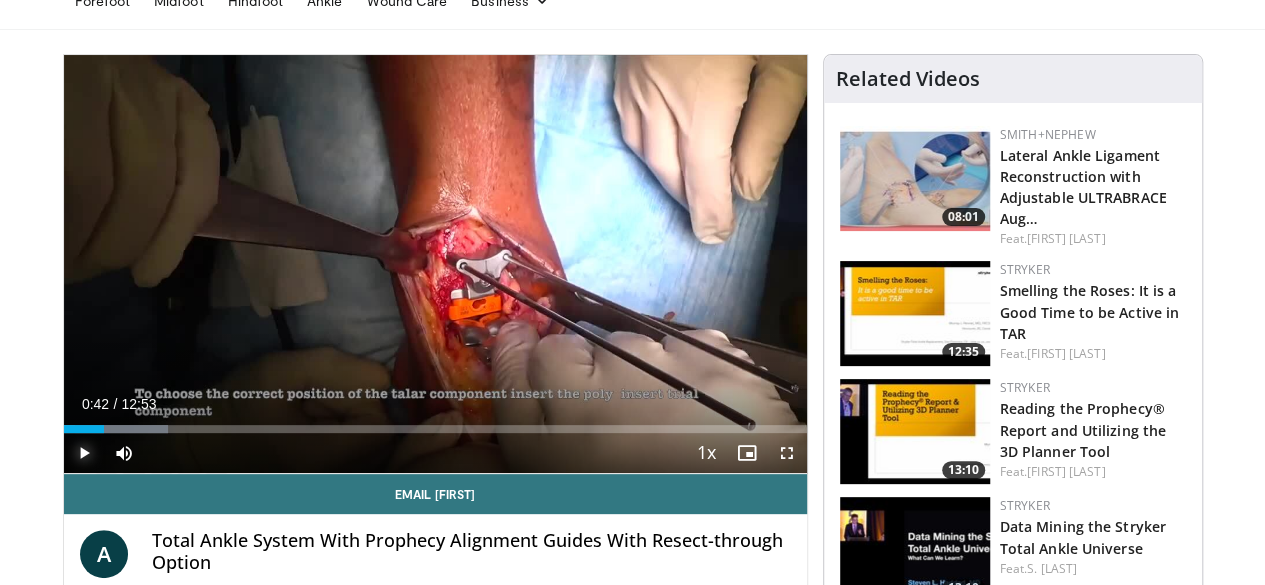 click at bounding box center (84, 453) 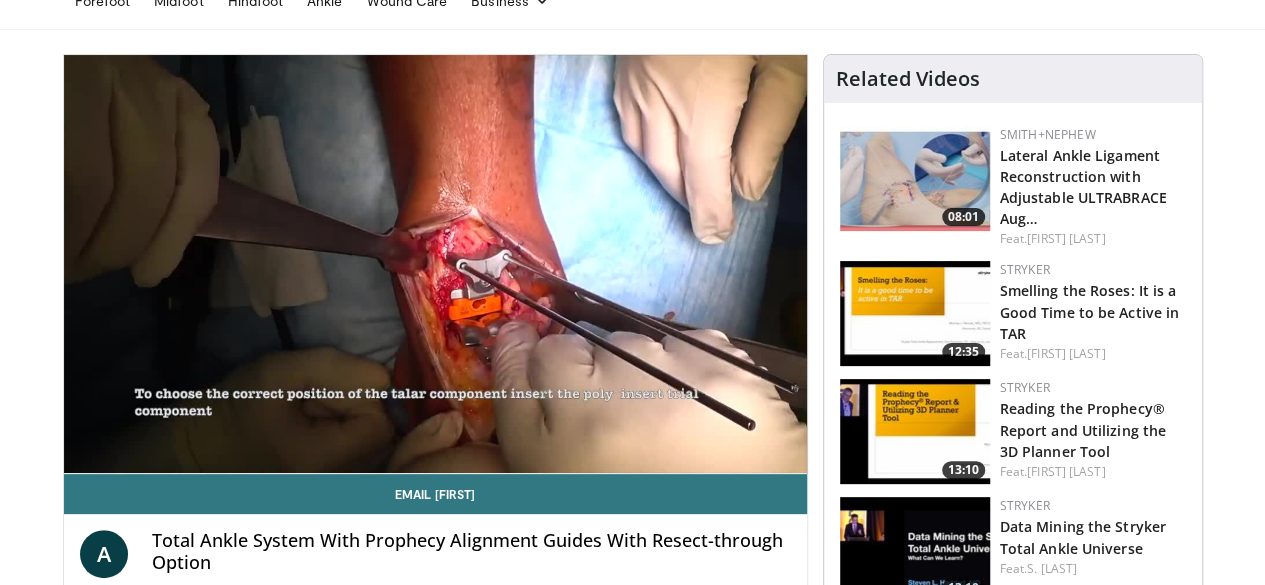 click on "**********" at bounding box center [435, 264] 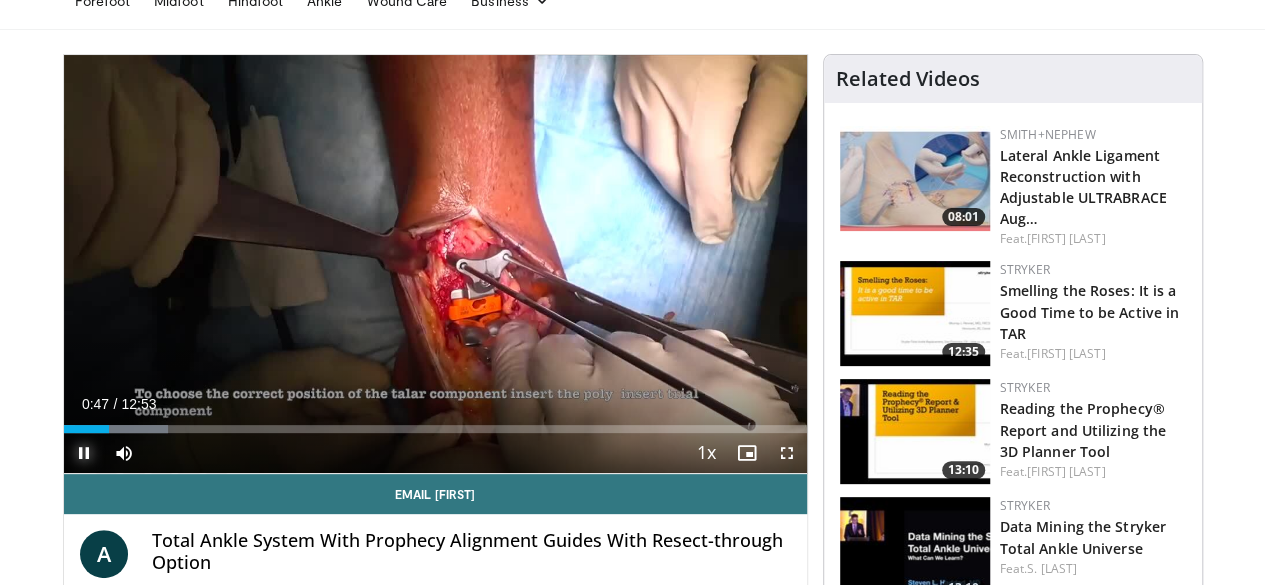click at bounding box center (84, 453) 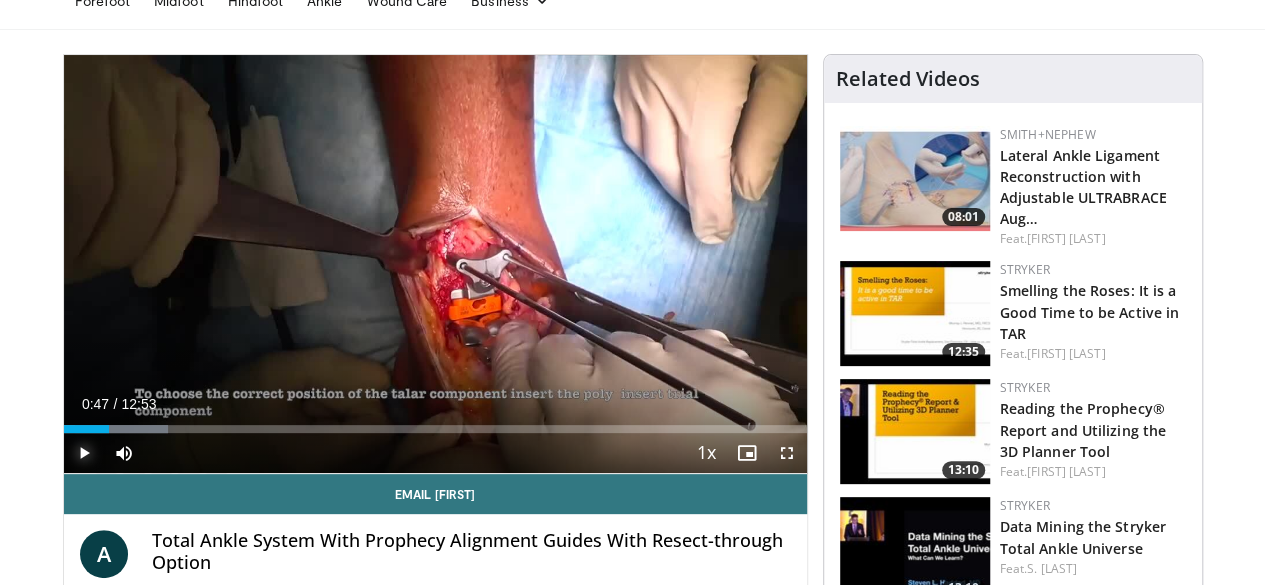 click at bounding box center (84, 453) 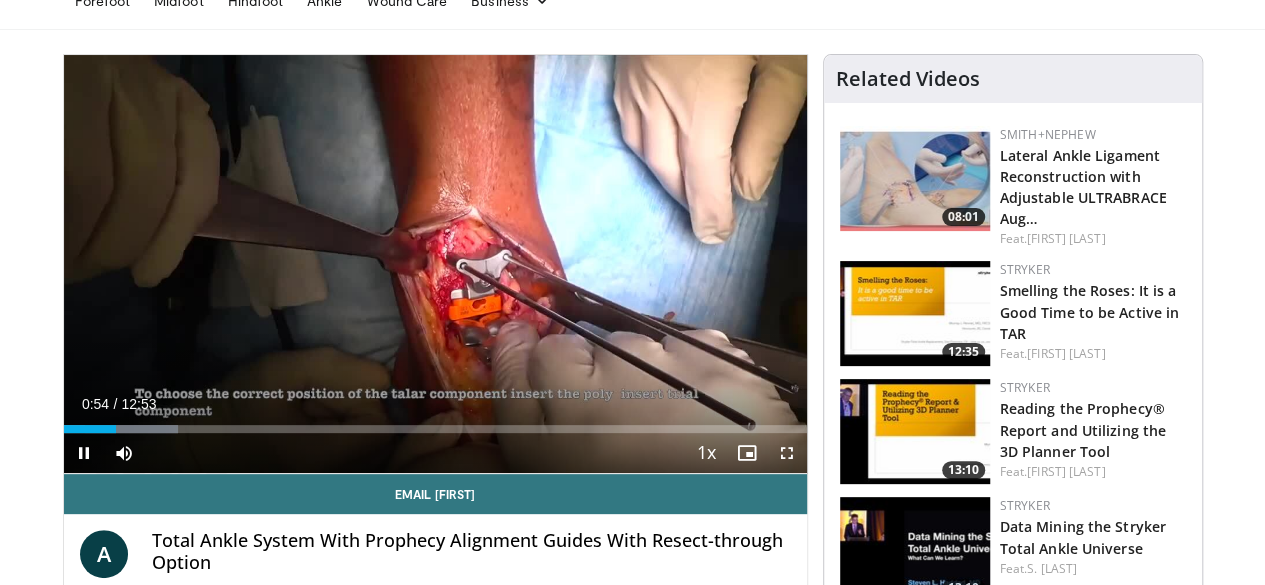 click on "**********" at bounding box center (435, 264) 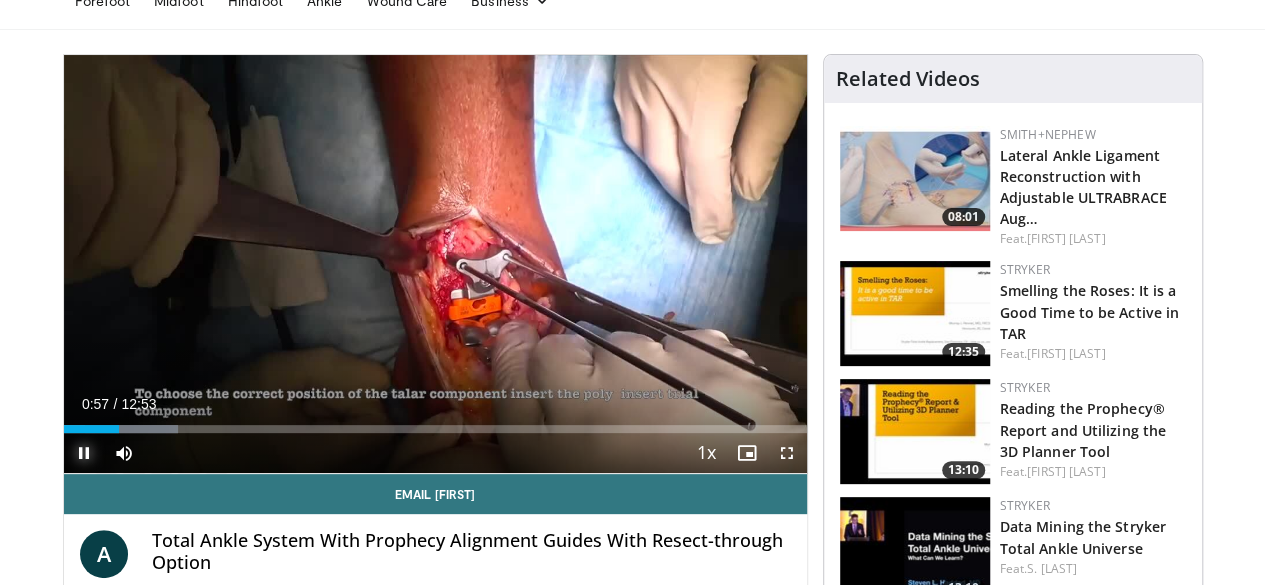 click at bounding box center [84, 453] 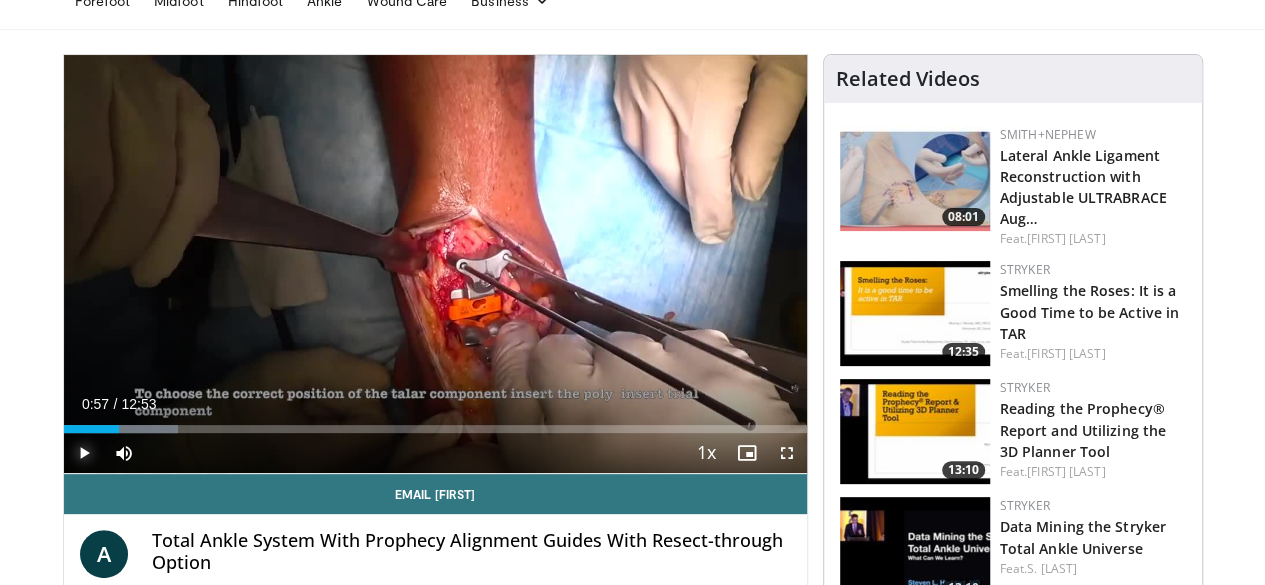 click at bounding box center [84, 453] 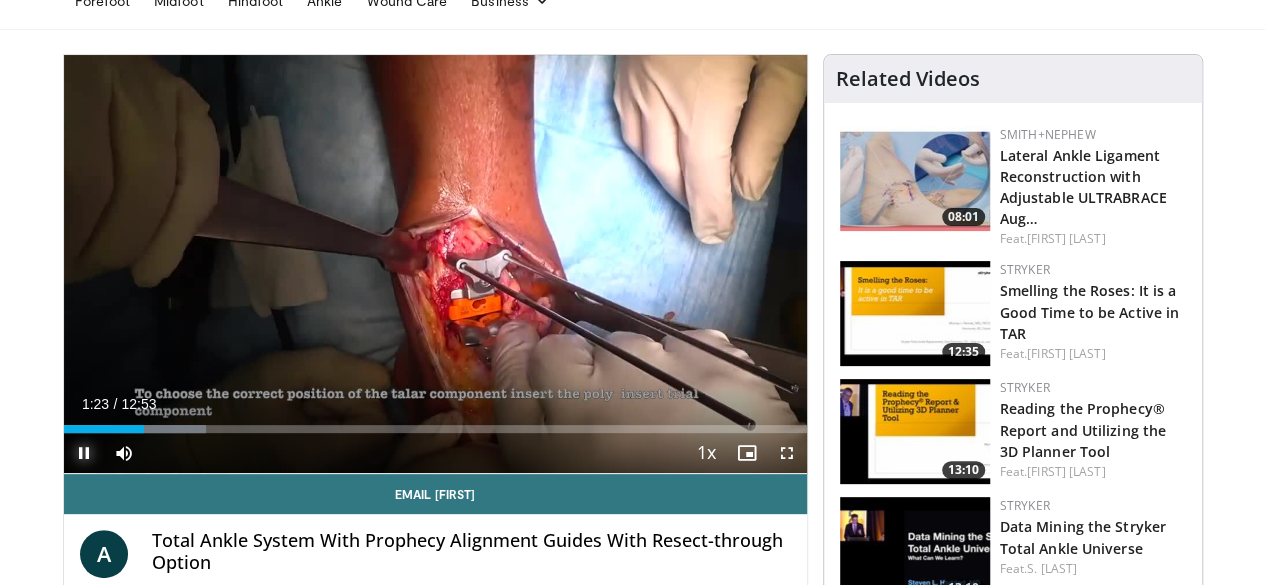 click at bounding box center [84, 453] 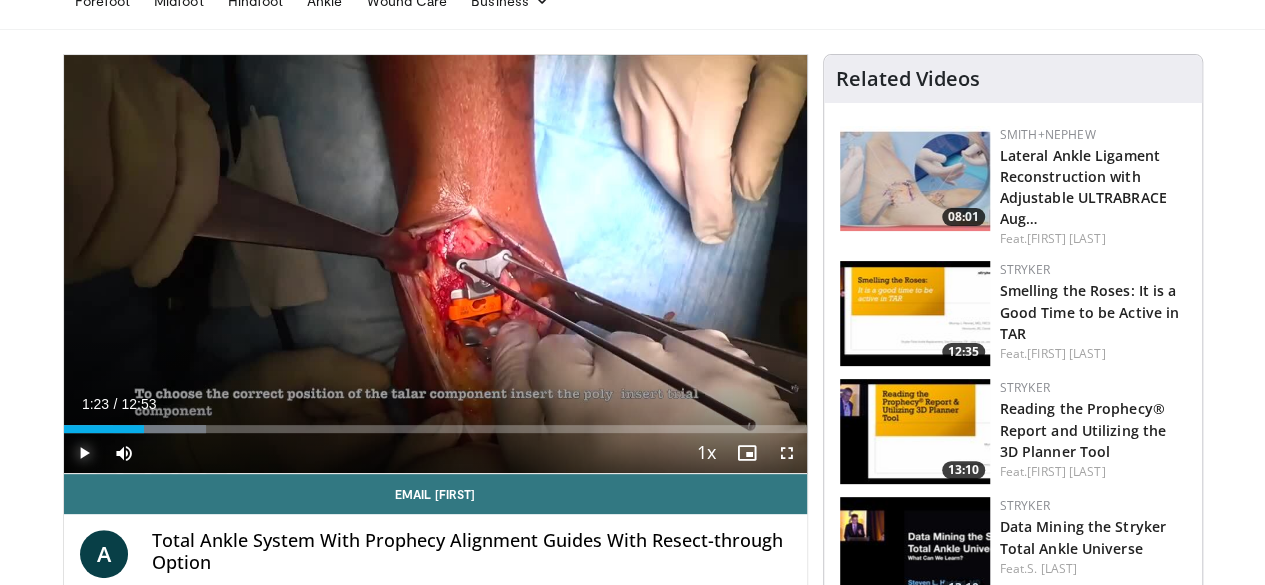 click at bounding box center (84, 453) 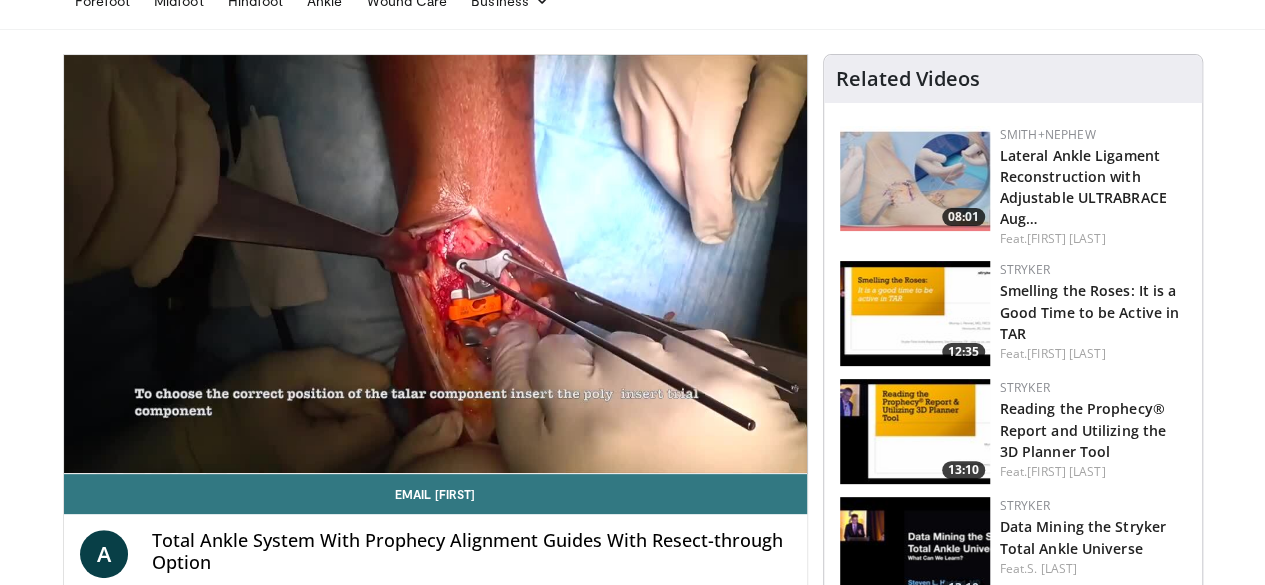 click on "**********" at bounding box center [435, 264] 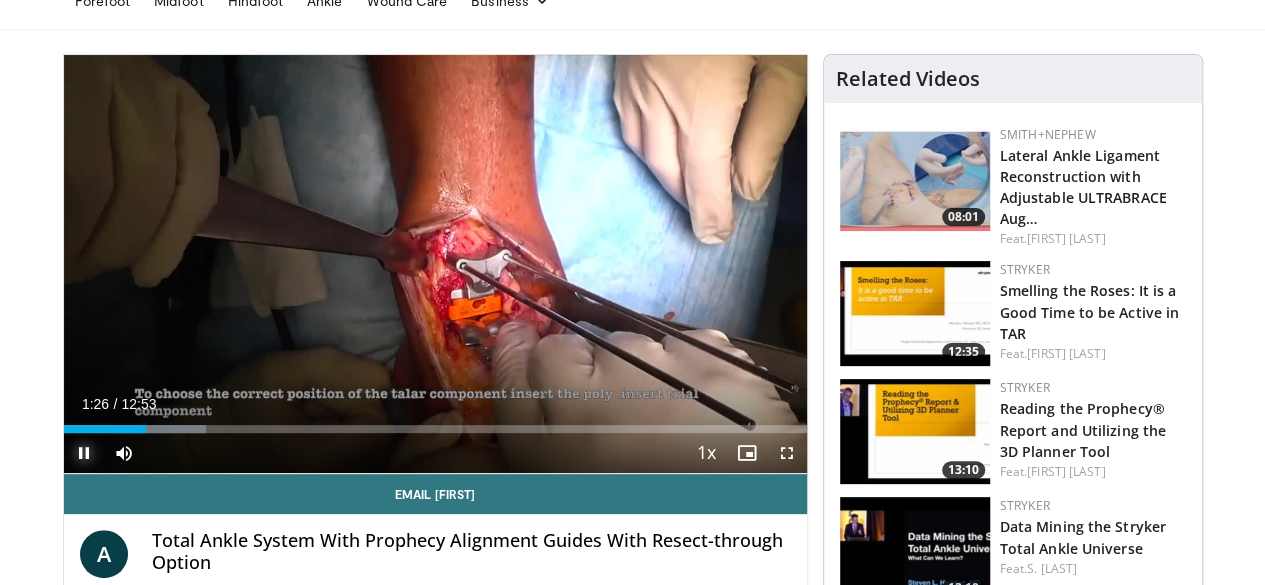 click at bounding box center (84, 453) 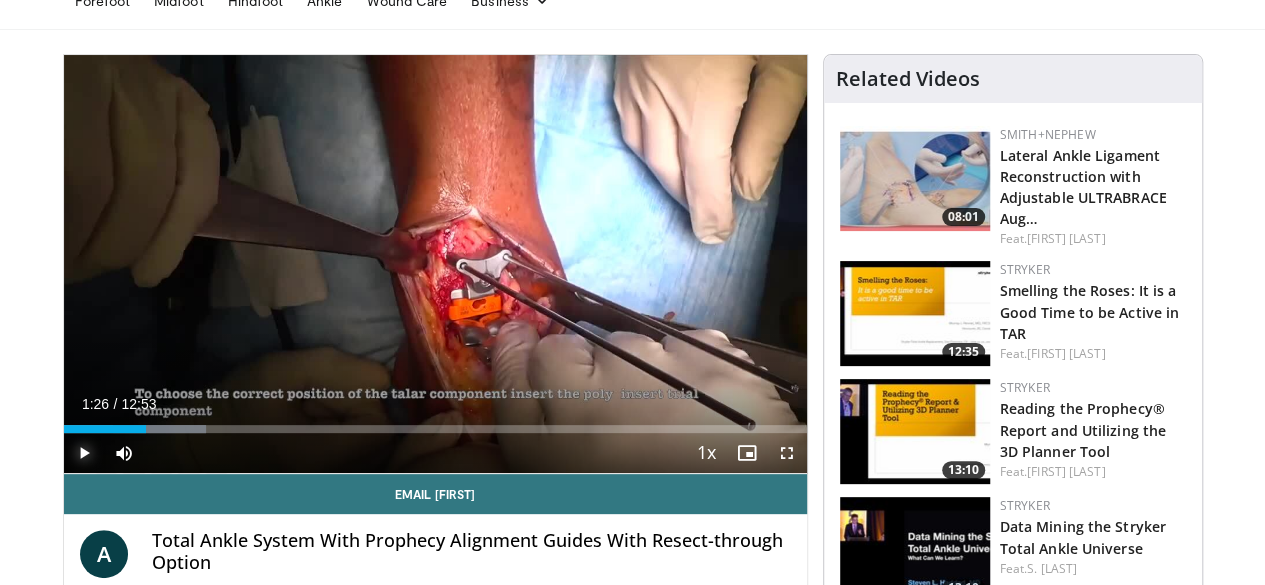 click at bounding box center (84, 453) 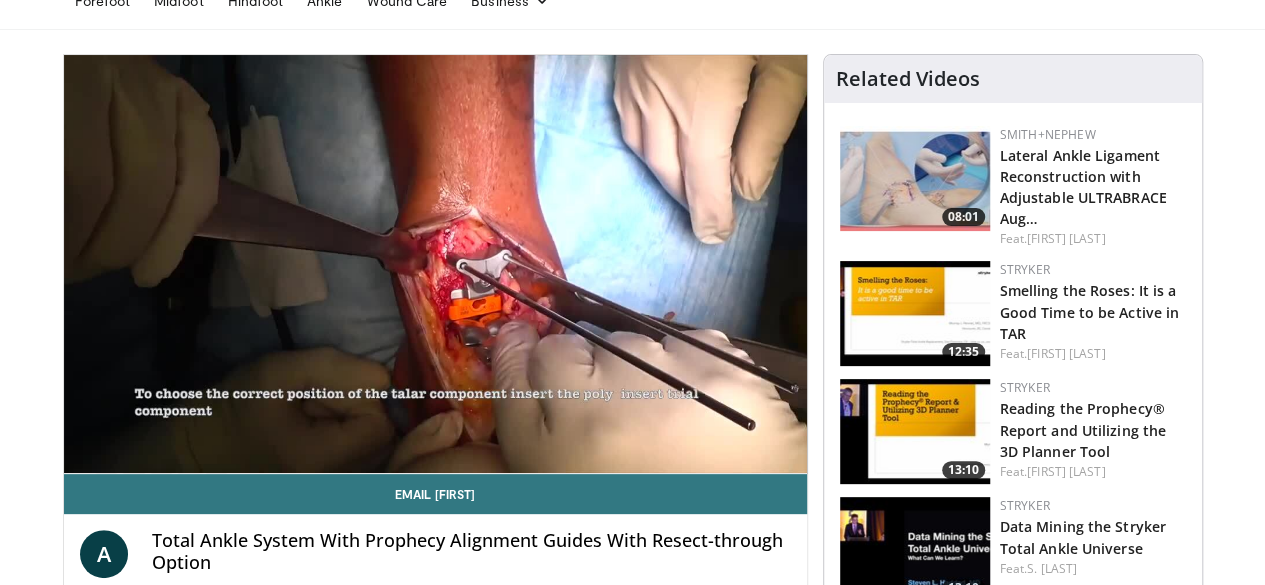 click on "10 seconds
Tap to unmute" at bounding box center (435, 264) 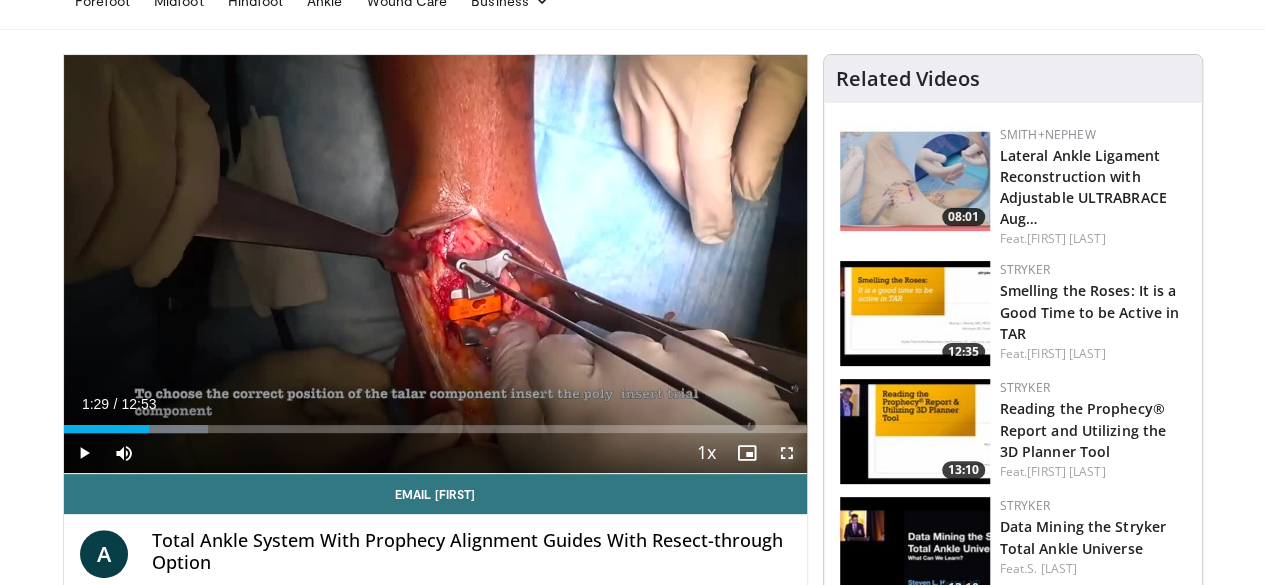 click at bounding box center [787, 453] 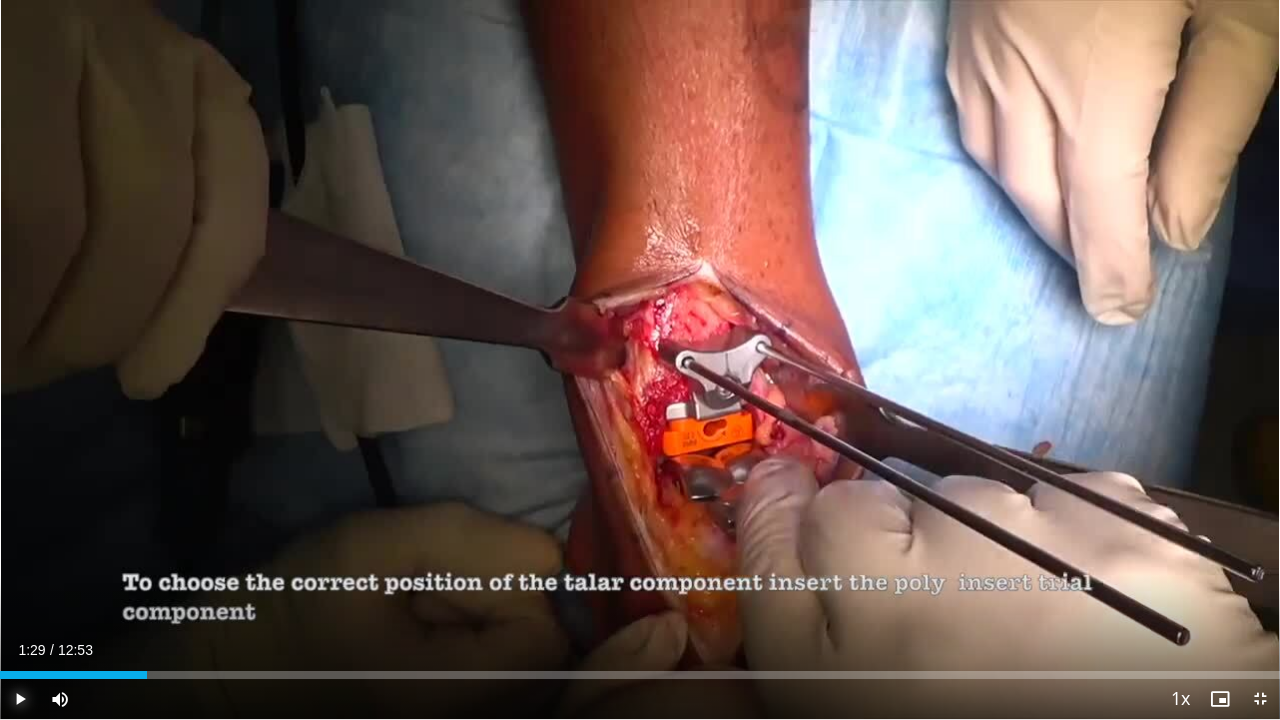 click at bounding box center [20, 699] 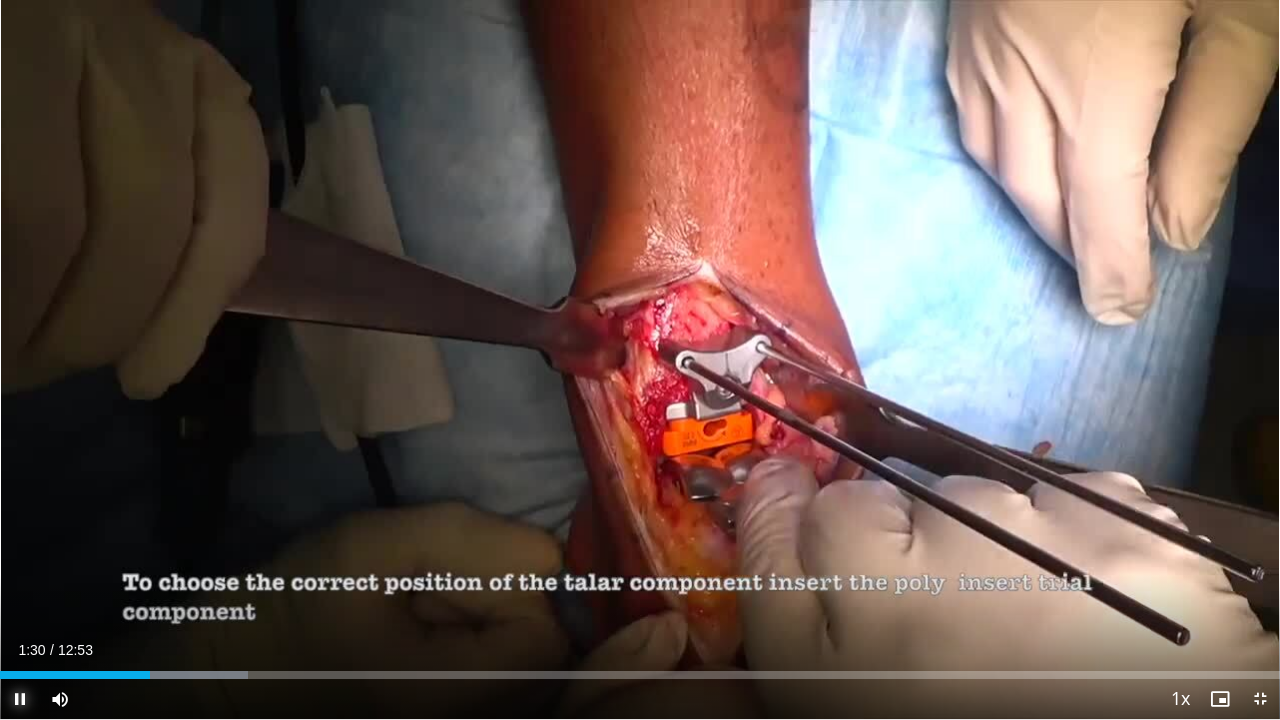 click at bounding box center [20, 699] 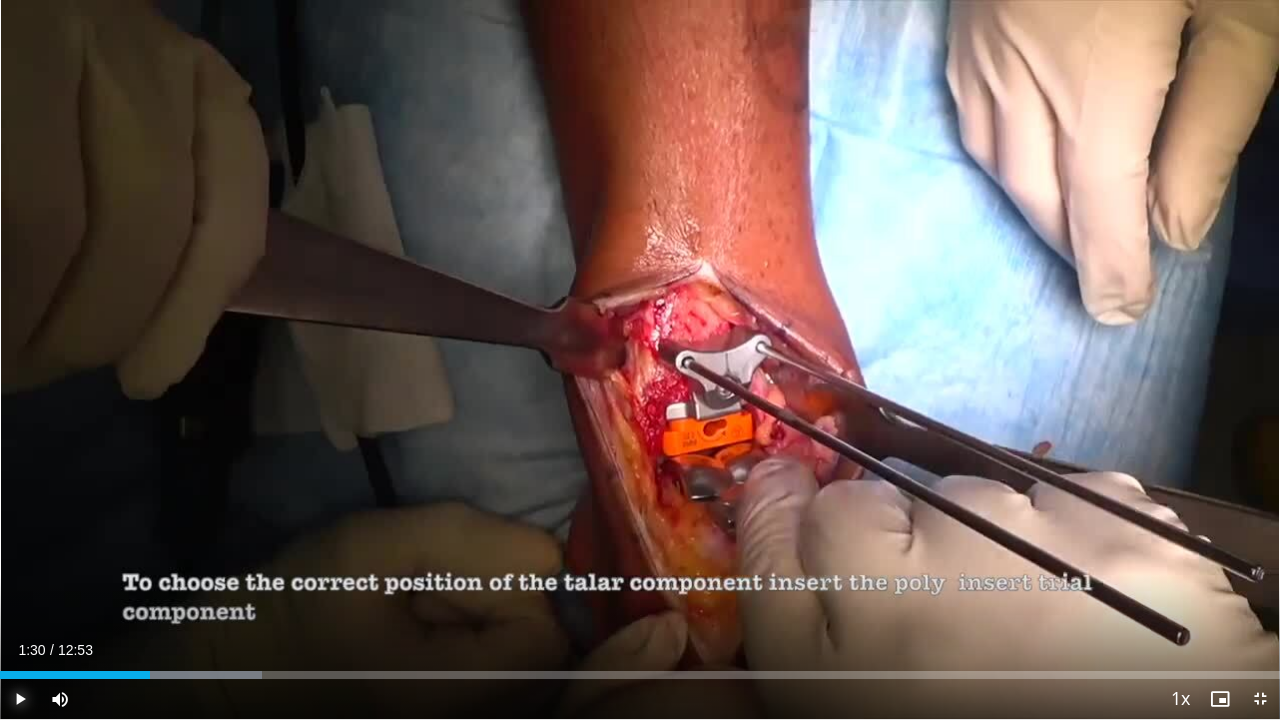 click at bounding box center [20, 699] 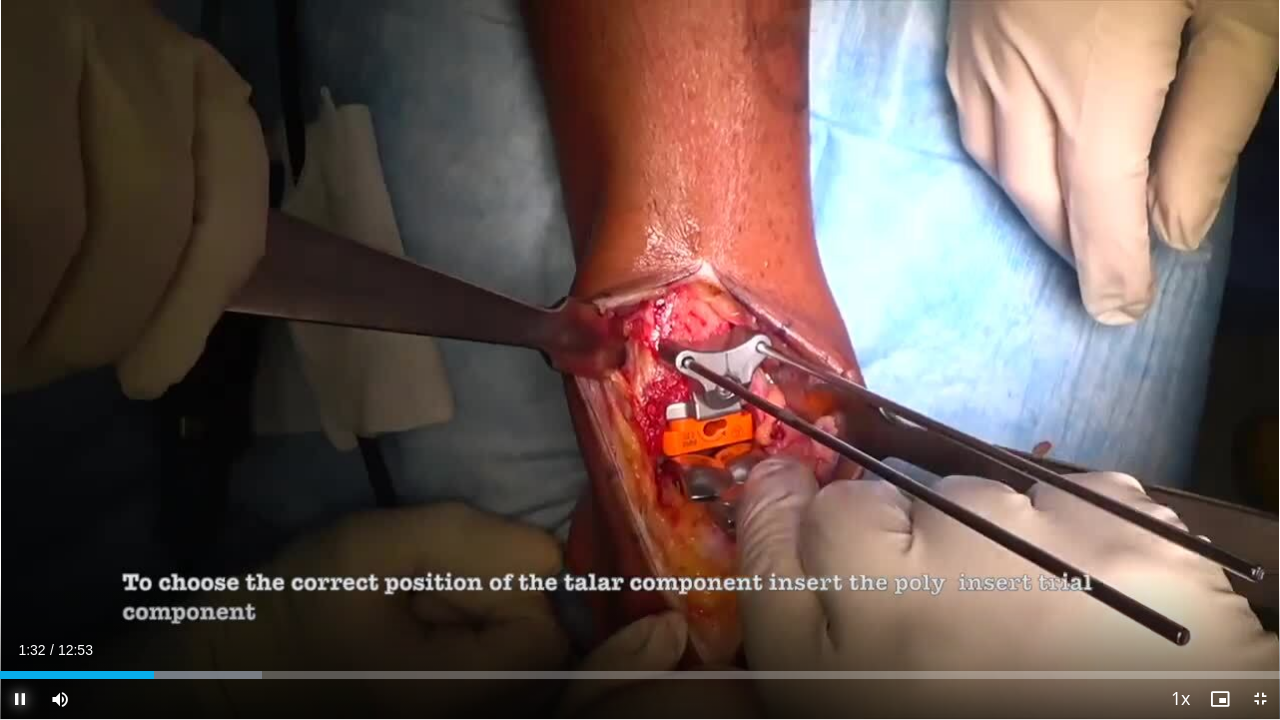 click at bounding box center (20, 699) 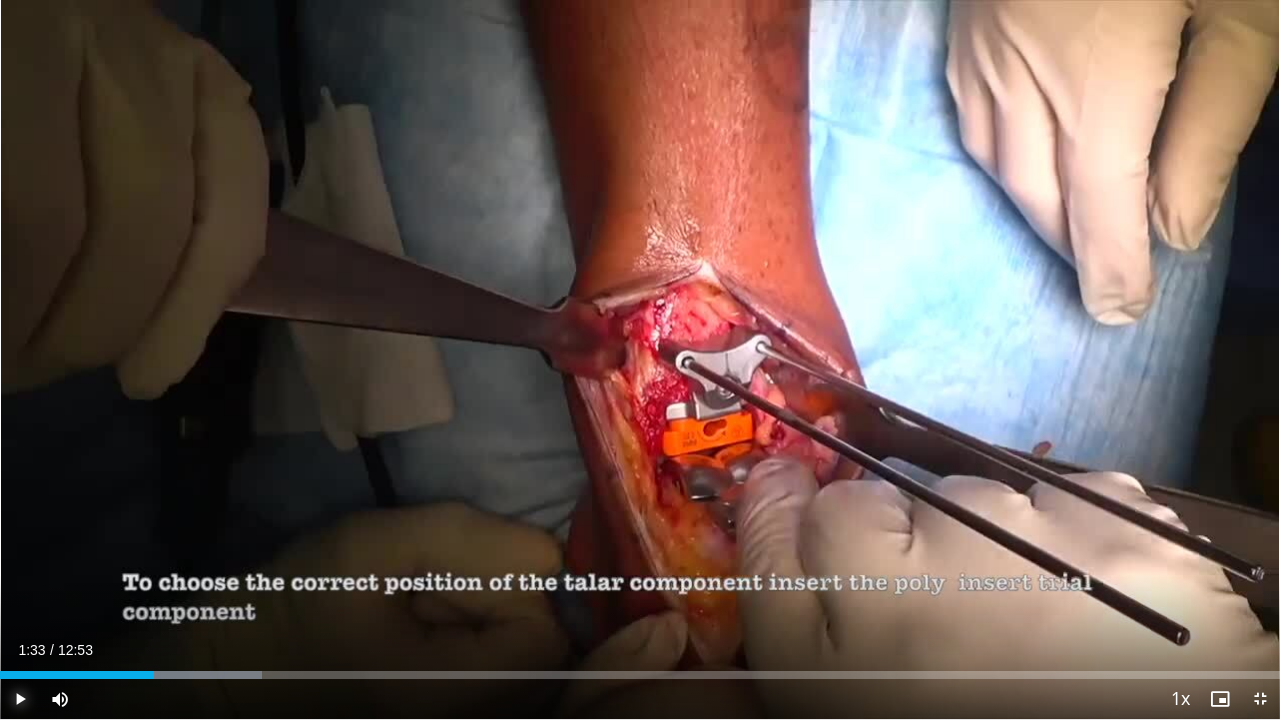 click at bounding box center [20, 699] 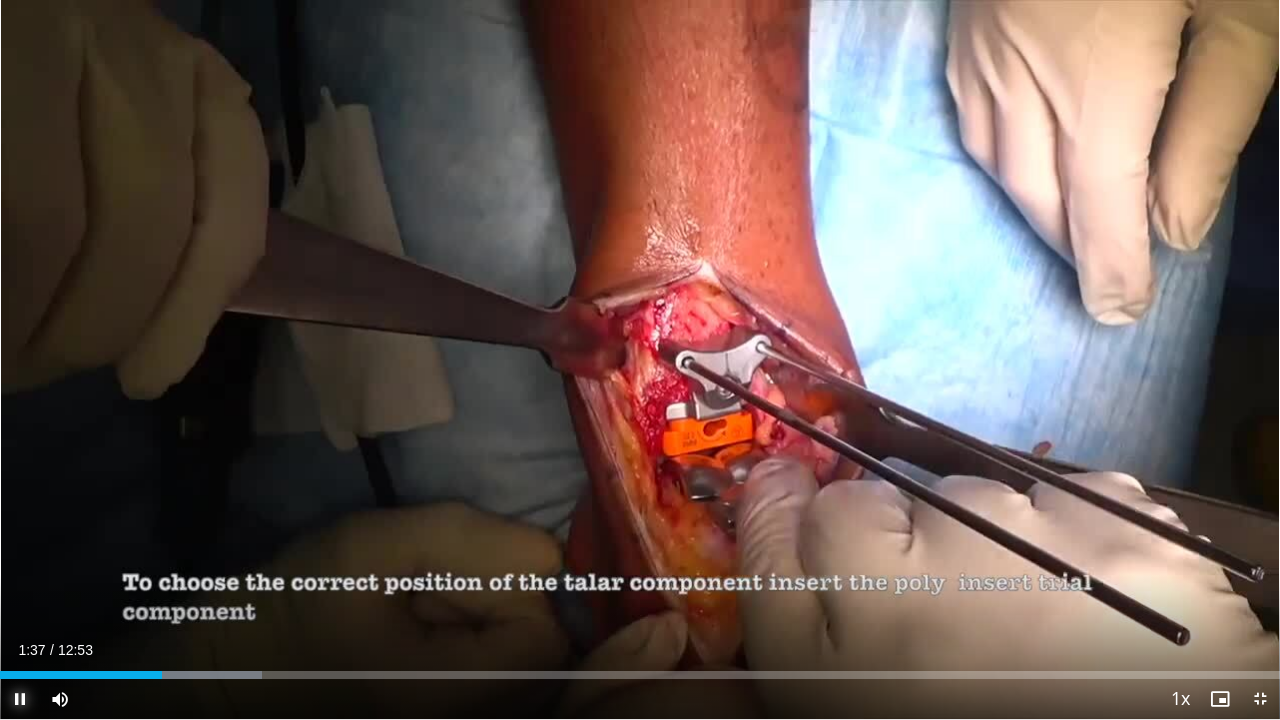click at bounding box center (20, 699) 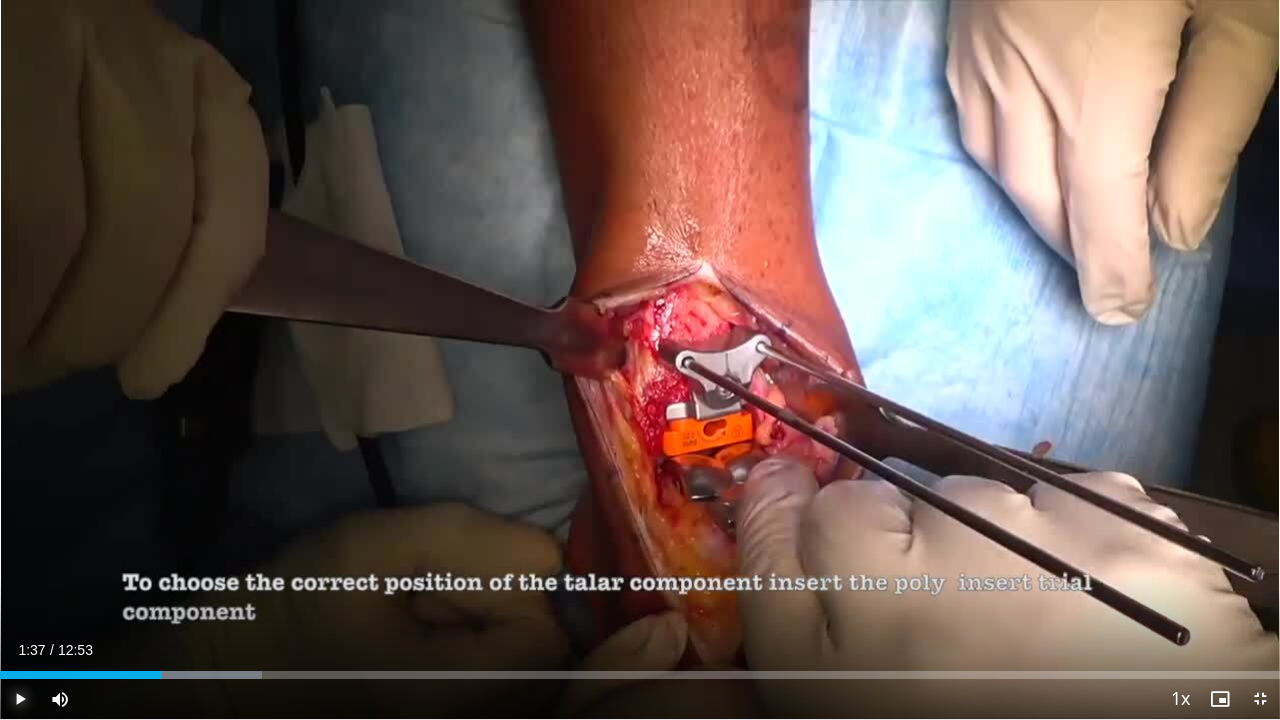click at bounding box center (20, 699) 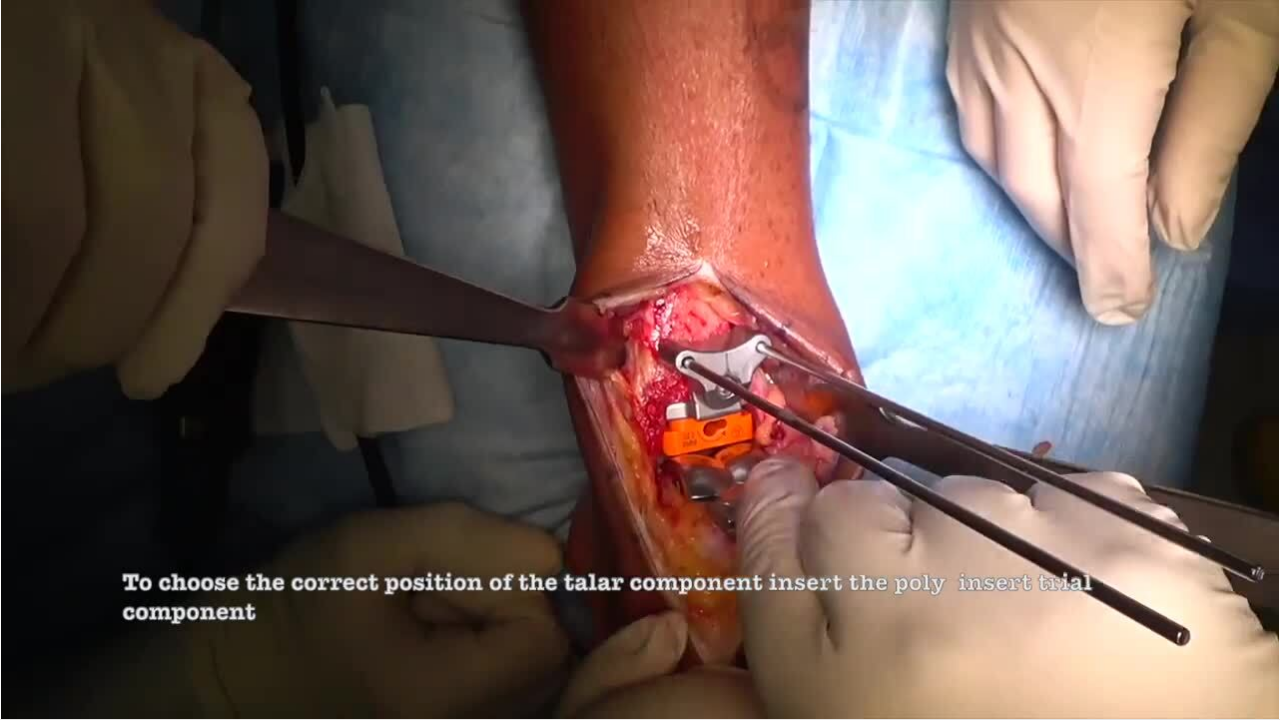 click on "**********" at bounding box center [640, 360] 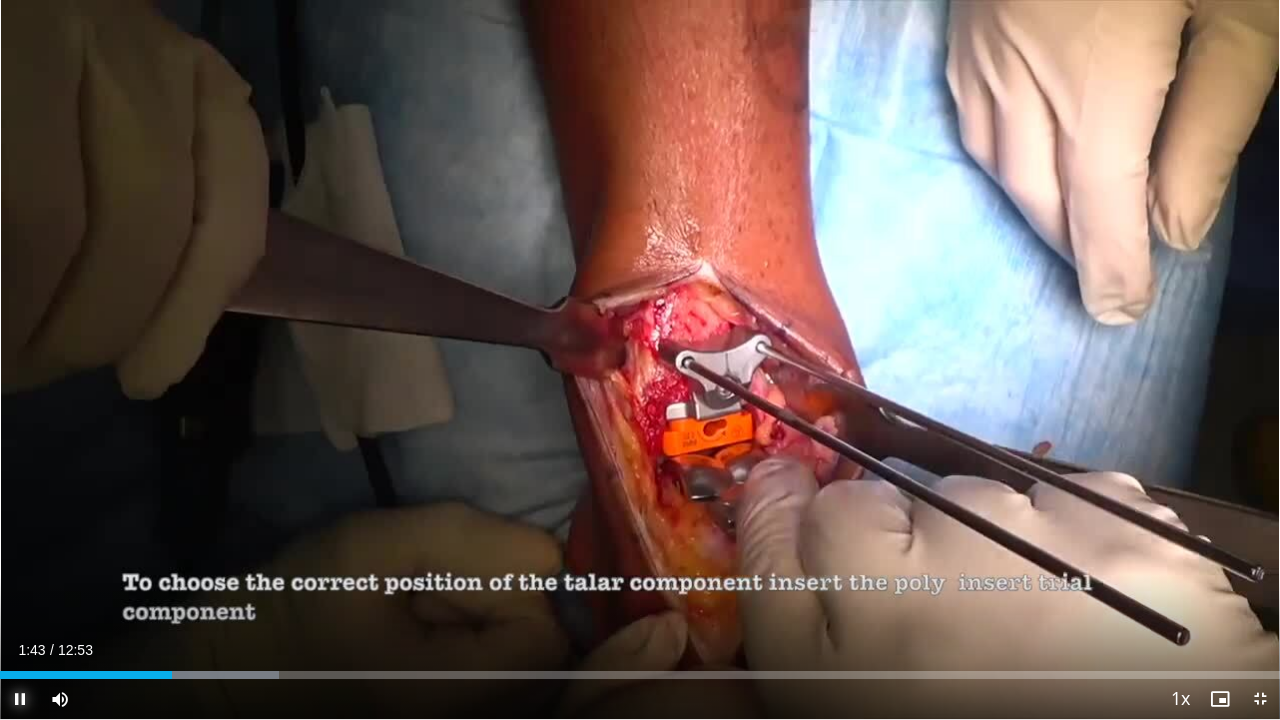 click at bounding box center [20, 699] 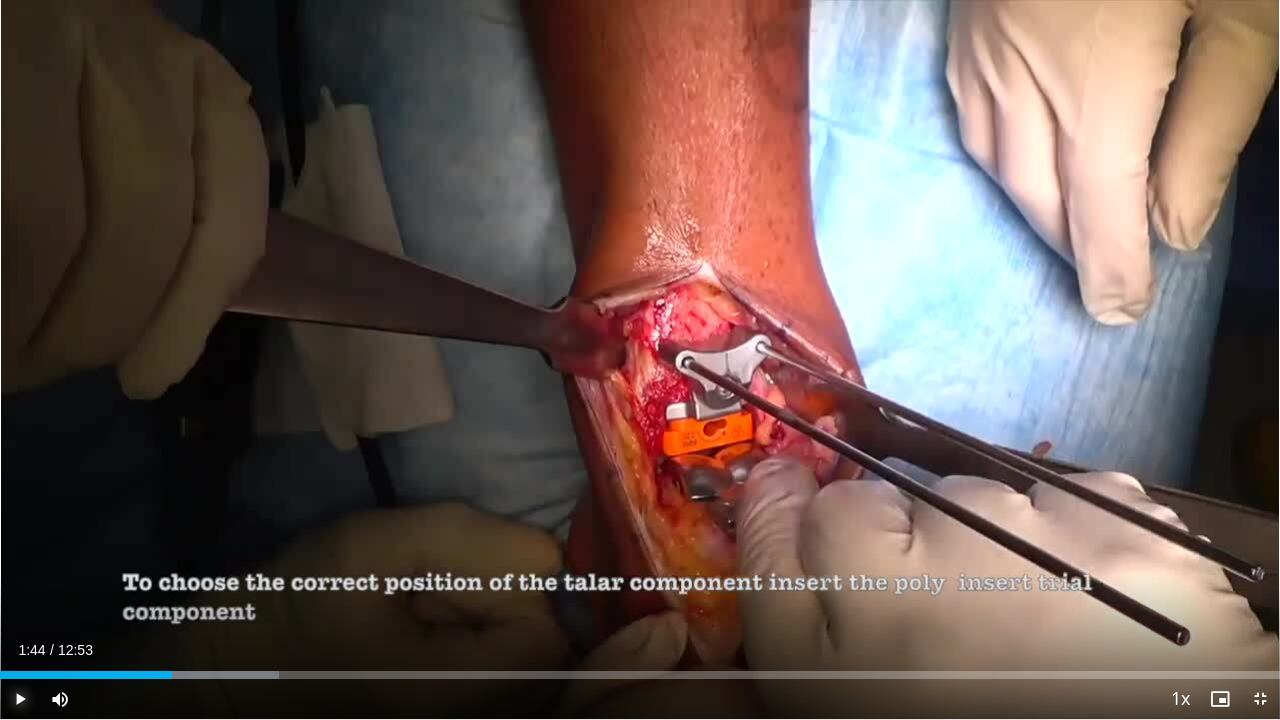 click at bounding box center (20, 699) 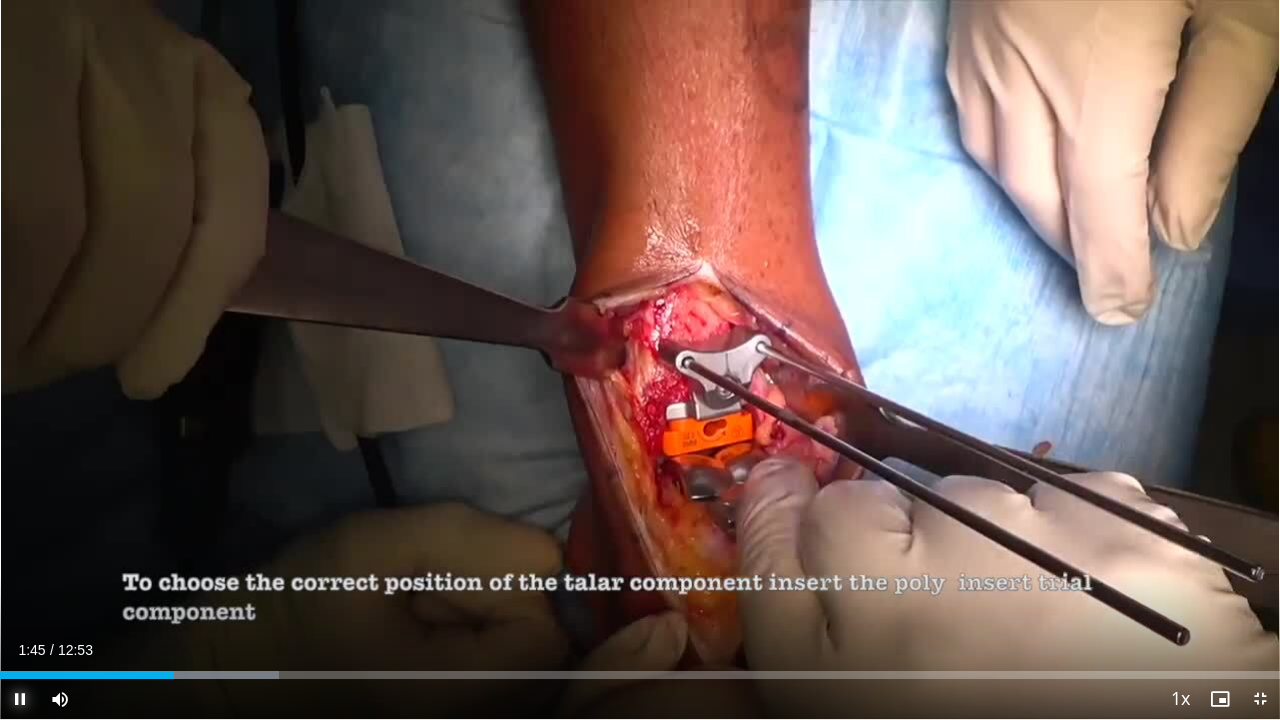 click at bounding box center (20, 699) 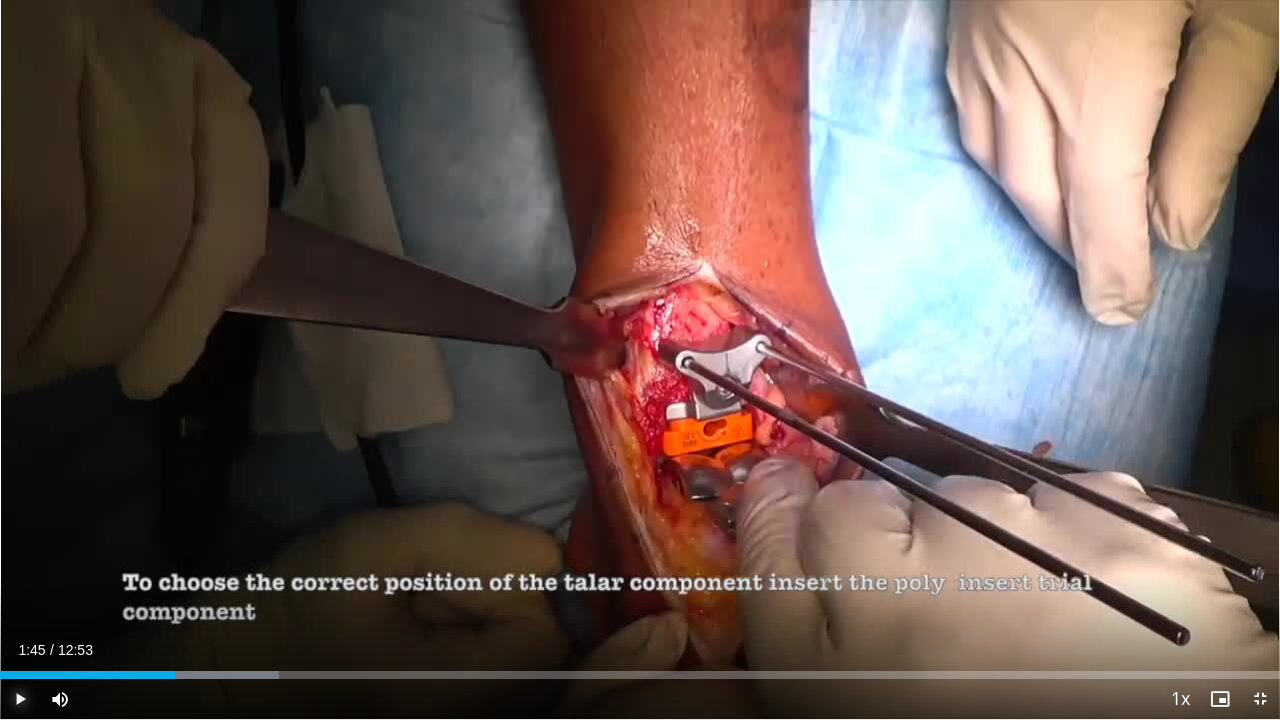 click at bounding box center (20, 699) 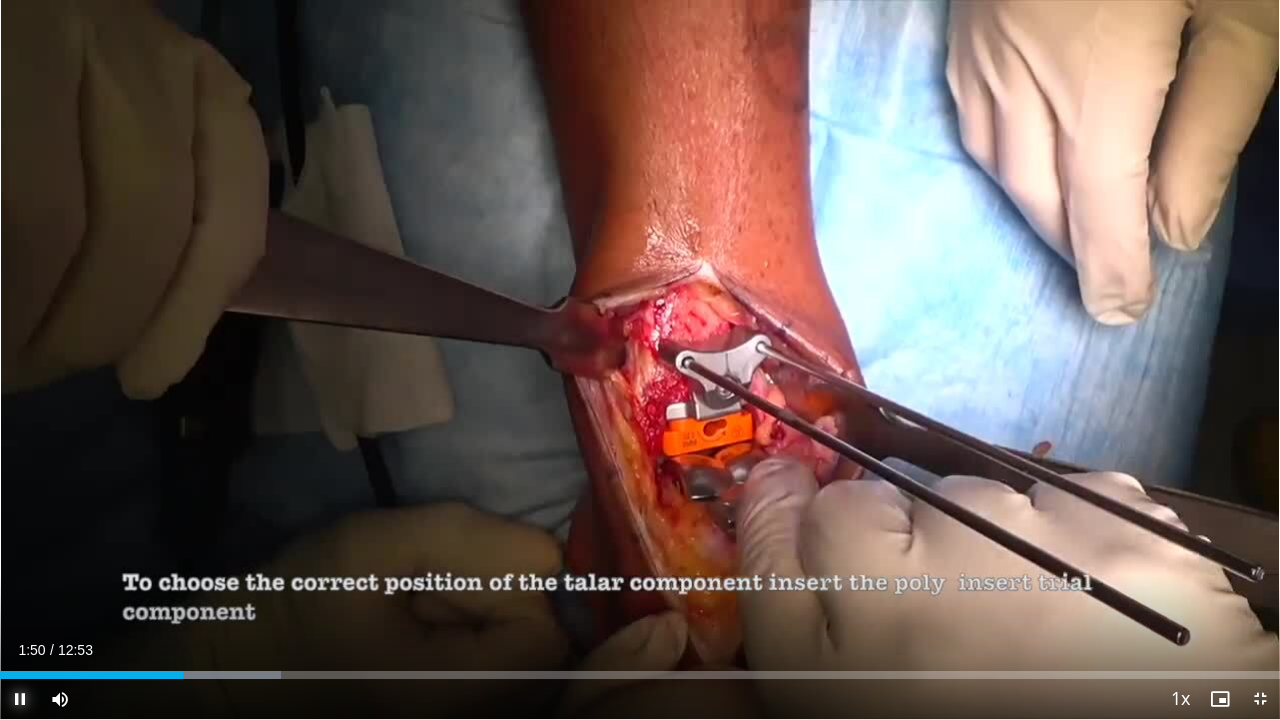 click at bounding box center (20, 699) 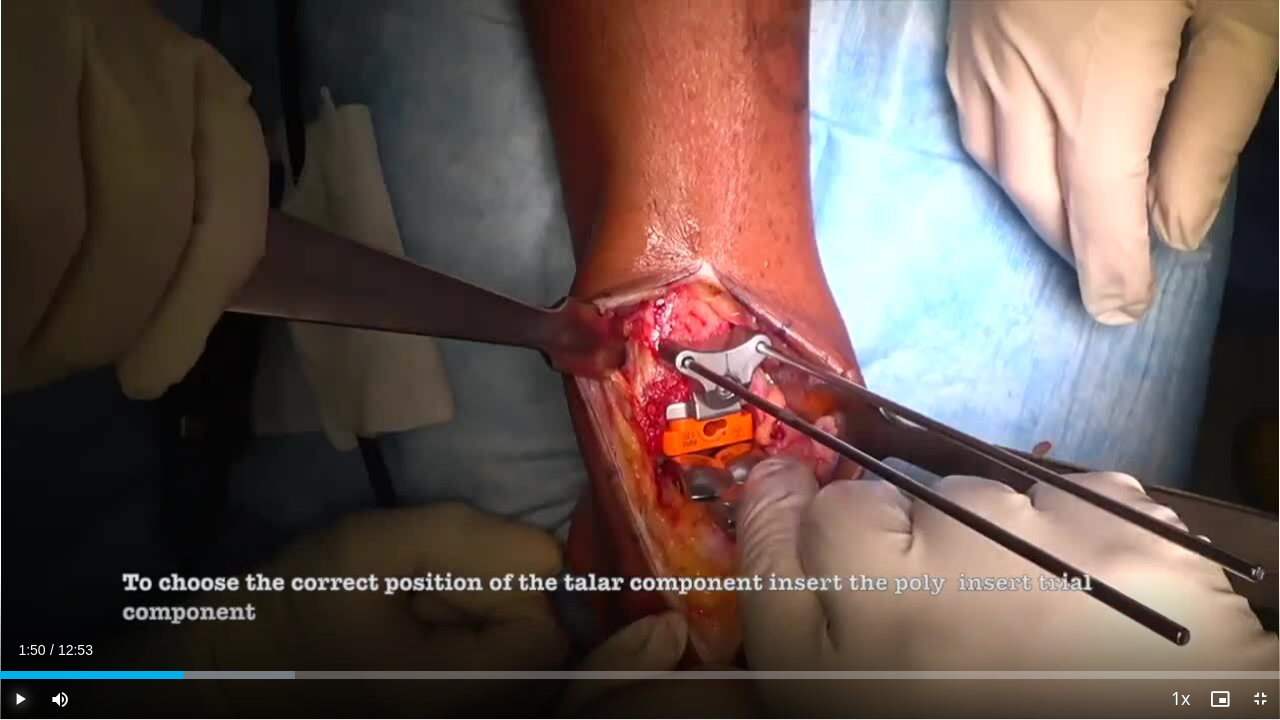 click at bounding box center (20, 699) 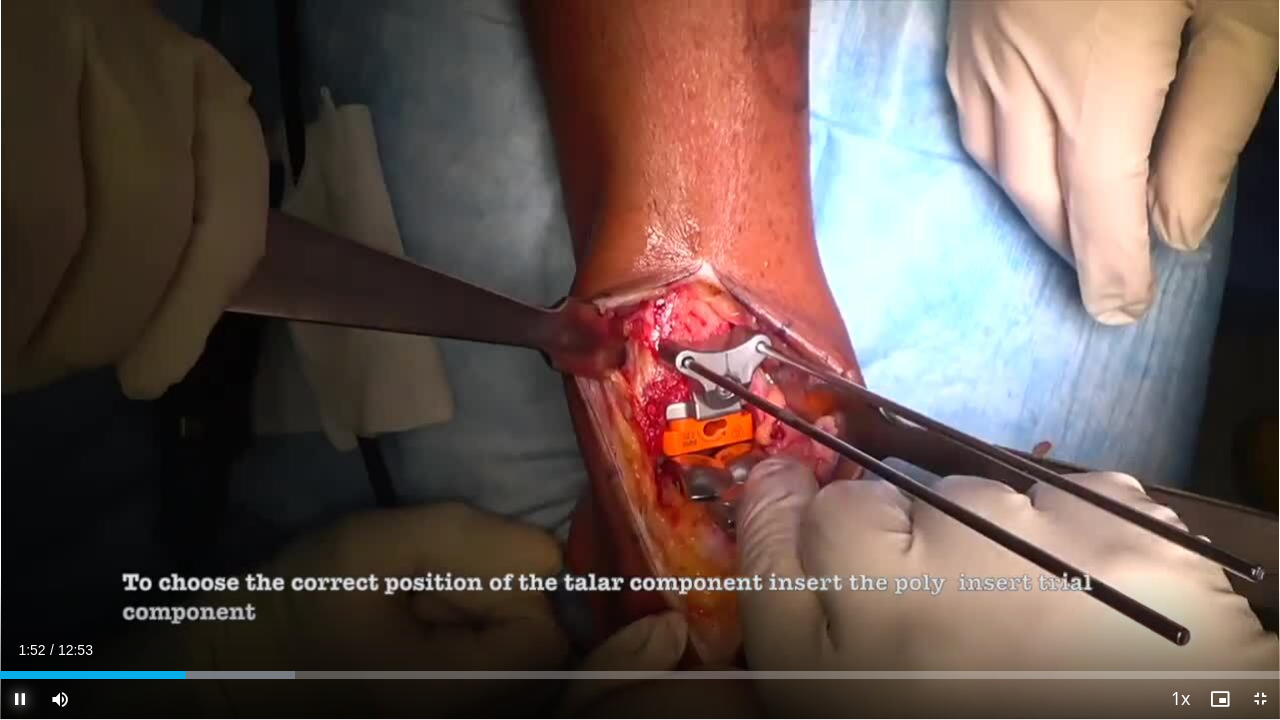 click at bounding box center [20, 699] 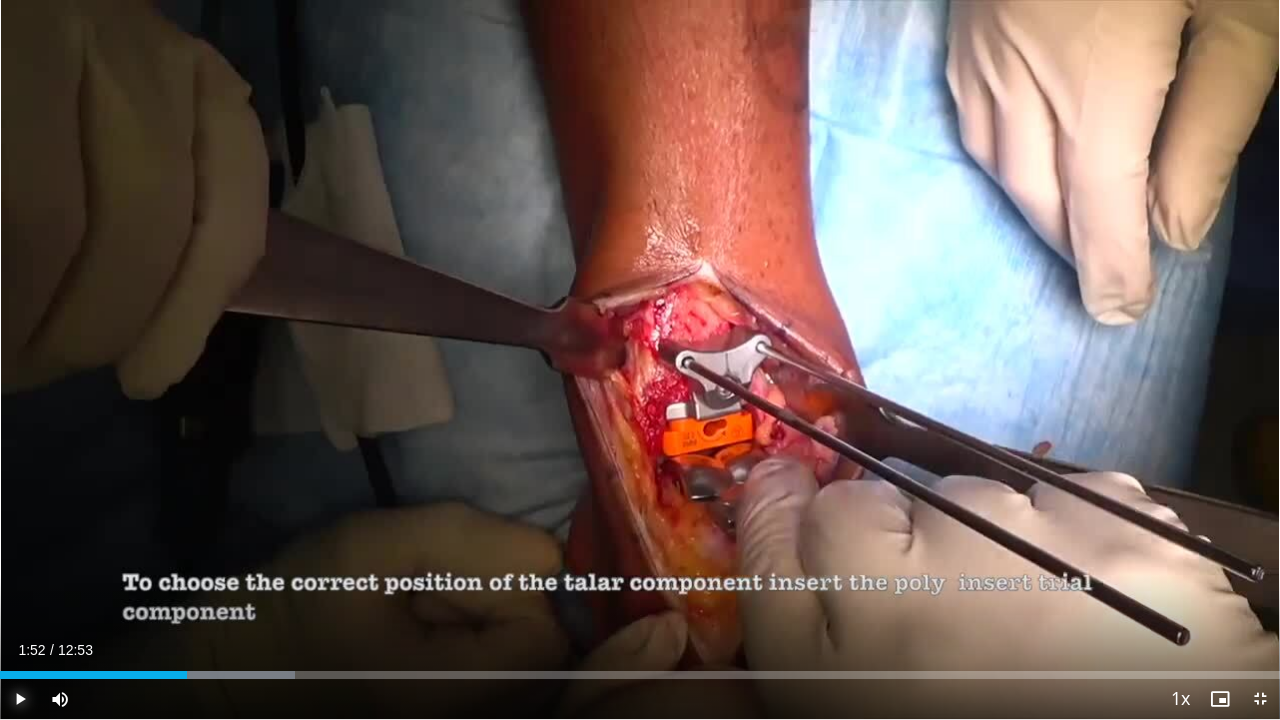 click at bounding box center [20, 699] 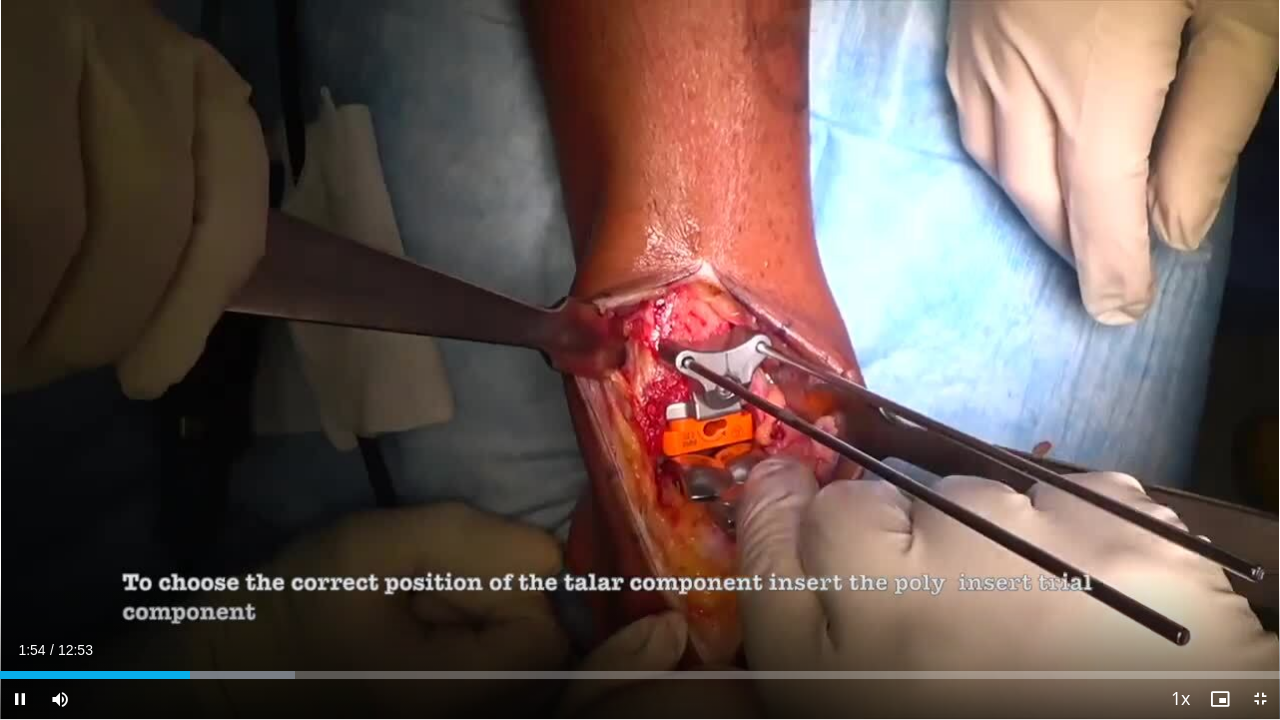 click on "**********" at bounding box center (640, 360) 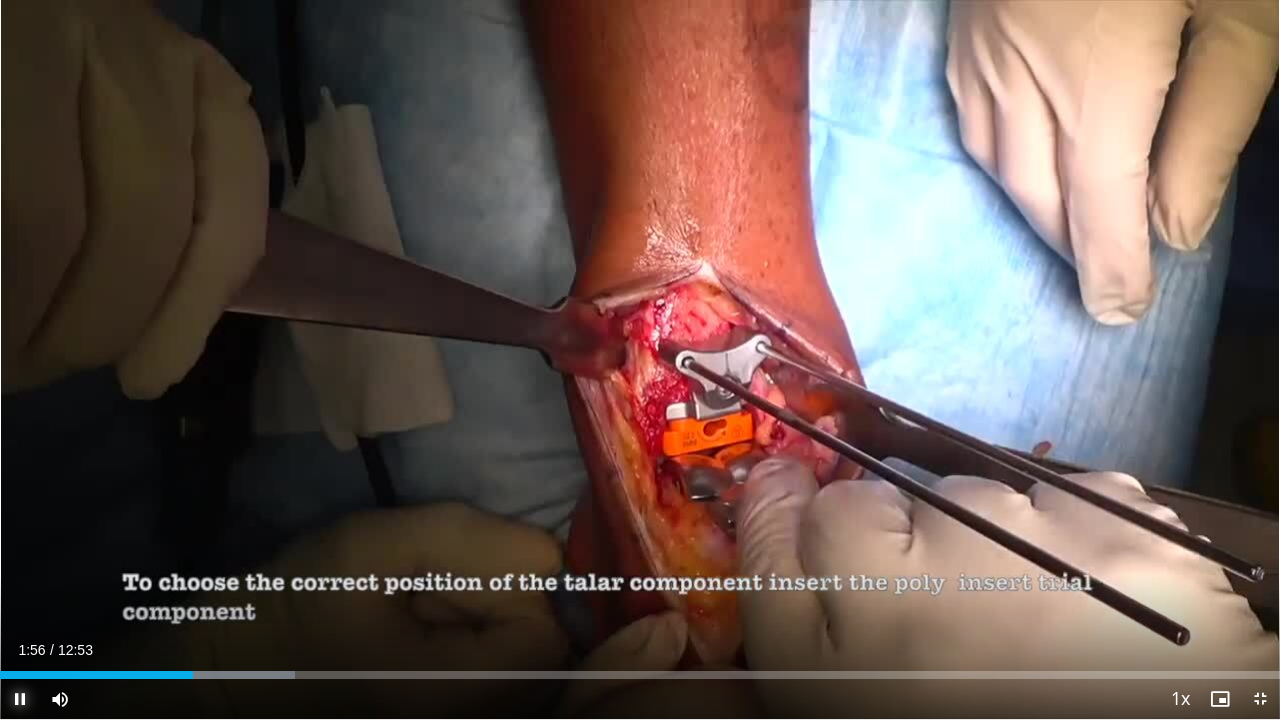 click at bounding box center [20, 699] 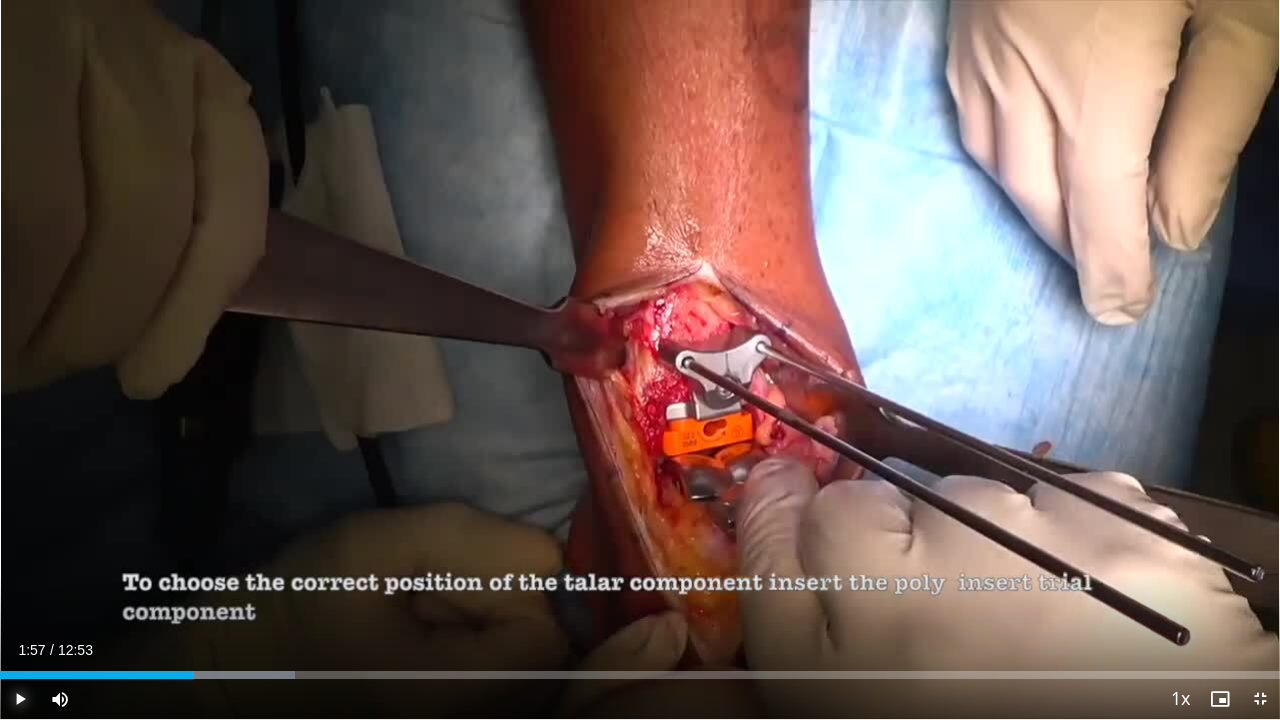 click at bounding box center (20, 699) 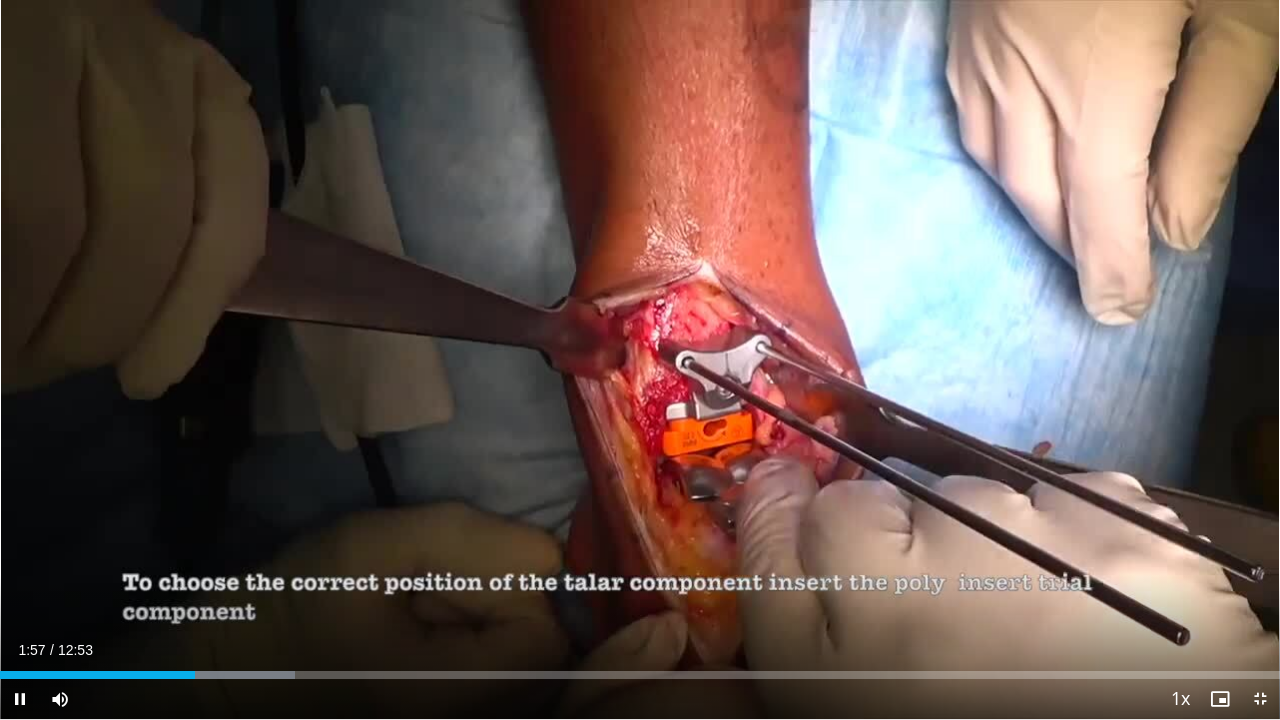 click on "**********" at bounding box center [640, 360] 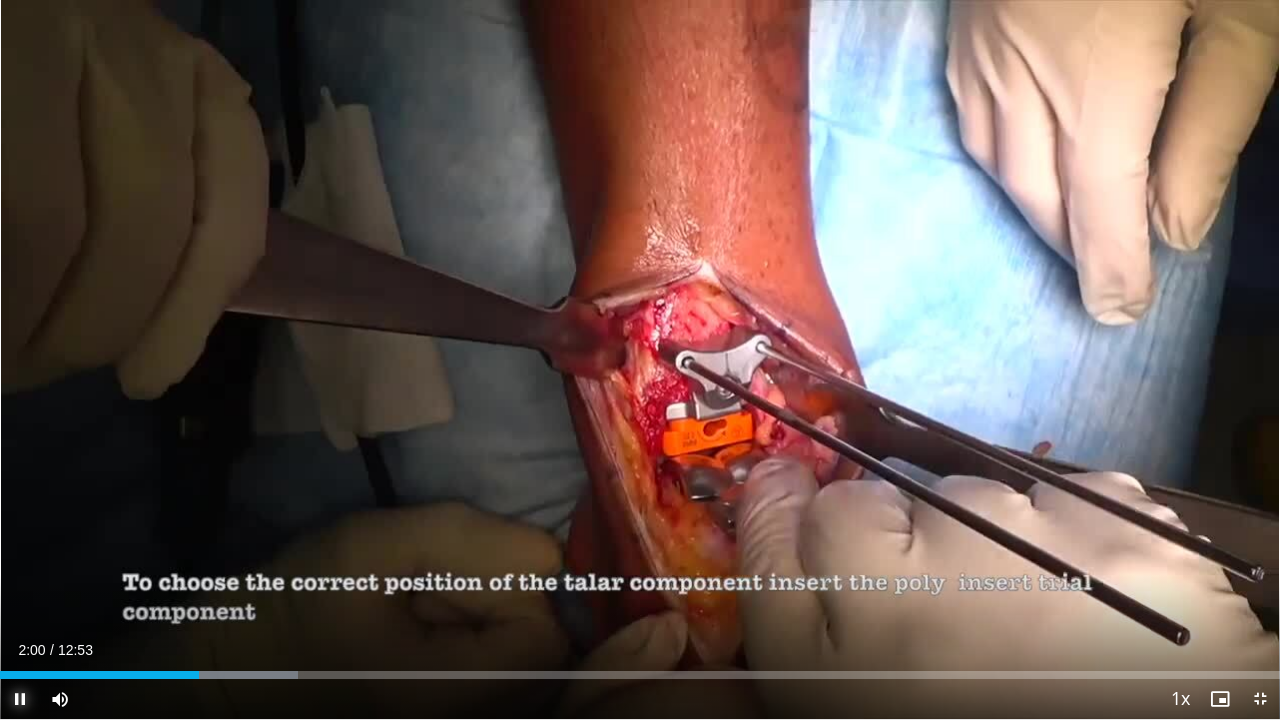 click at bounding box center [20, 699] 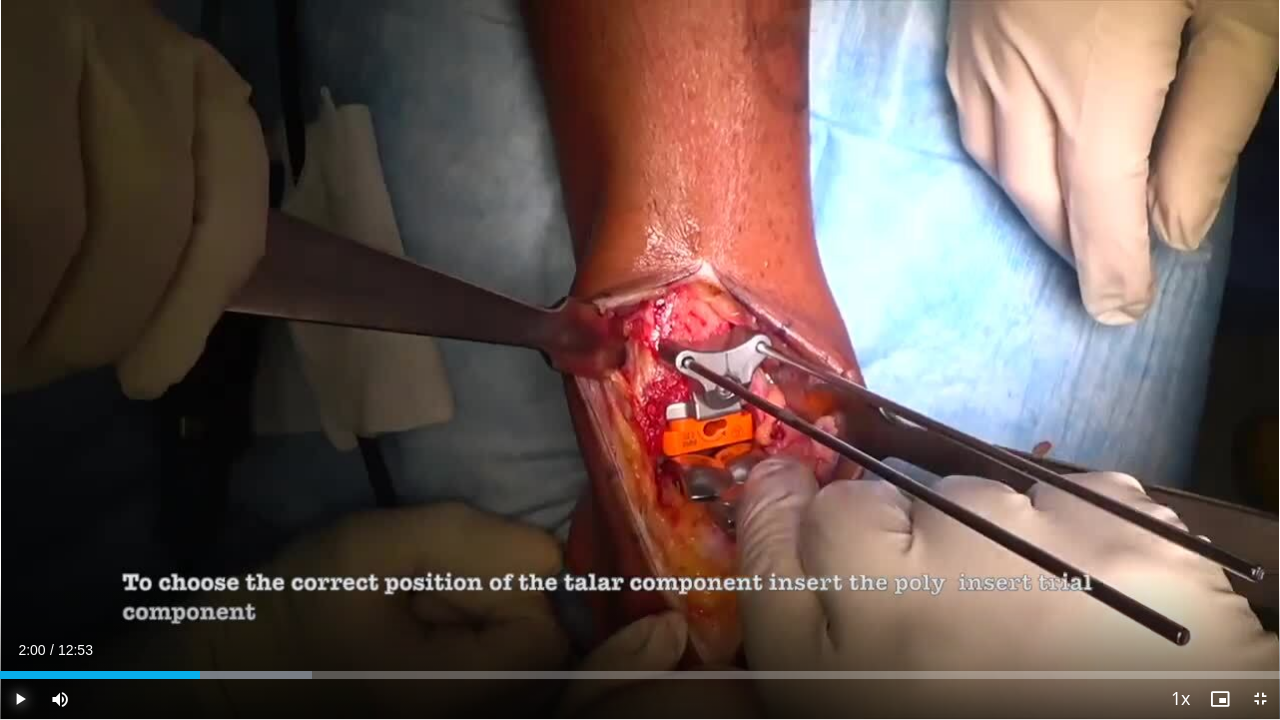 click at bounding box center [20, 699] 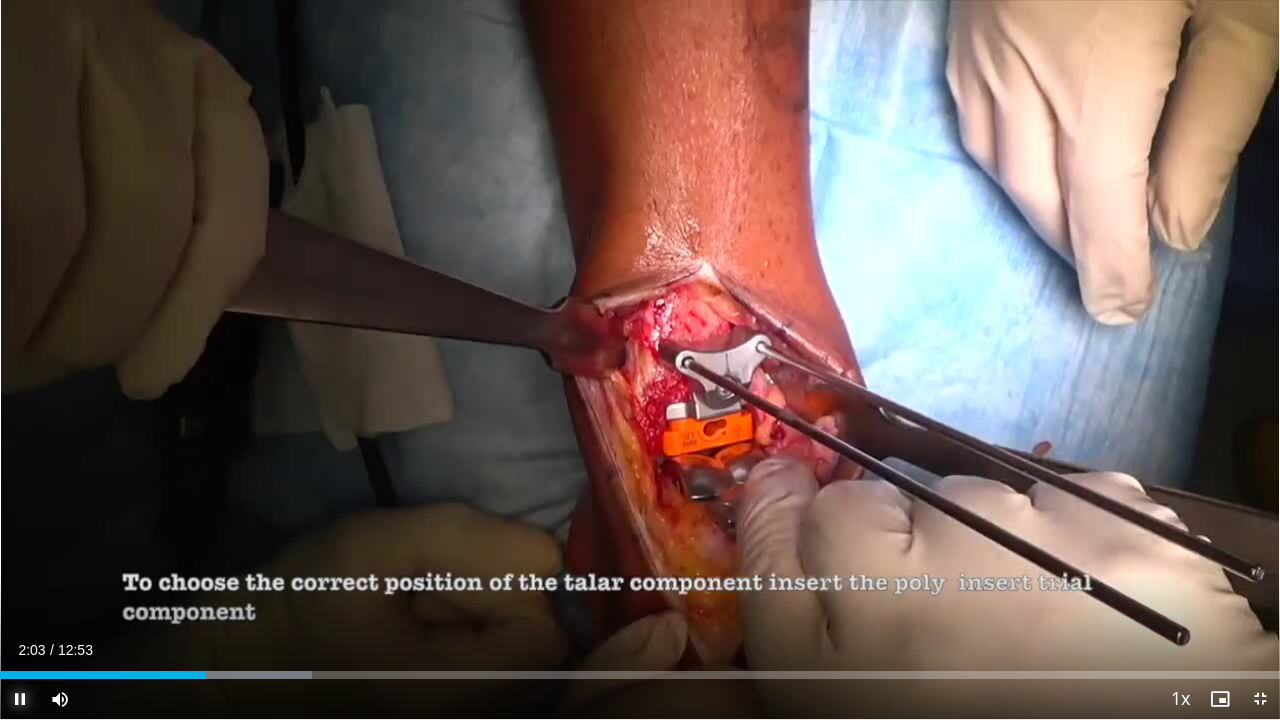 click at bounding box center [20, 699] 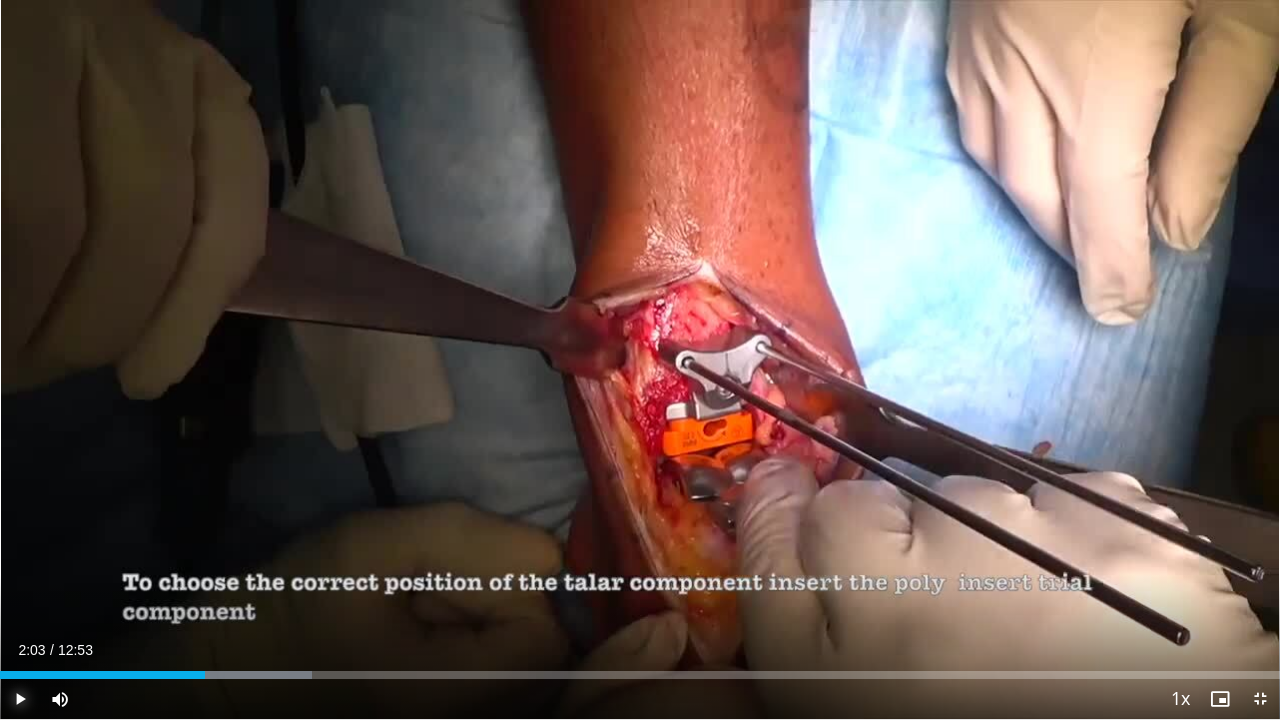 click at bounding box center [20, 699] 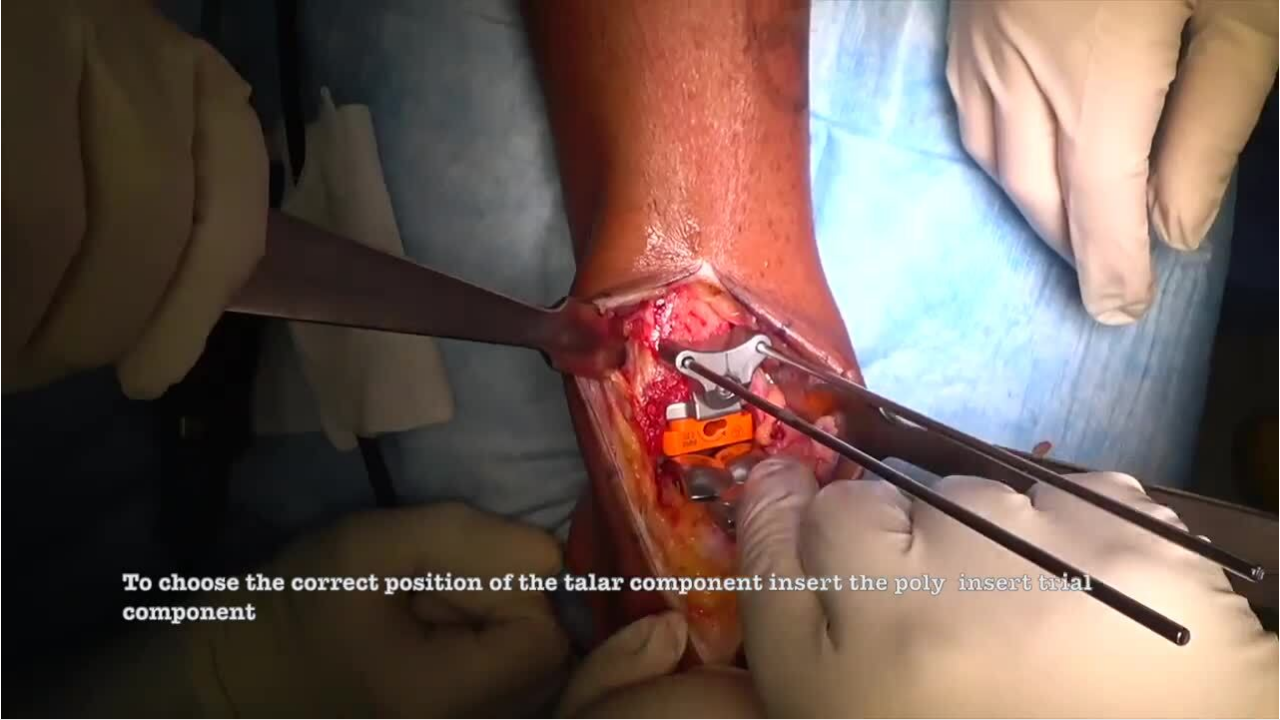 click on "10 seconds
Tap to unmute" at bounding box center [640, 359] 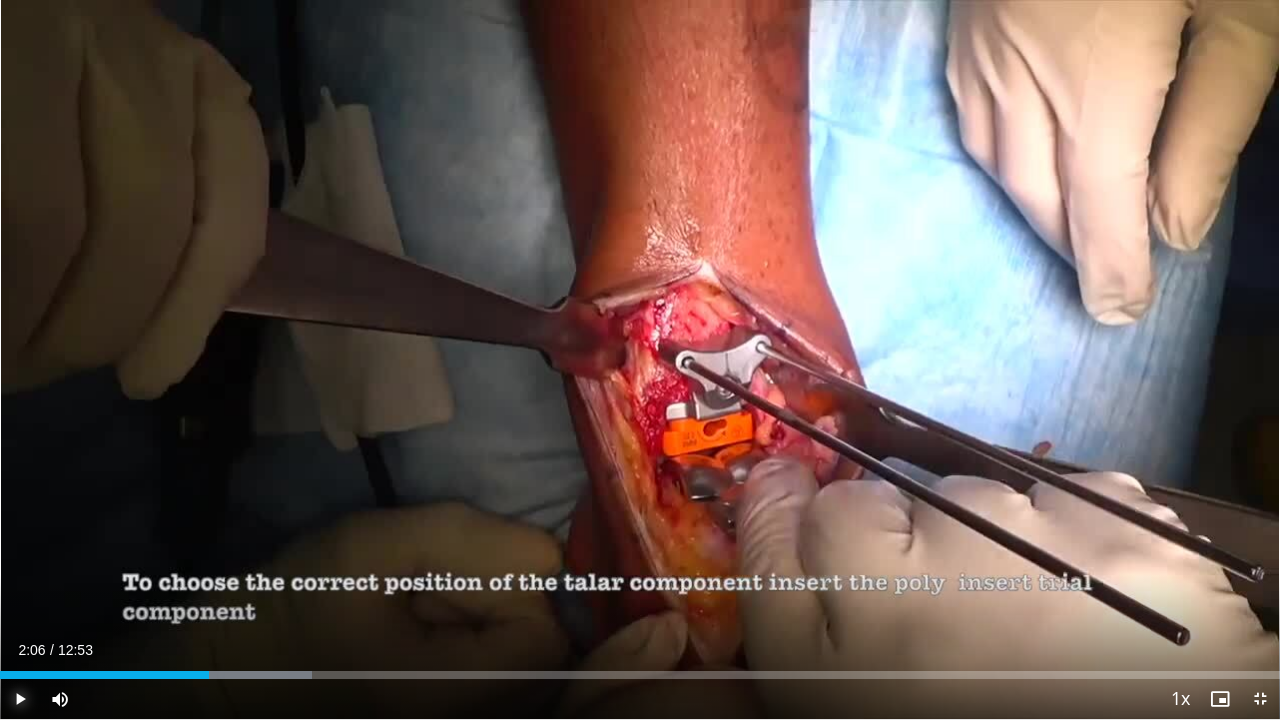 click at bounding box center (20, 699) 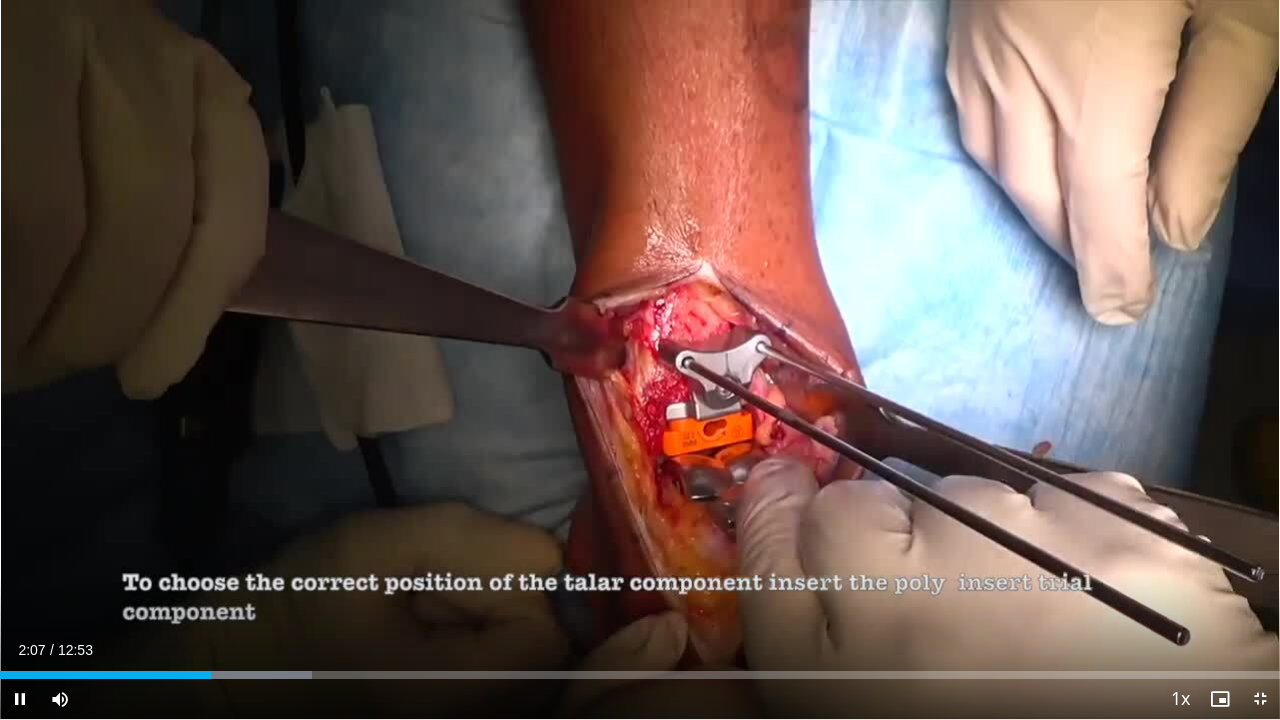 click on "**********" at bounding box center (640, 360) 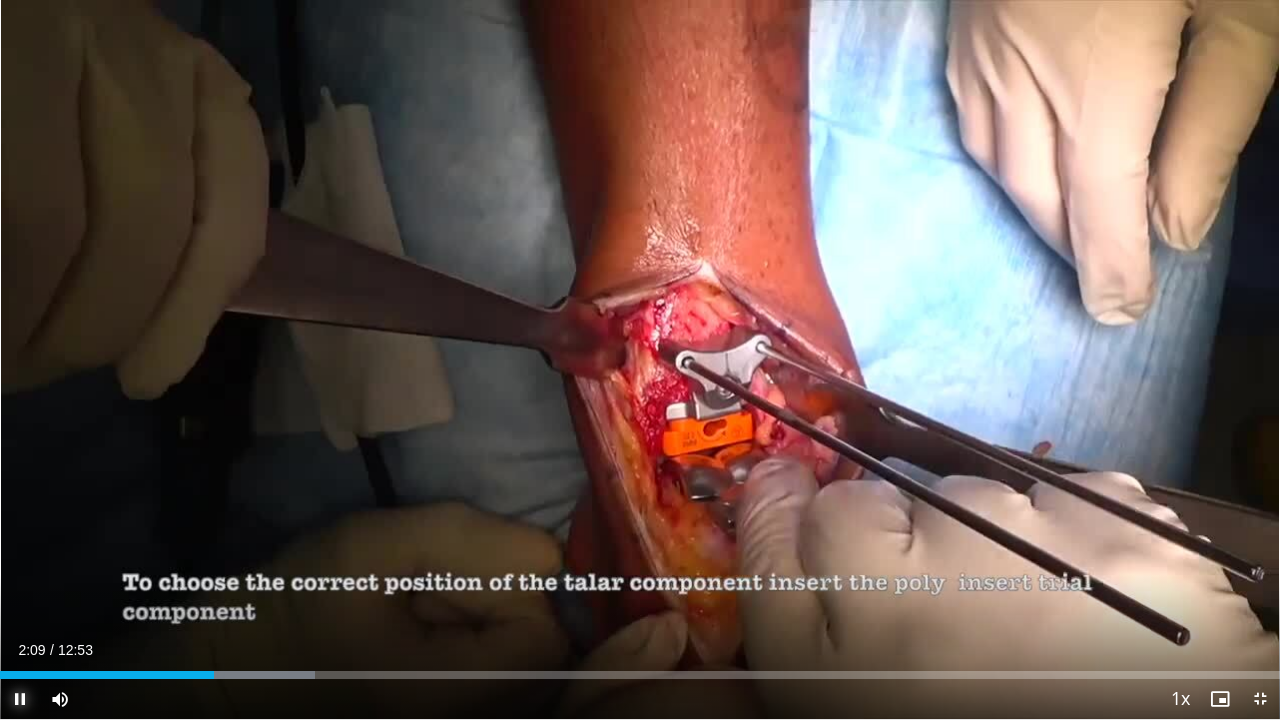 click at bounding box center [20, 699] 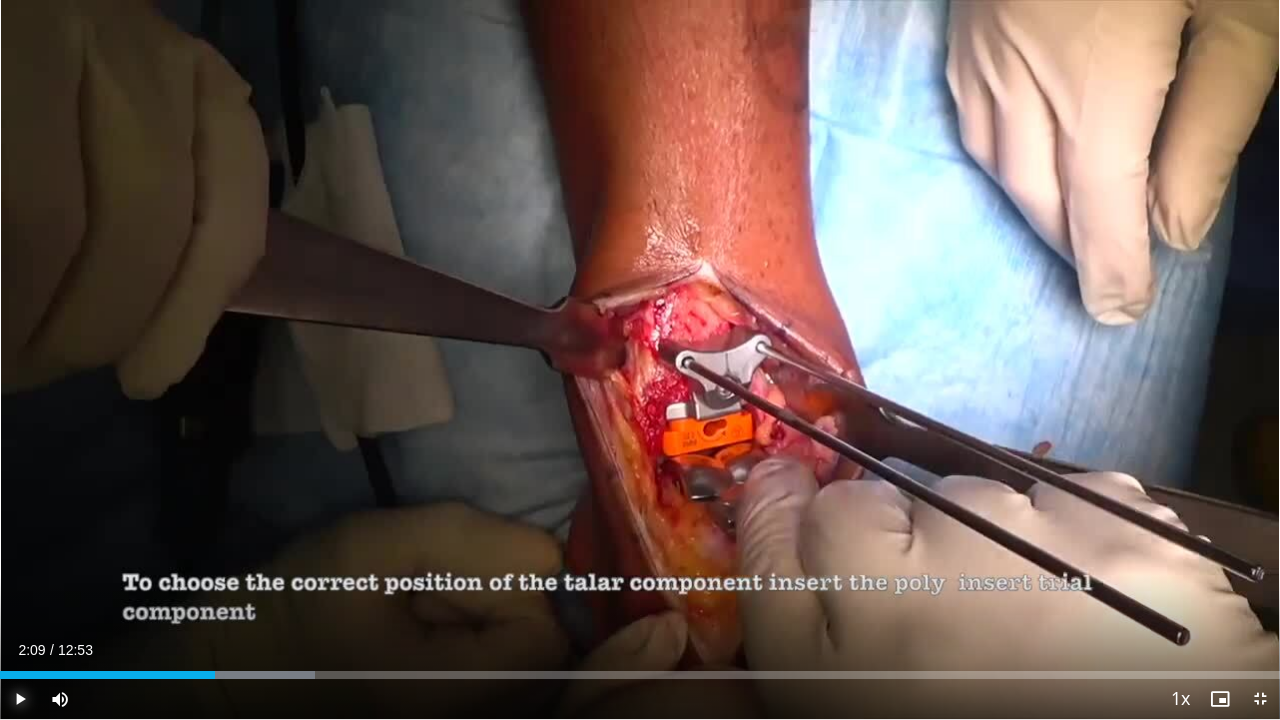 click at bounding box center (20, 699) 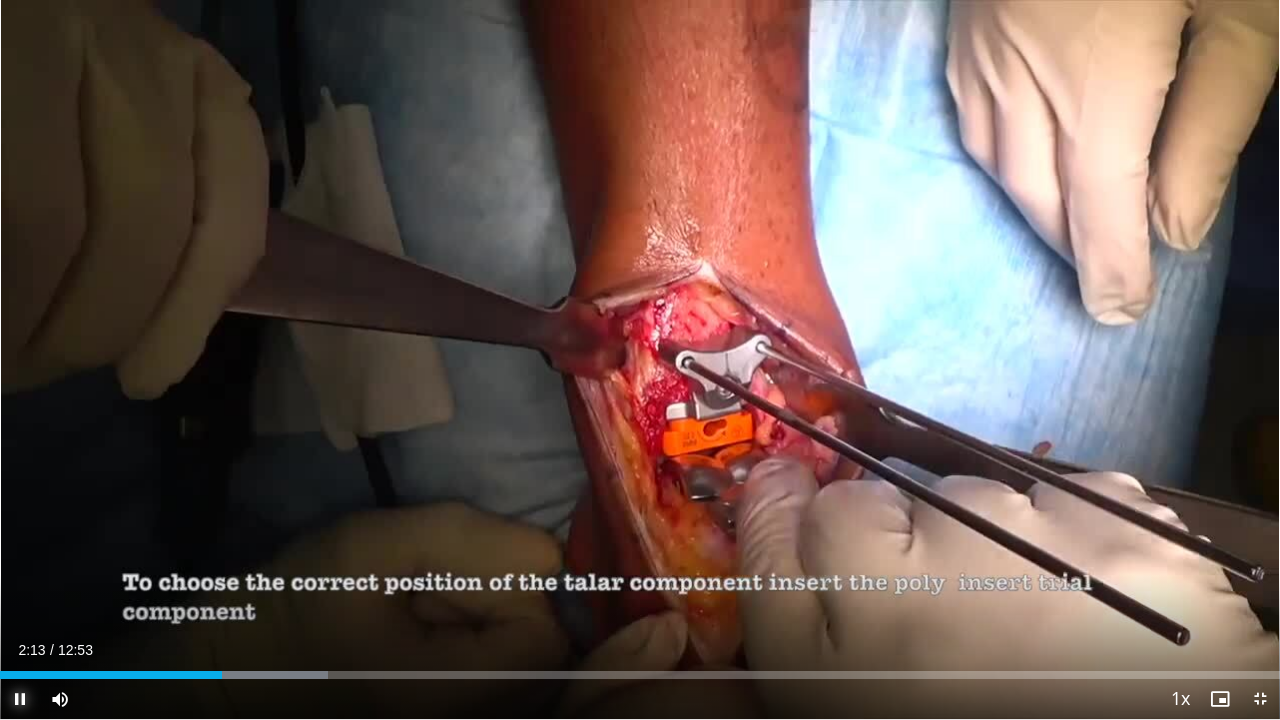 click at bounding box center [20, 699] 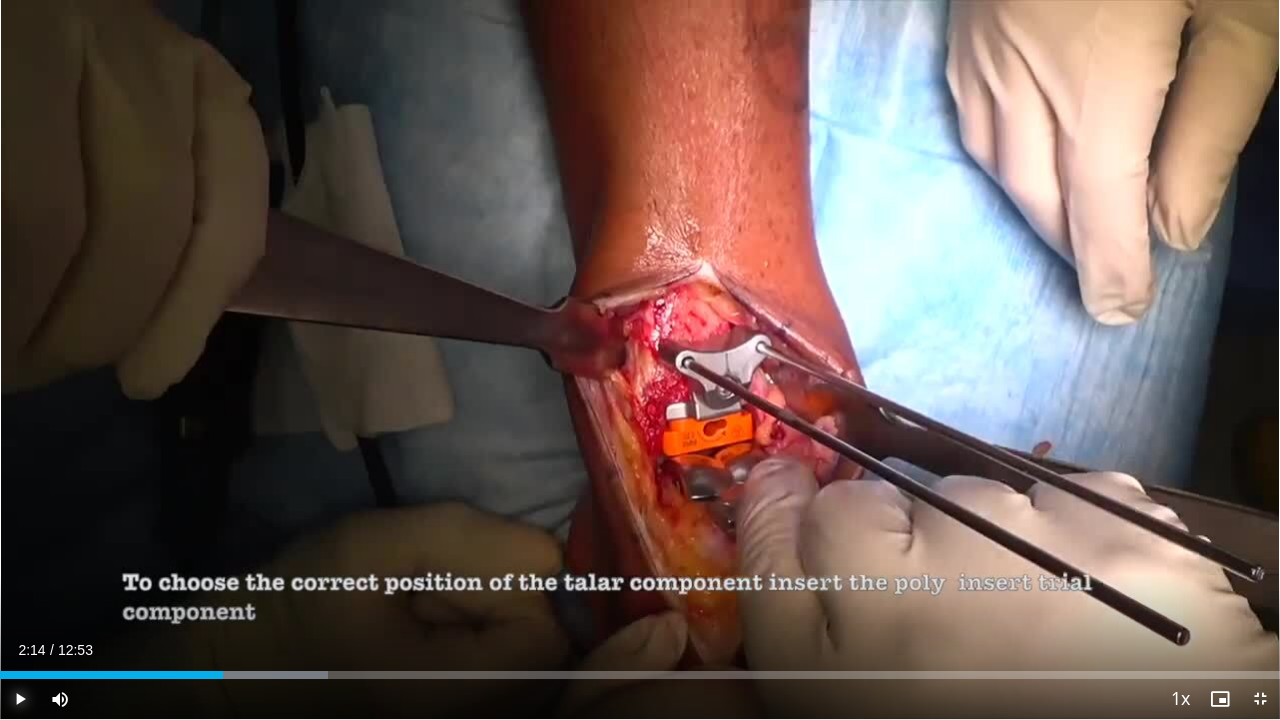 click at bounding box center (20, 699) 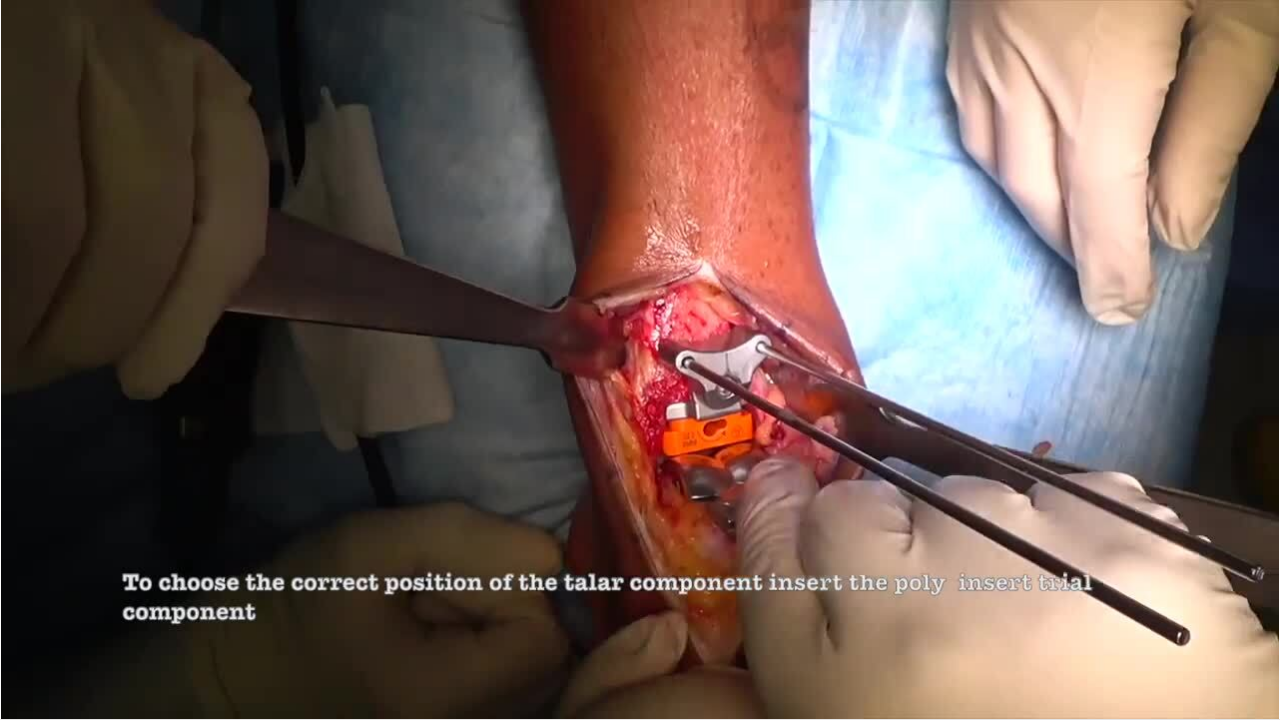 click on "10 seconds
Tap to unmute" at bounding box center (640, 359) 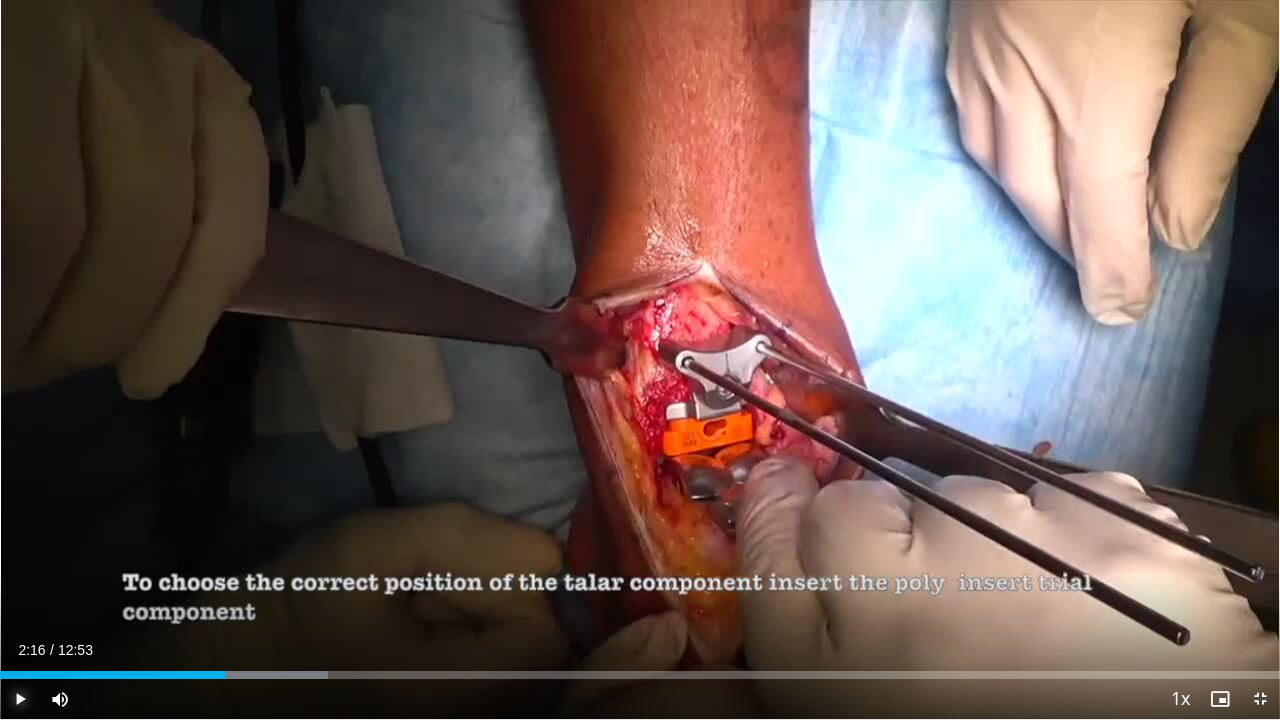 click at bounding box center (20, 699) 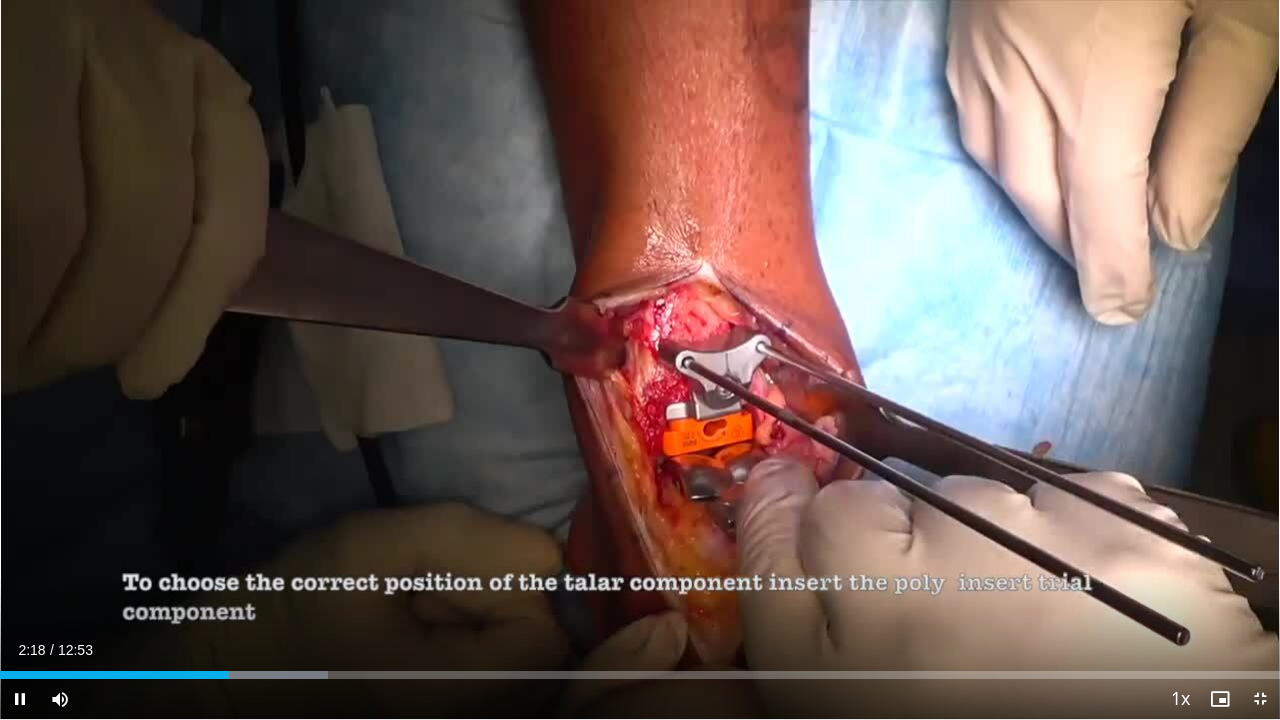 click on "**********" at bounding box center [640, 360] 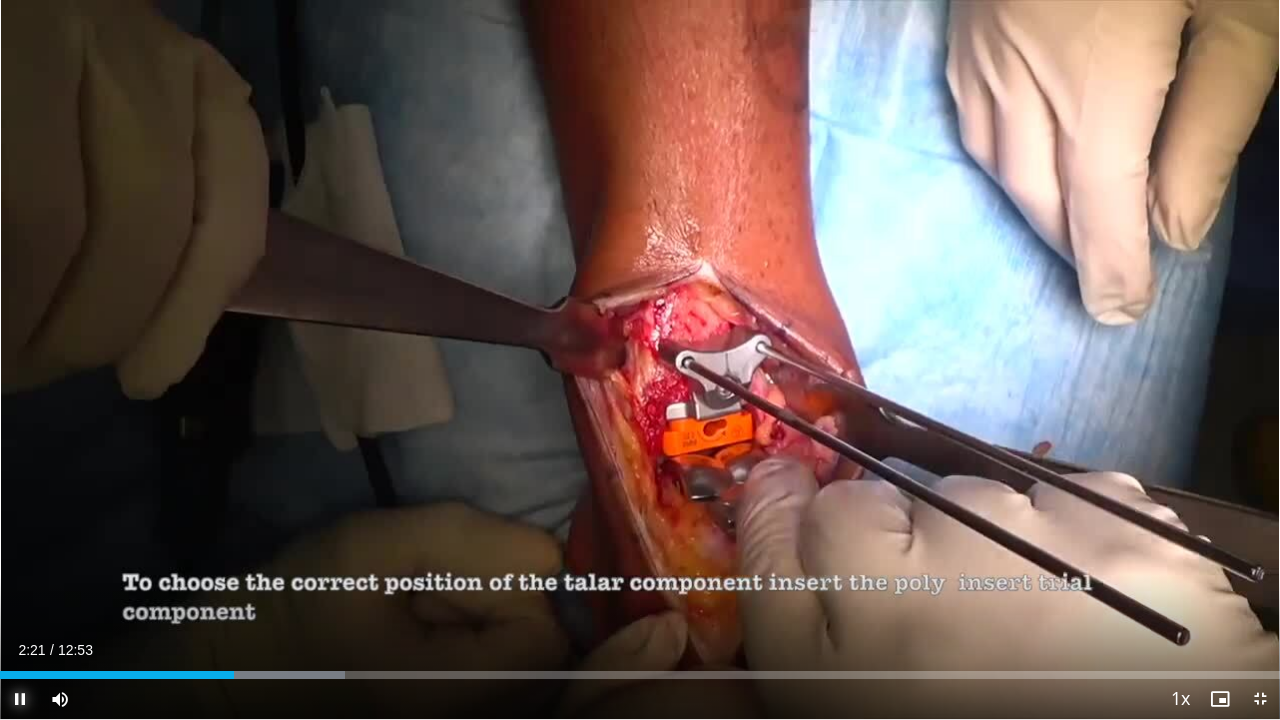 click at bounding box center (20, 699) 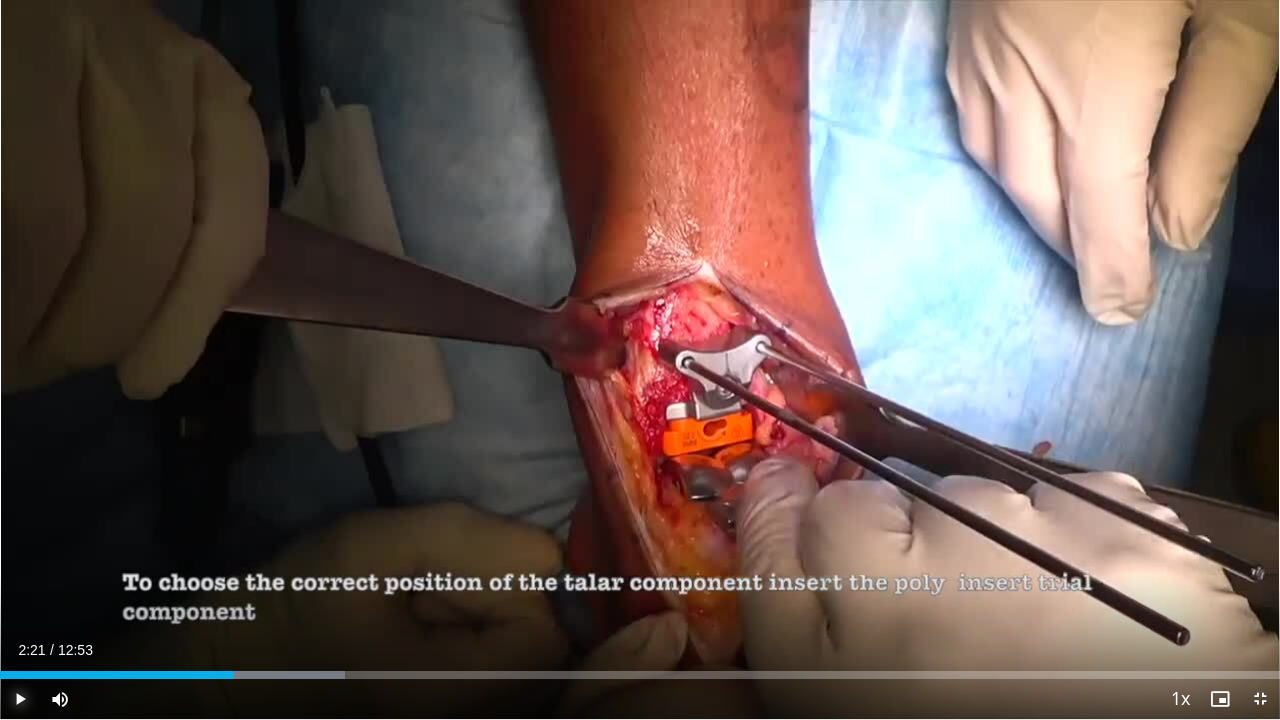 click at bounding box center (20, 699) 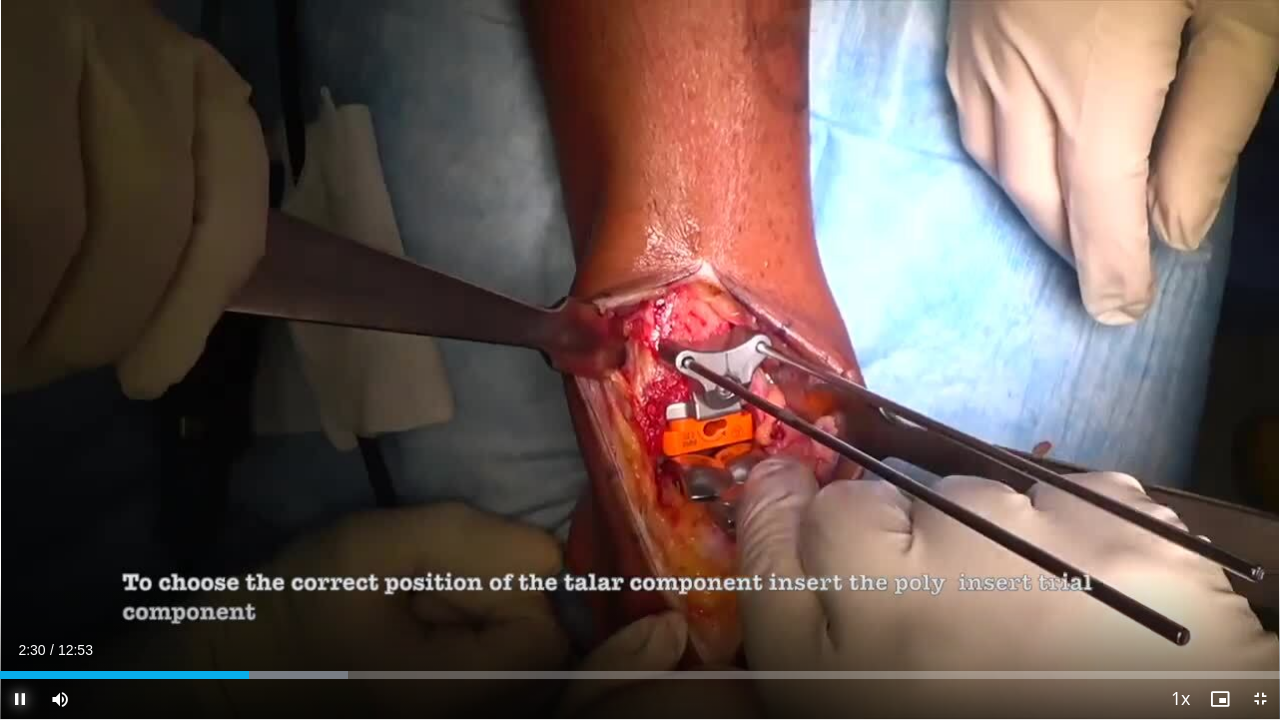 click at bounding box center [20, 699] 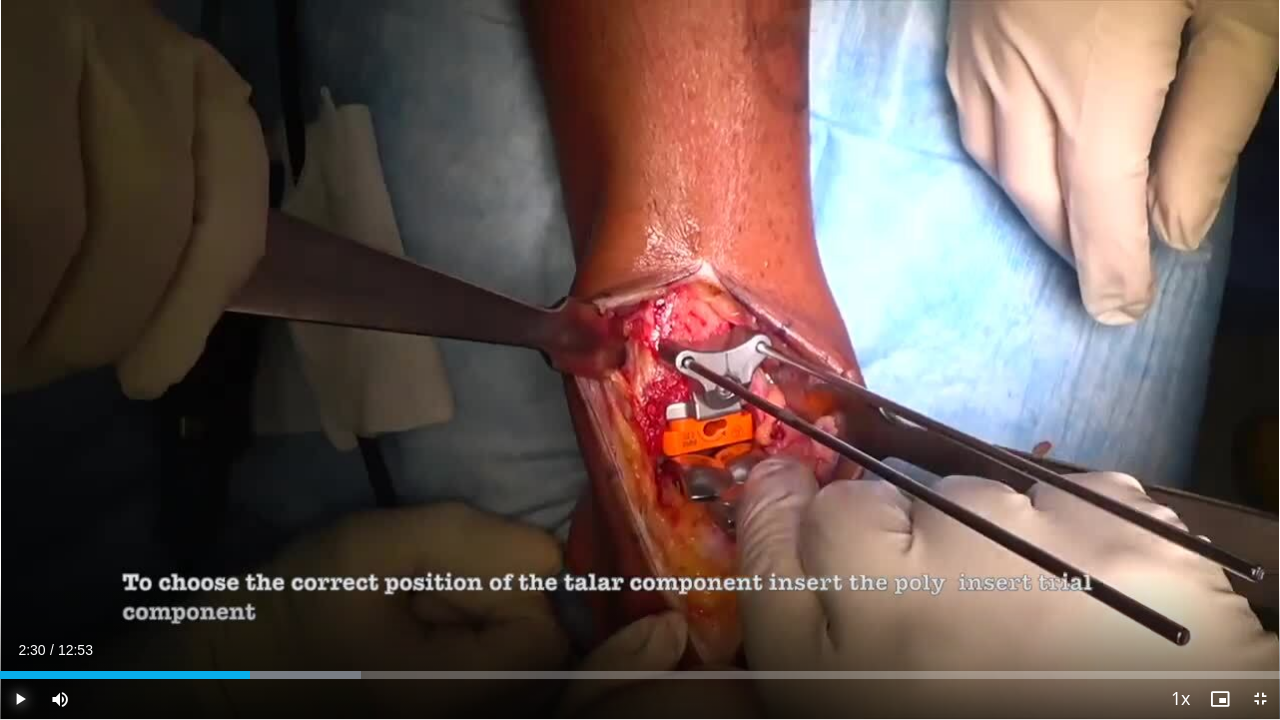 click at bounding box center [20, 699] 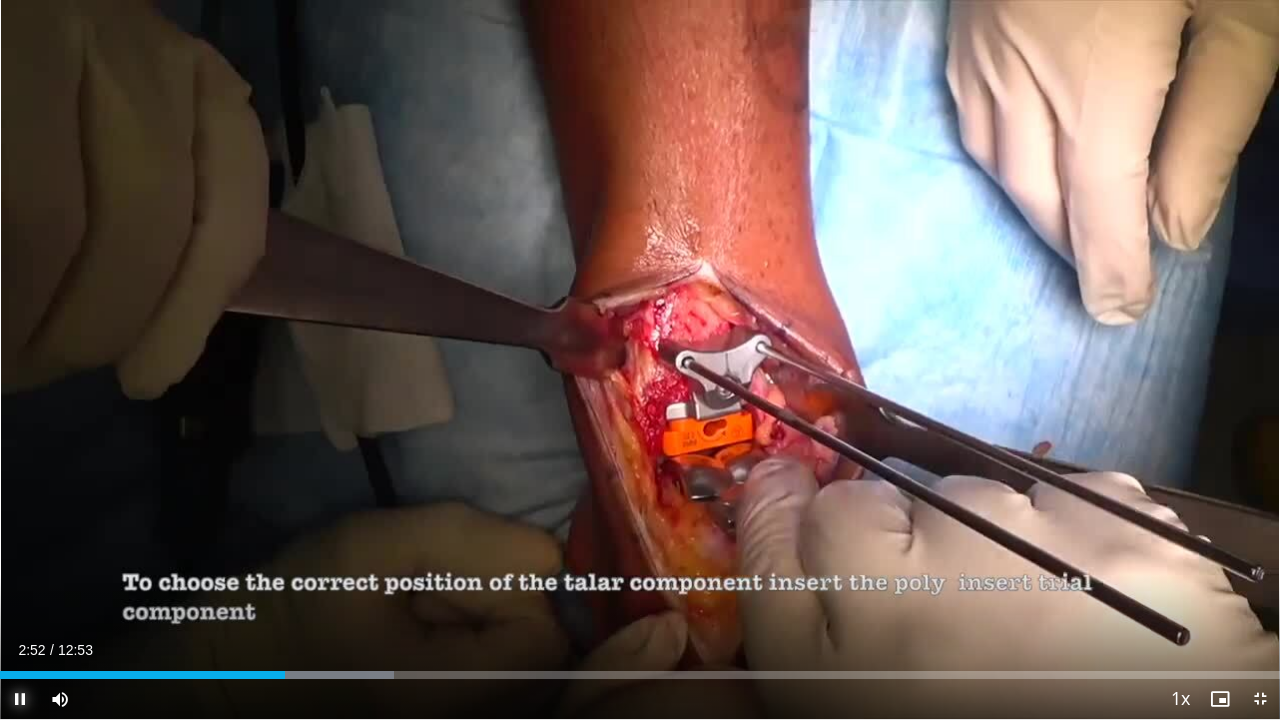 click at bounding box center [20, 699] 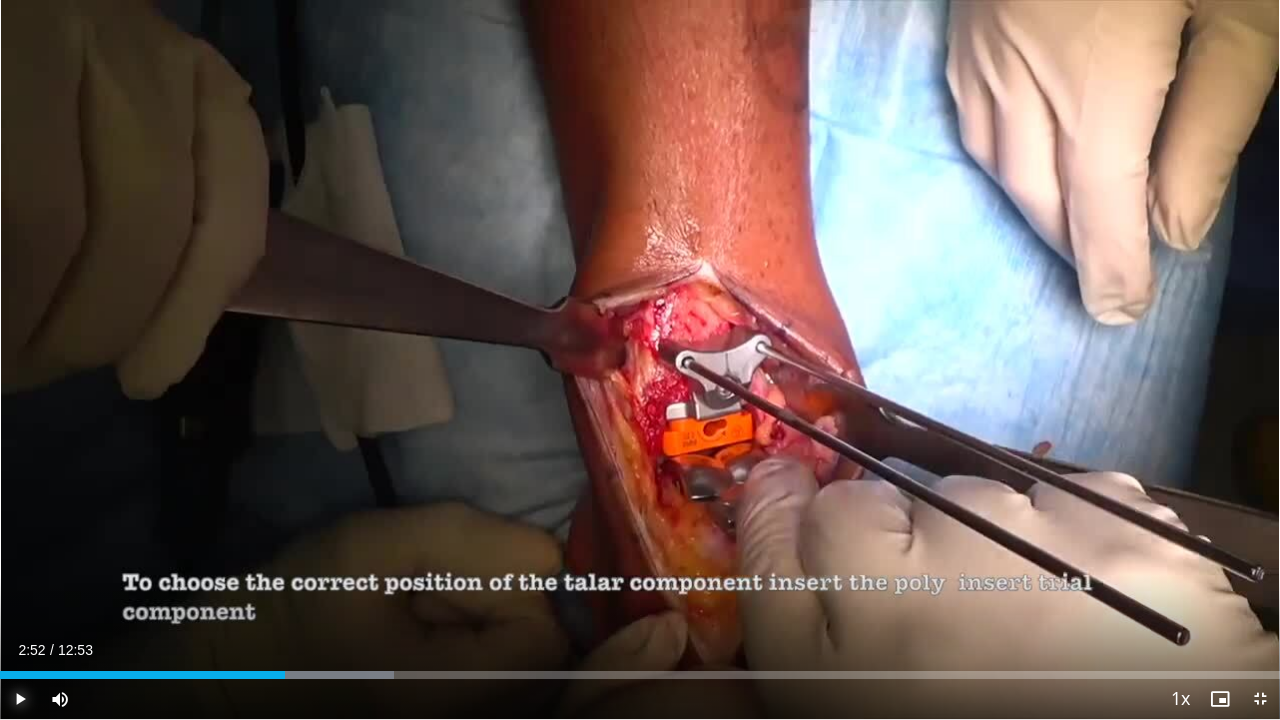 click at bounding box center [20, 699] 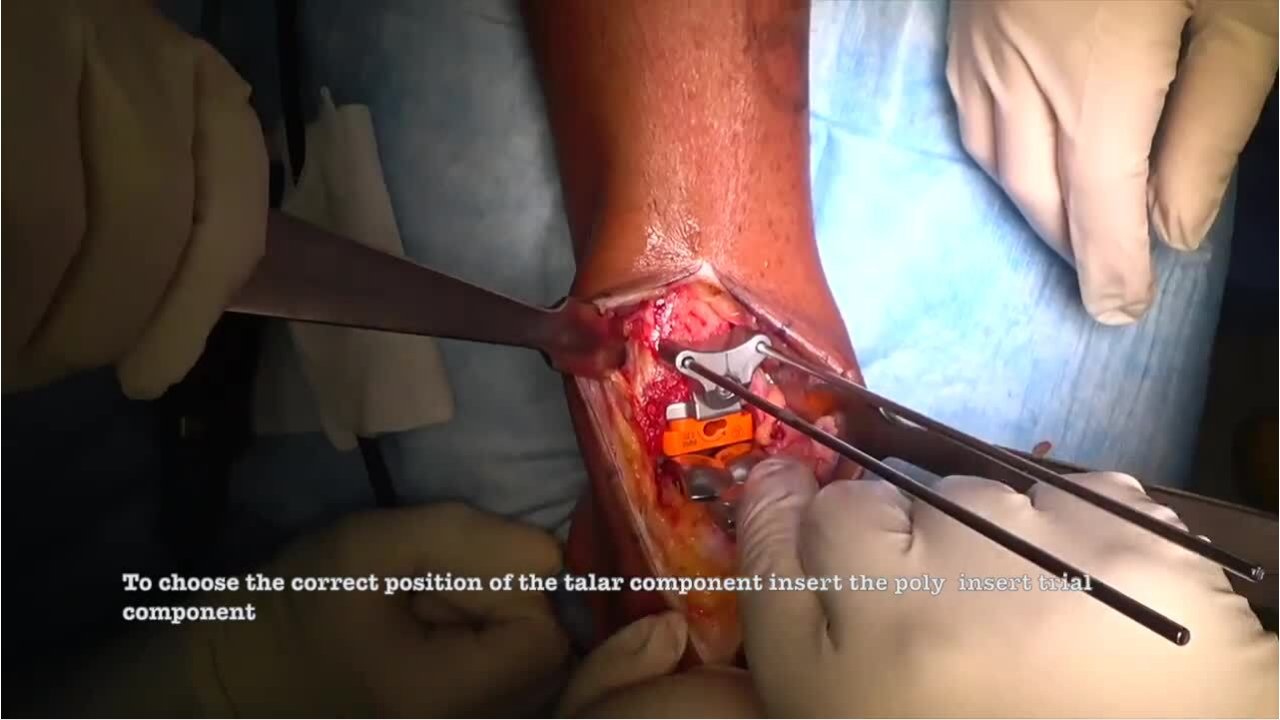 click on "10 seconds
Tap to unmute" at bounding box center (640, 359) 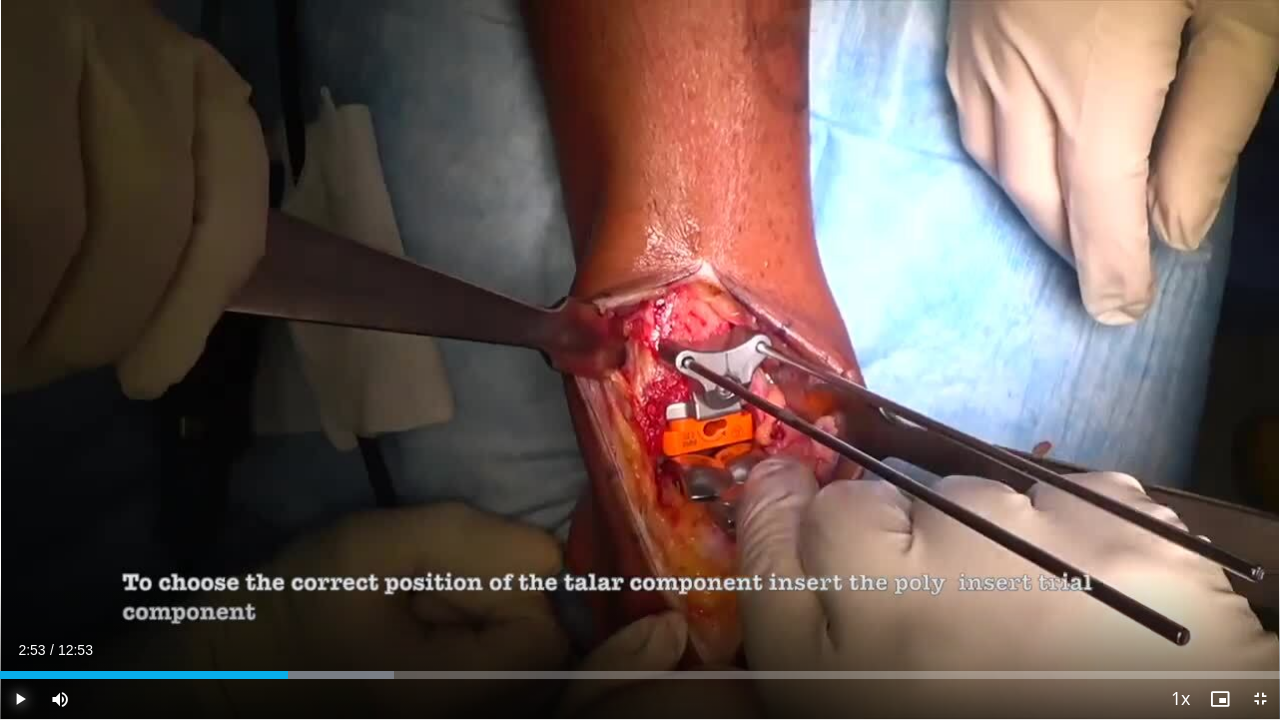 click at bounding box center [20, 699] 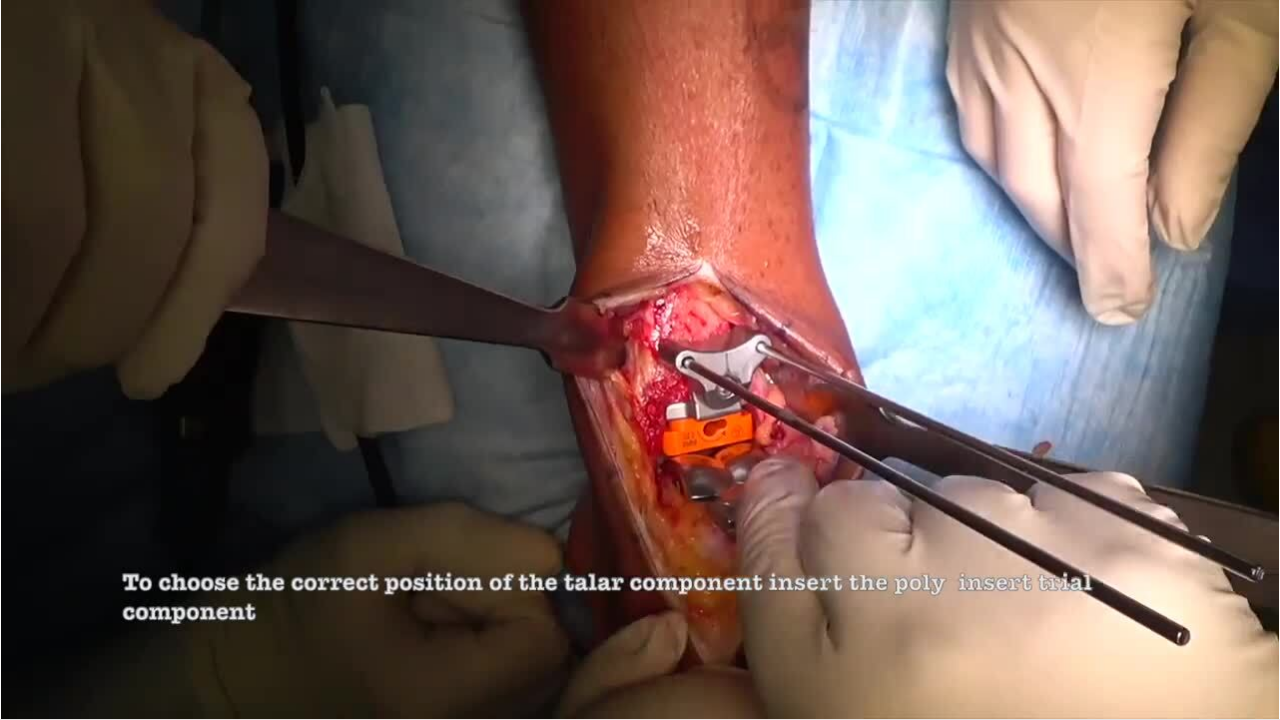 click on "10 seconds
Tap to unmute" at bounding box center [640, 359] 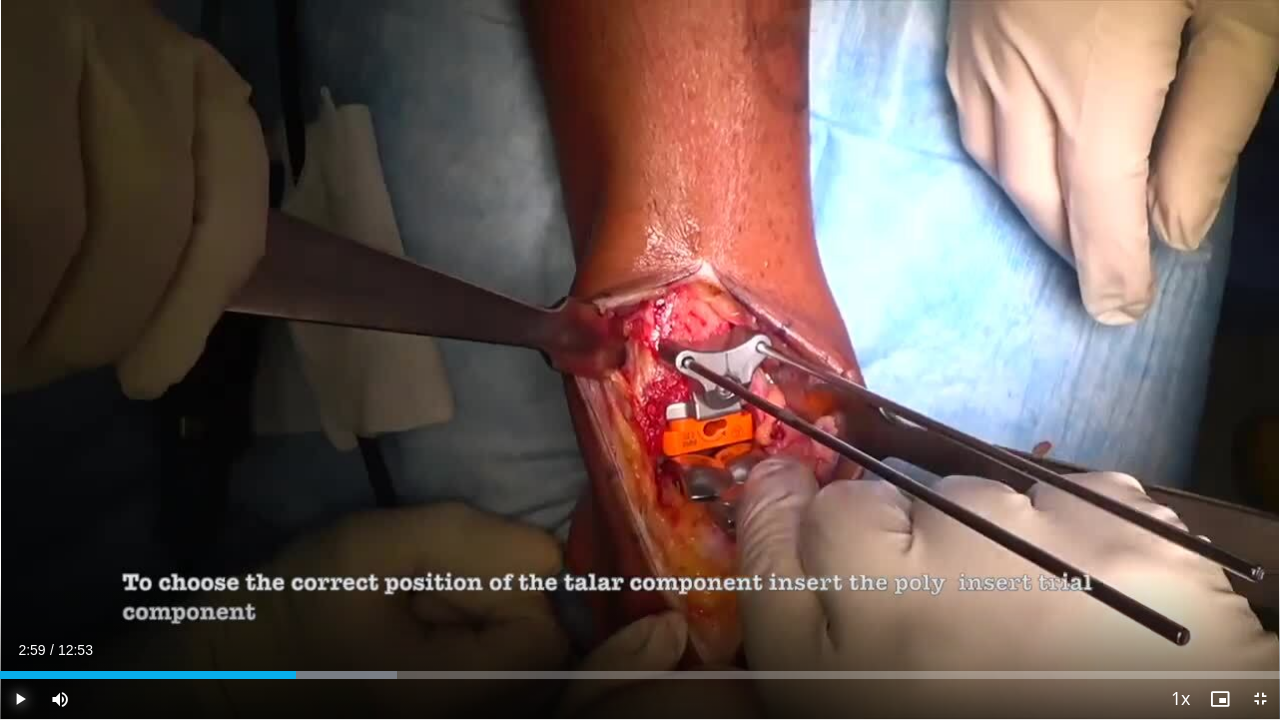 click at bounding box center [20, 699] 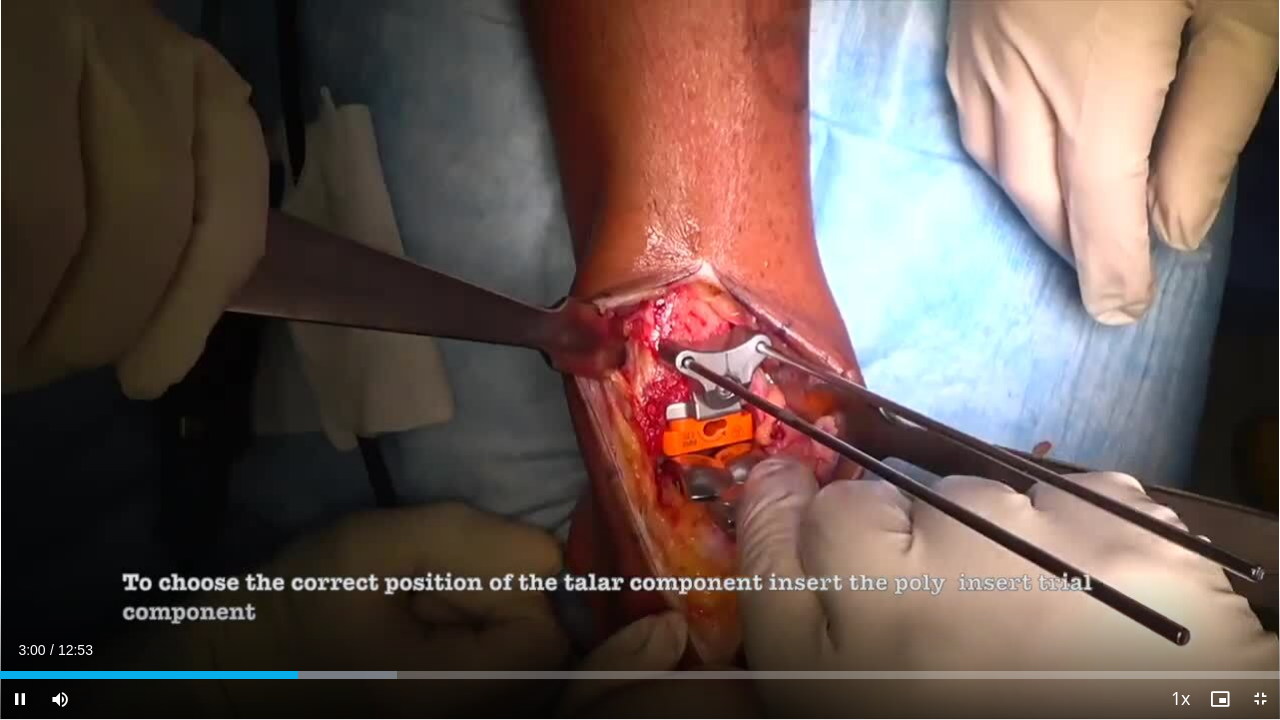 click on "**********" at bounding box center [640, 360] 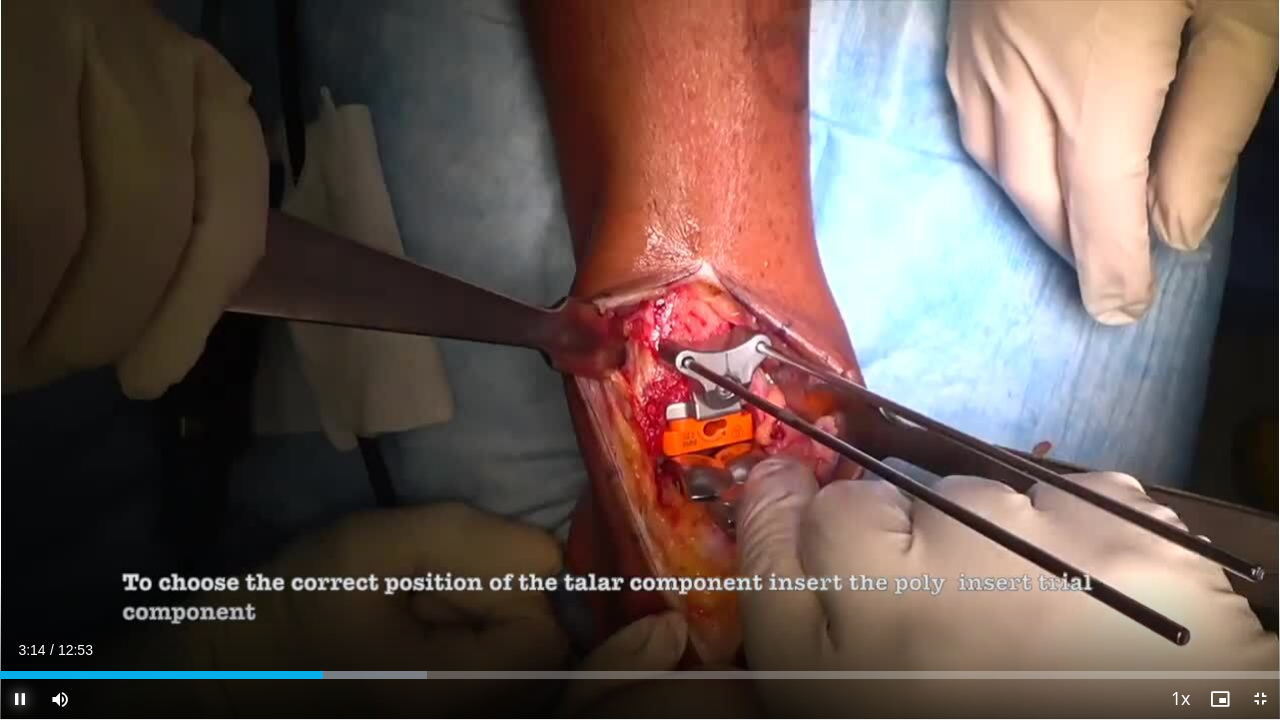 click at bounding box center [20, 699] 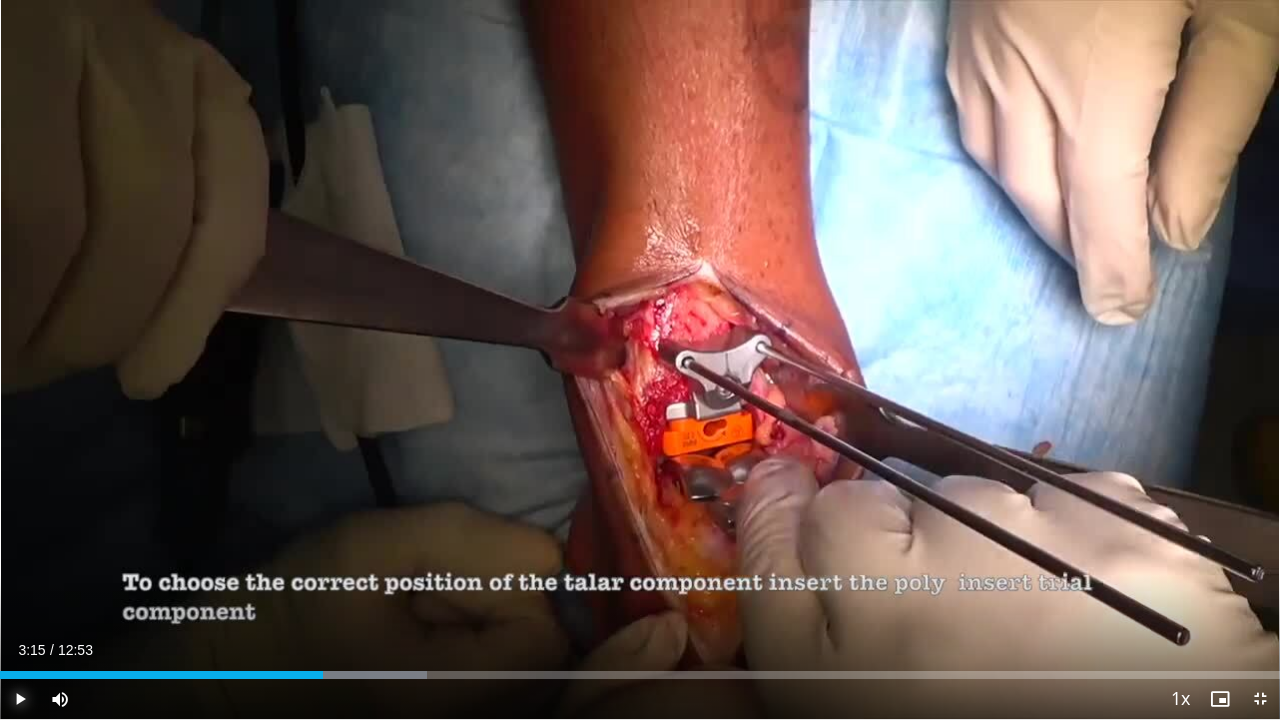 click at bounding box center (20, 699) 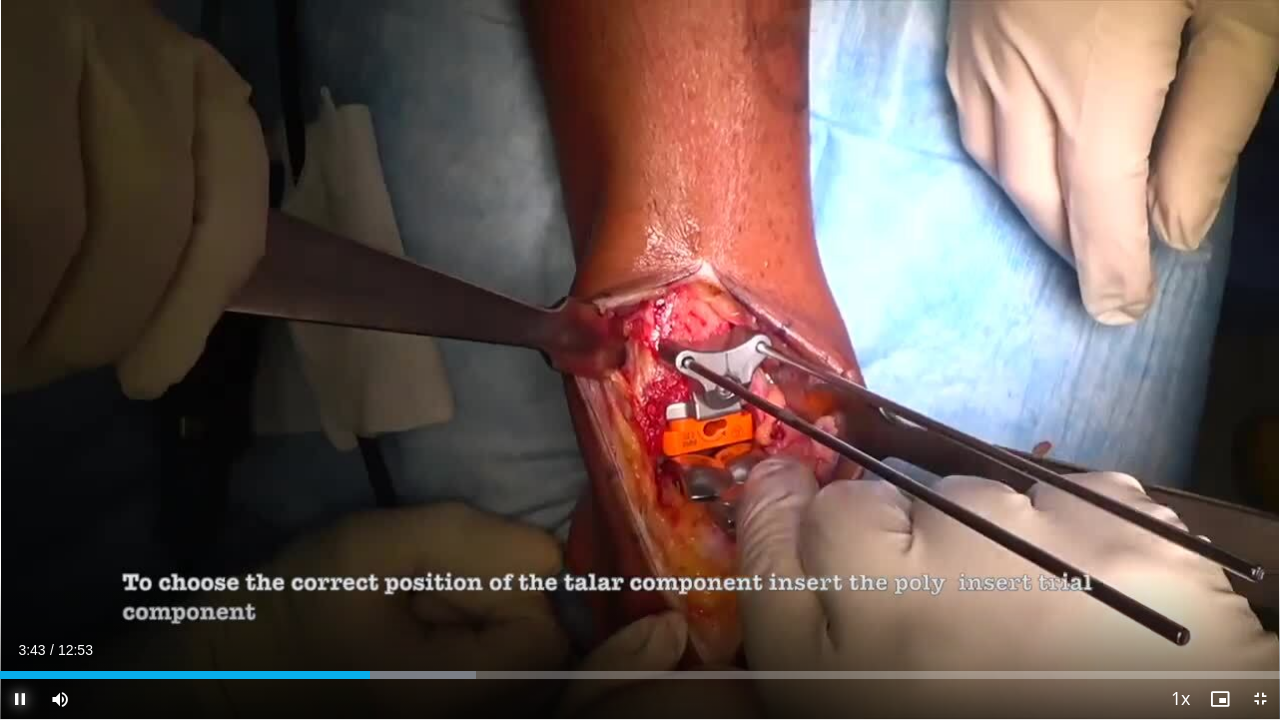 click at bounding box center [20, 699] 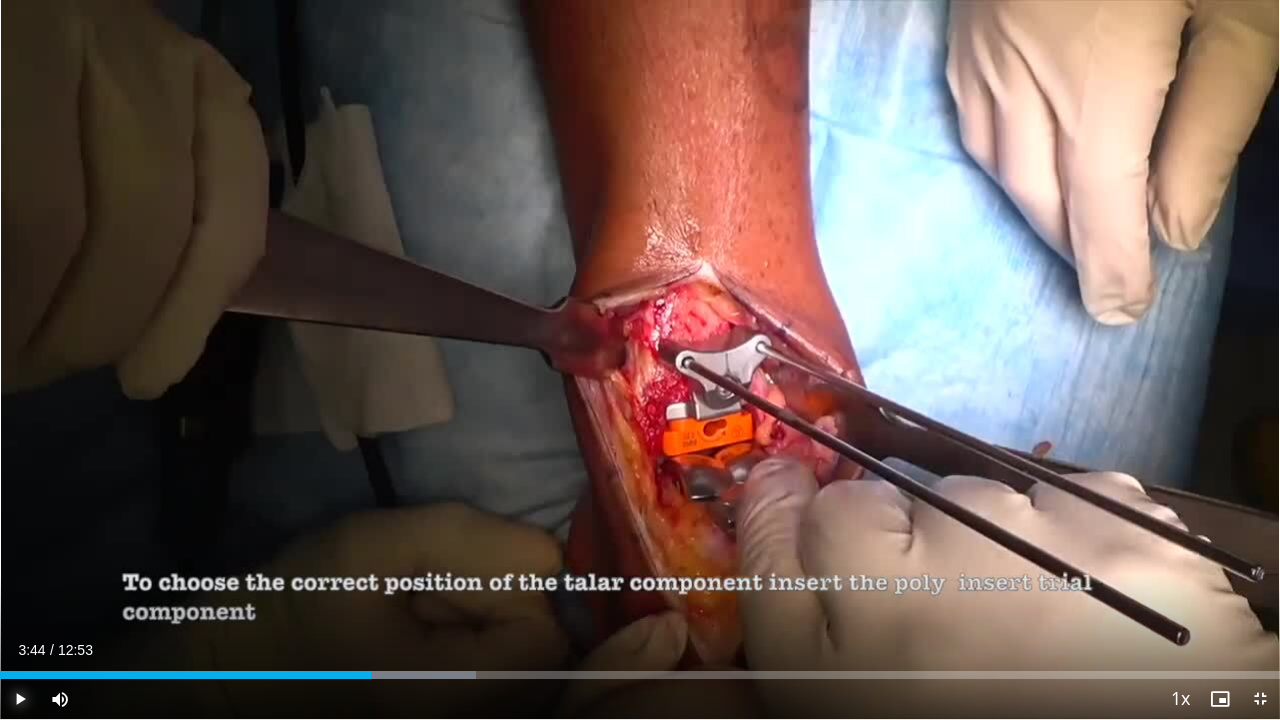 click at bounding box center [20, 699] 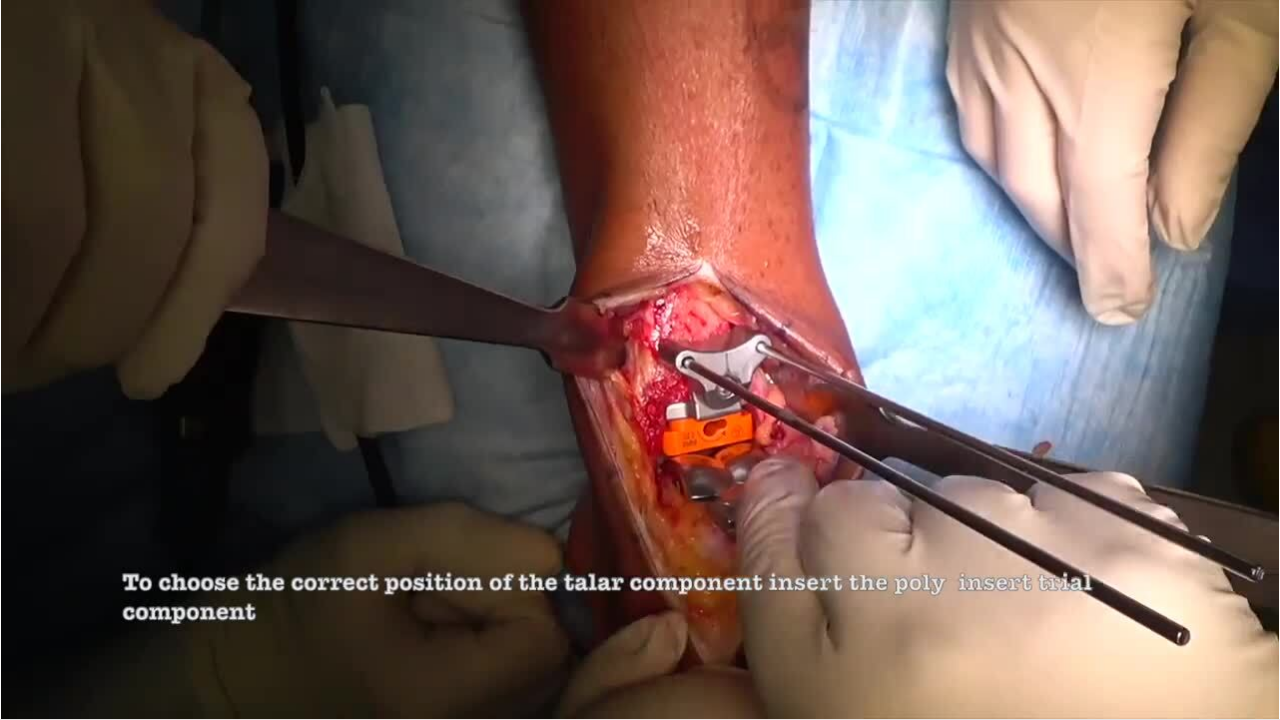 click on "10 seconds
Tap to unmute" at bounding box center (640, 359) 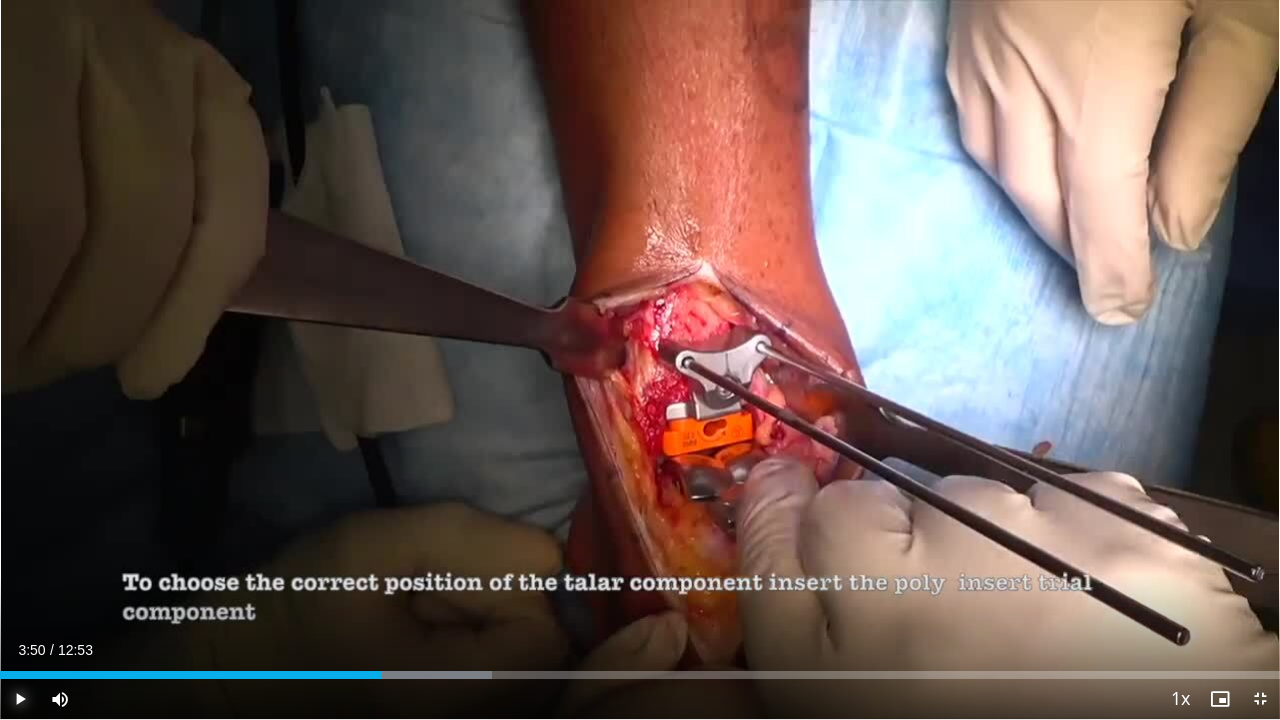 click at bounding box center [20, 699] 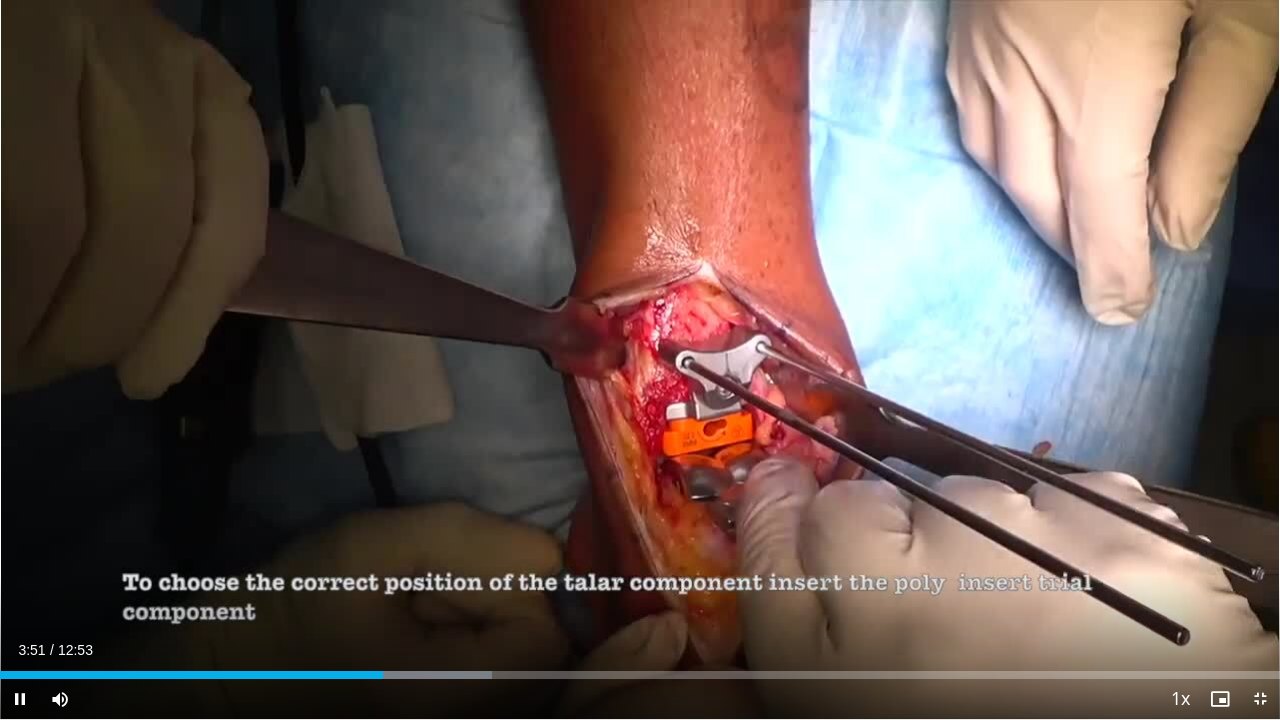 click on "**********" at bounding box center [640, 360] 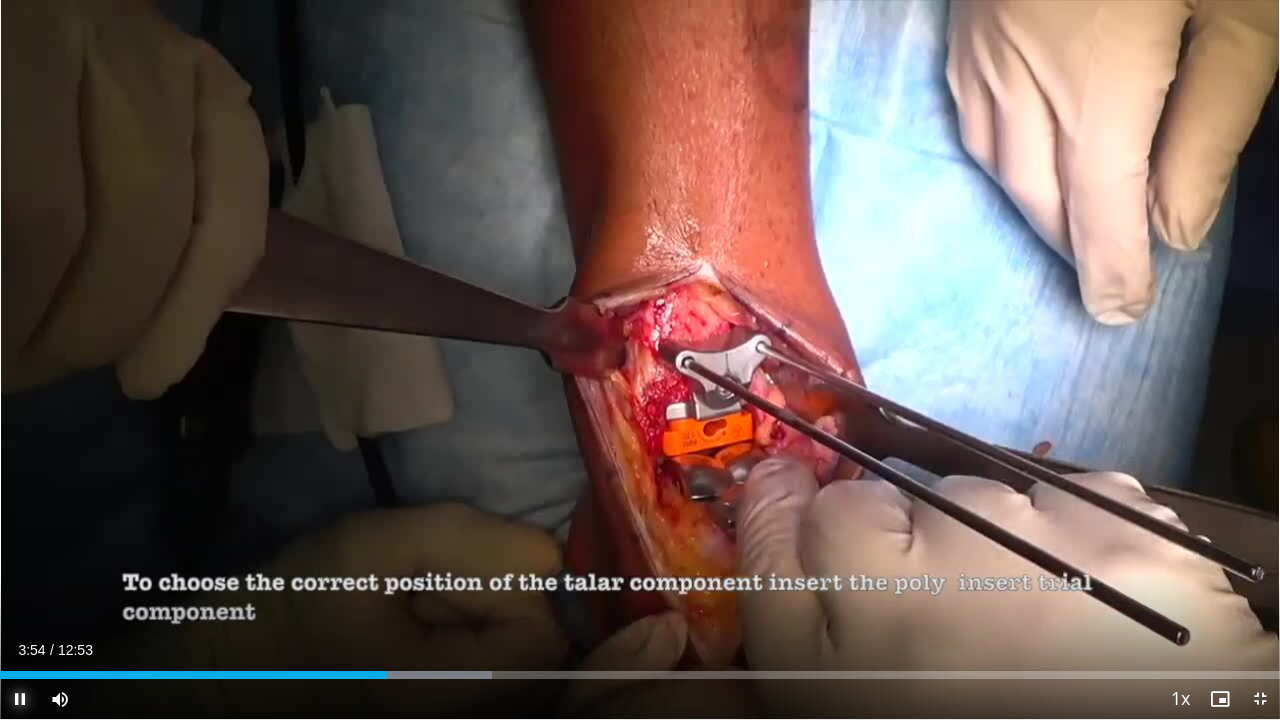 click at bounding box center (20, 699) 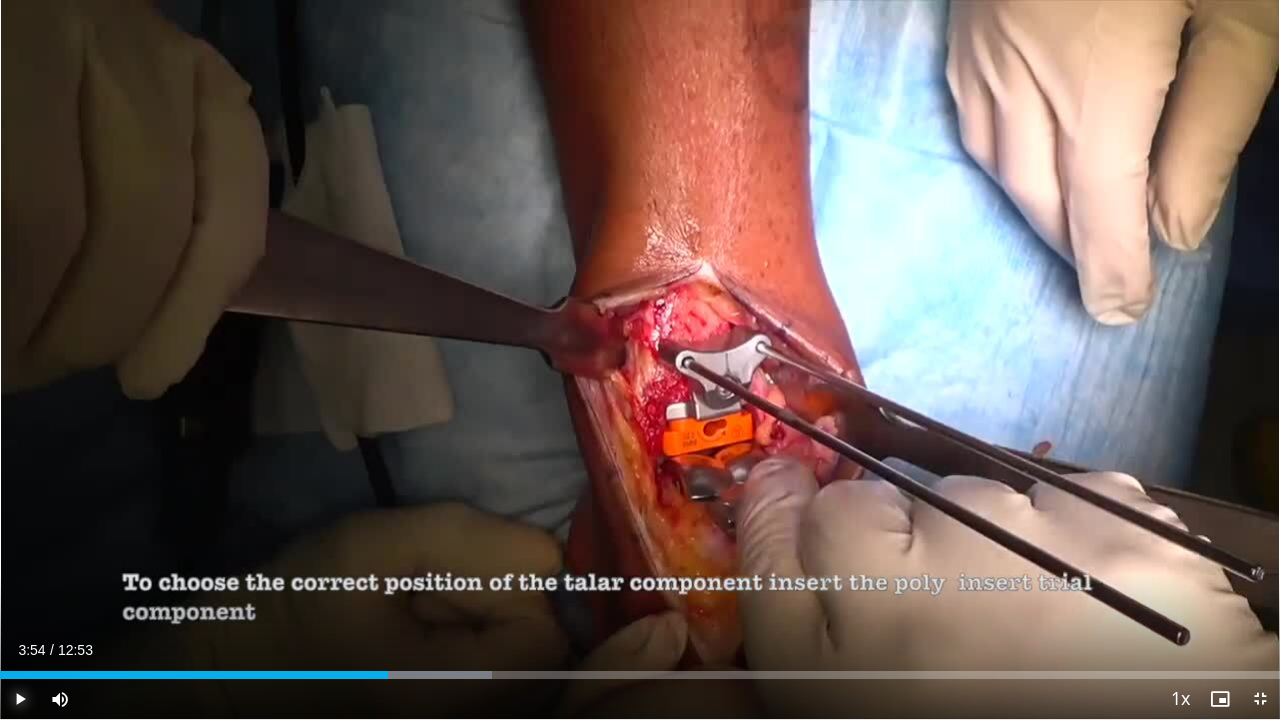 click at bounding box center (20, 699) 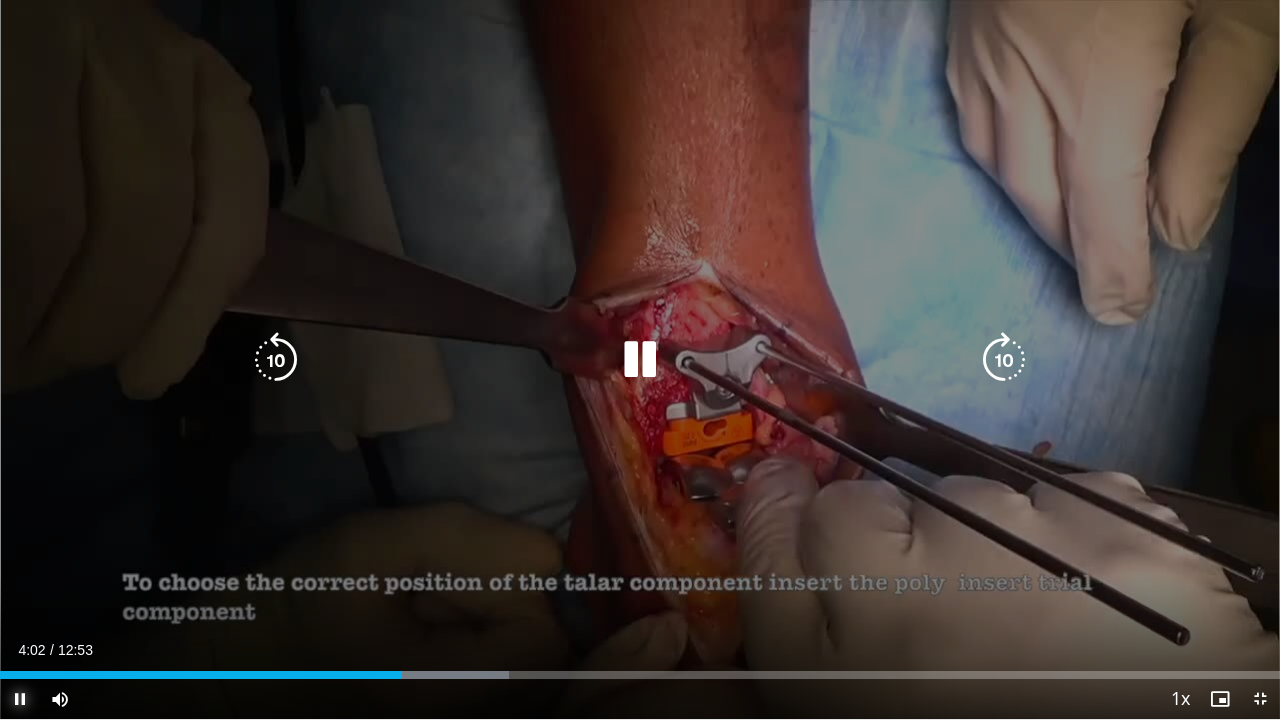 click at bounding box center [20, 699] 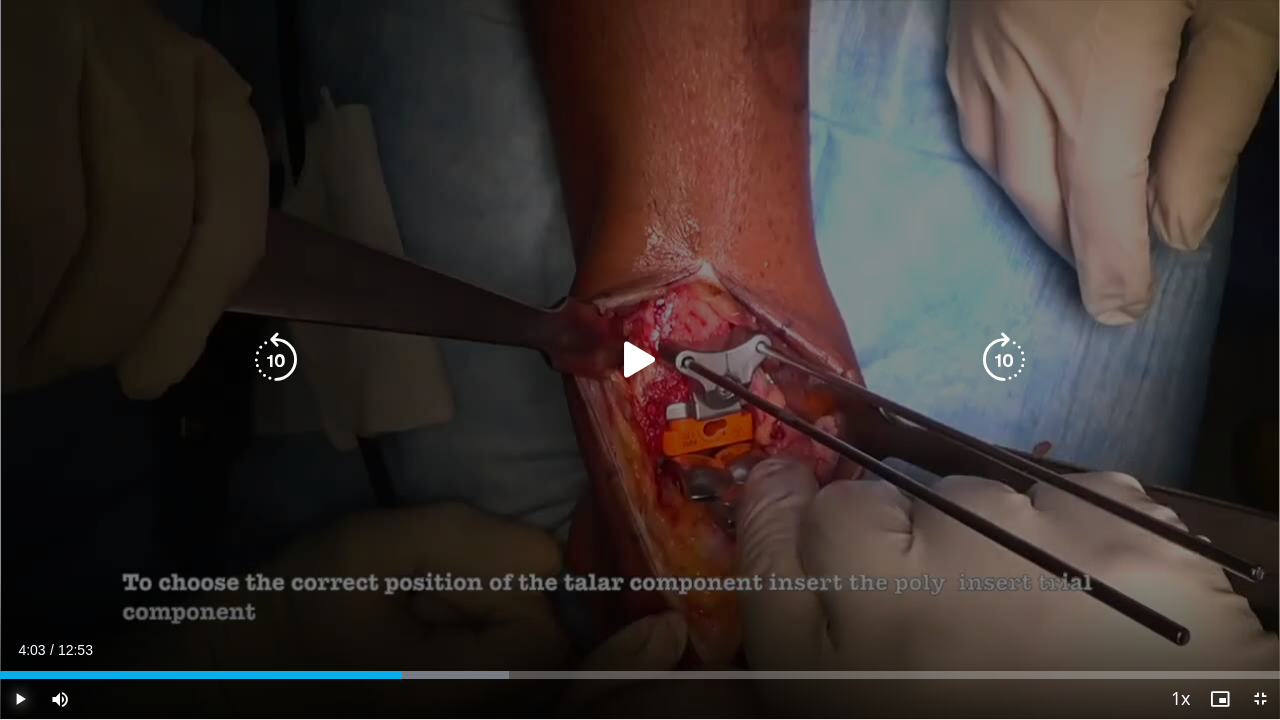 click at bounding box center (20, 699) 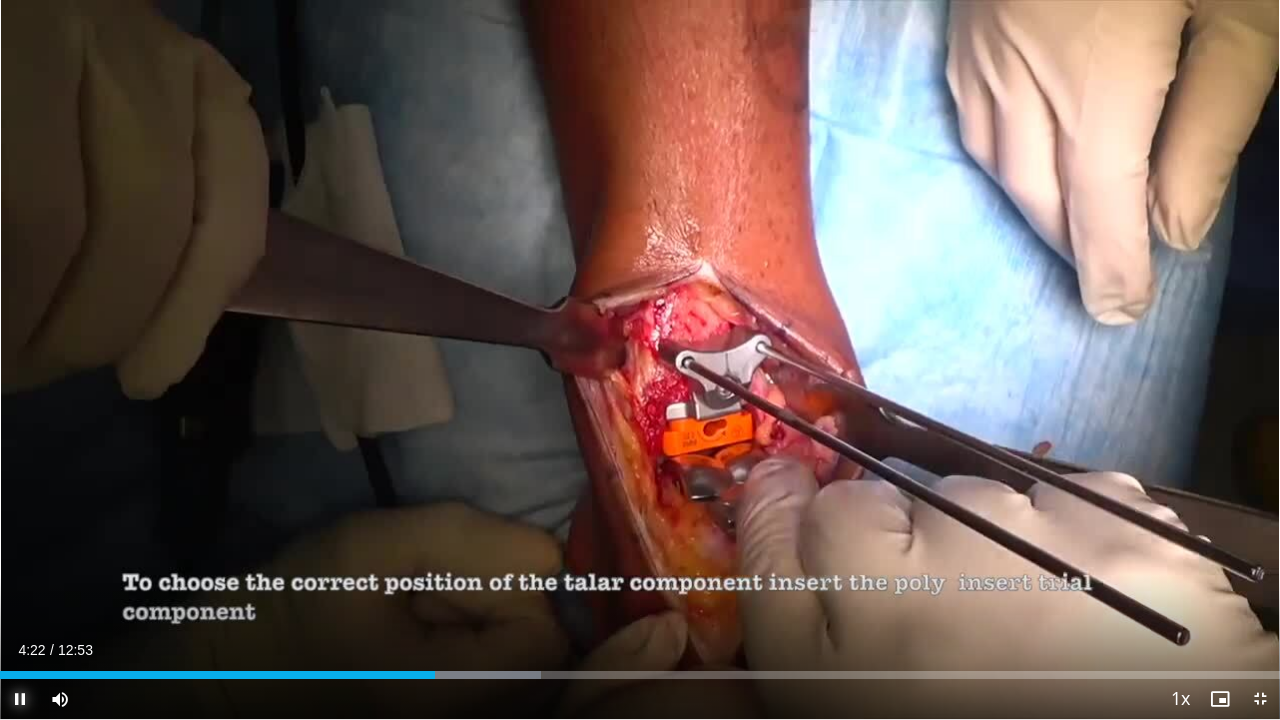 click at bounding box center [20, 699] 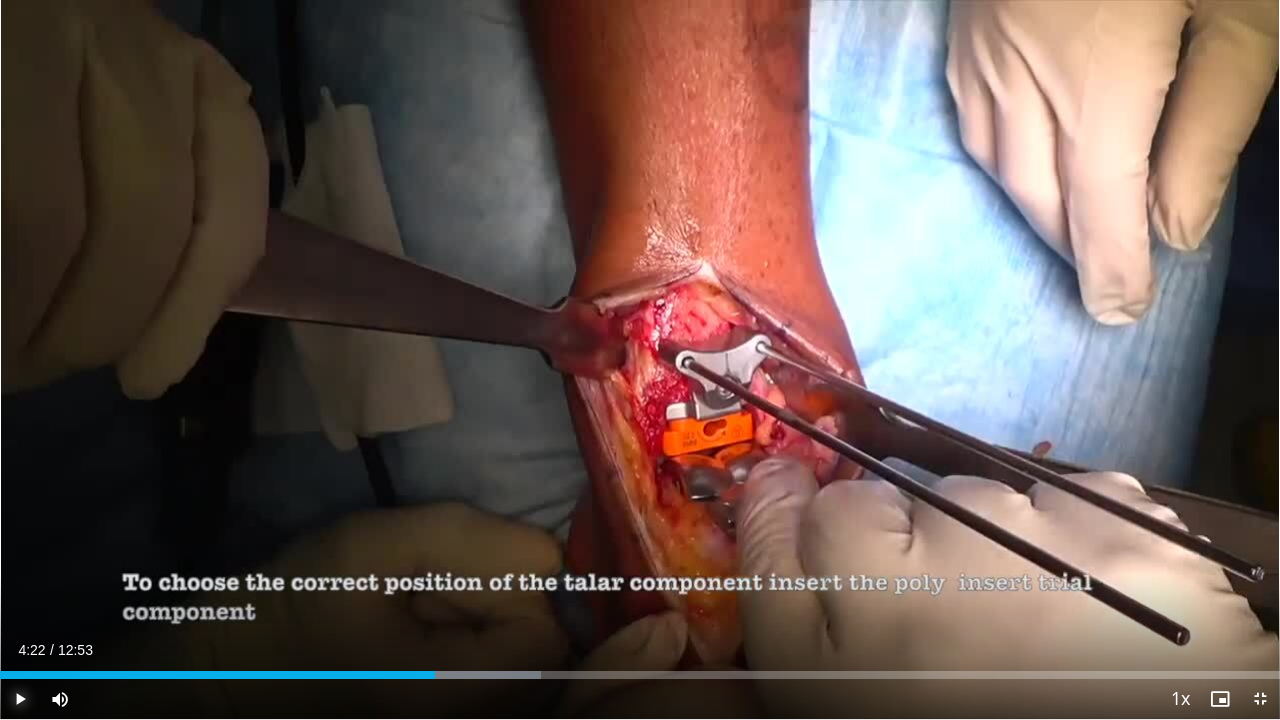 click at bounding box center (20, 699) 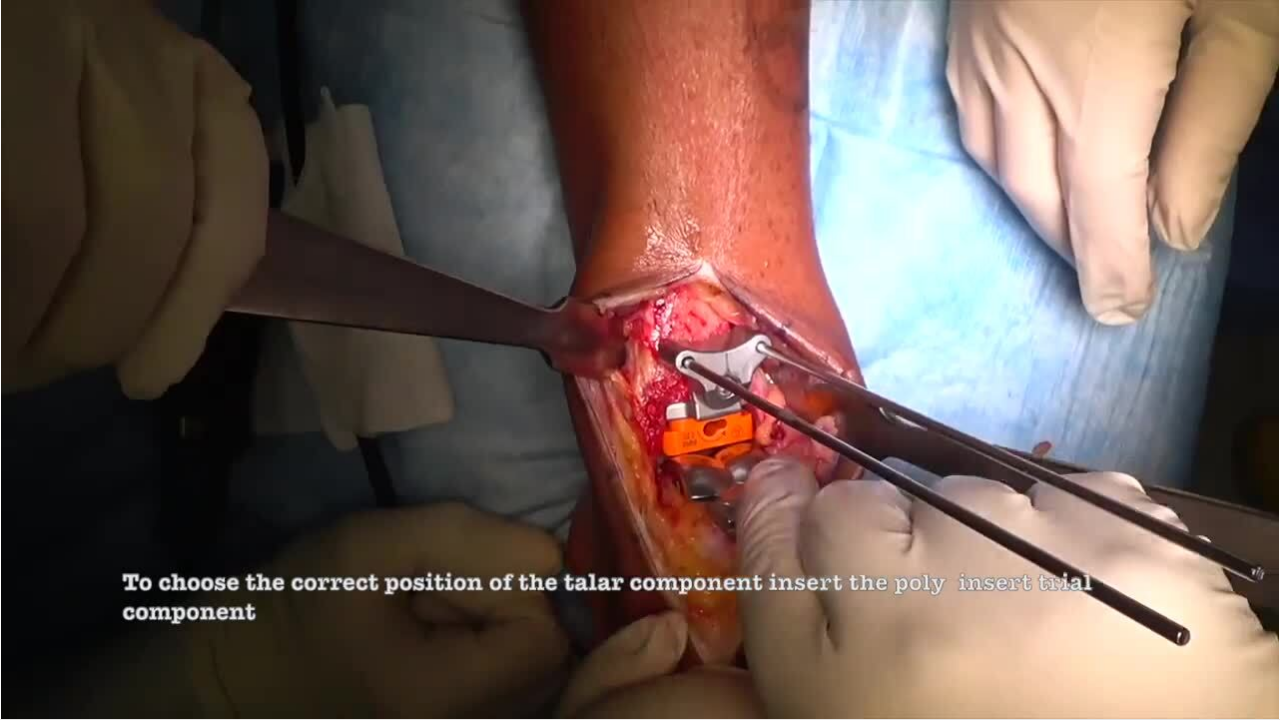 click on "**********" at bounding box center [640, 360] 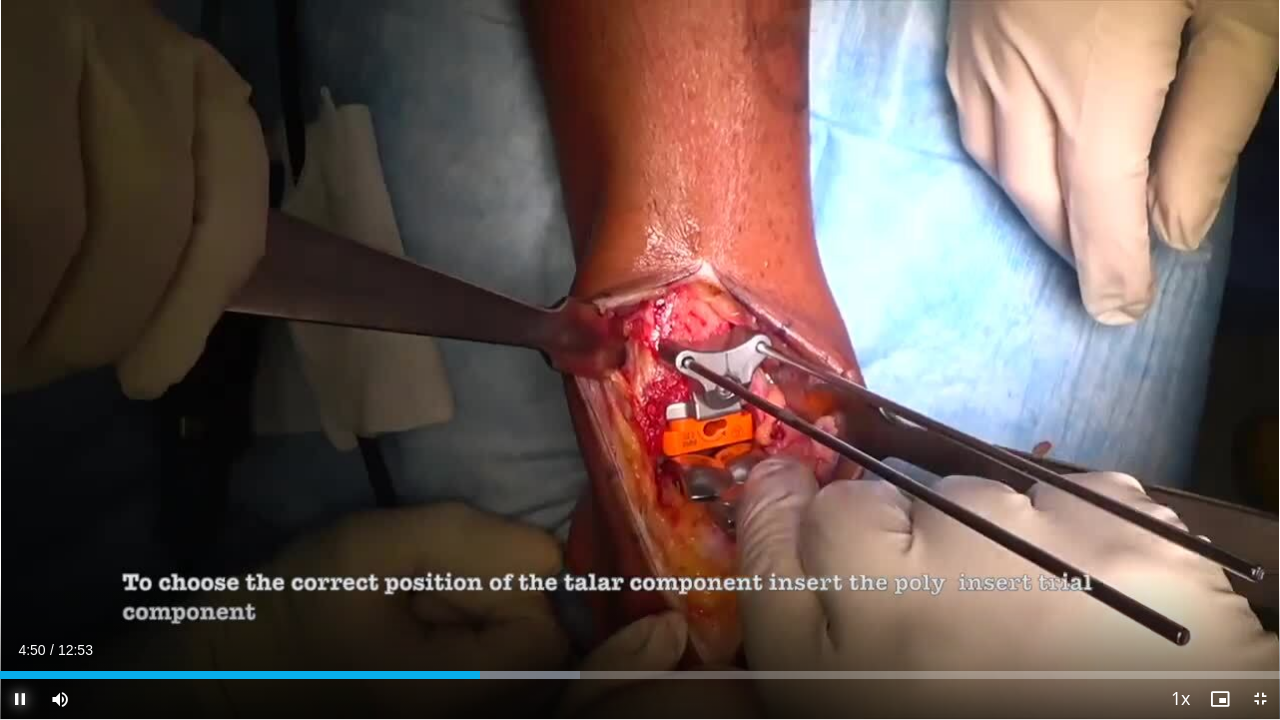 click at bounding box center (20, 699) 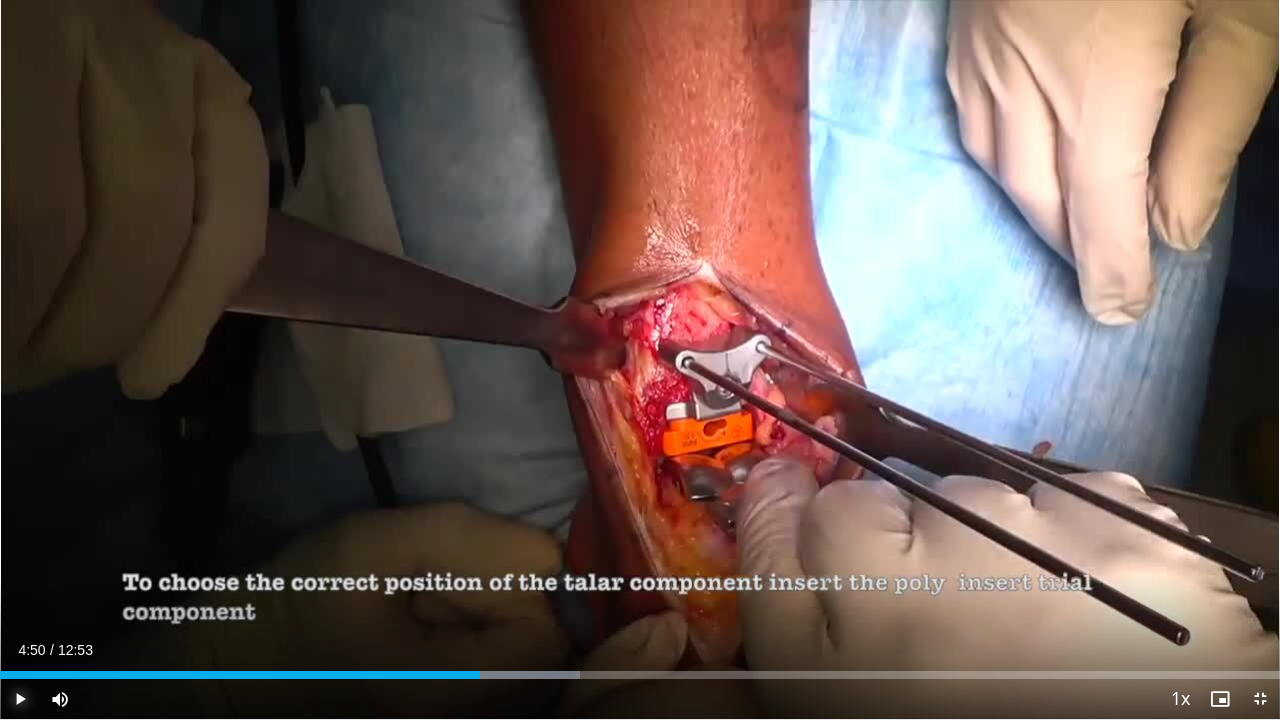click at bounding box center (20, 699) 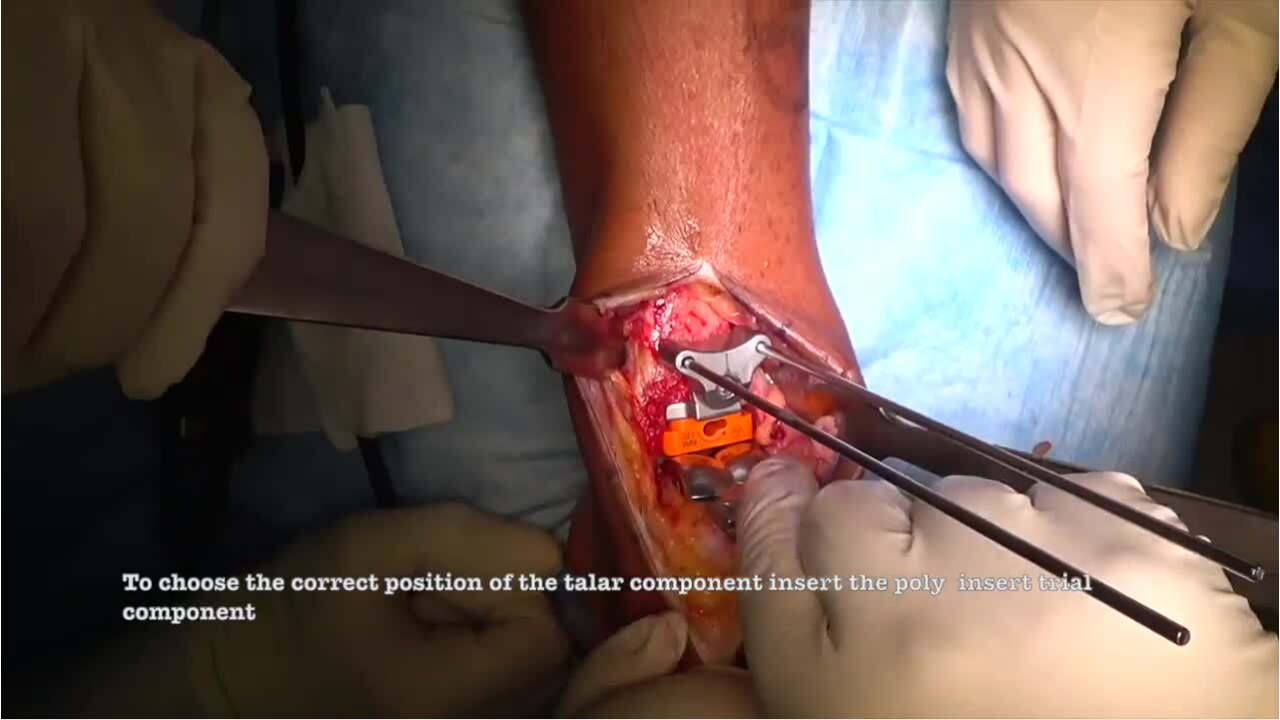 click on "10 seconds
Tap to unmute" at bounding box center (640, 359) 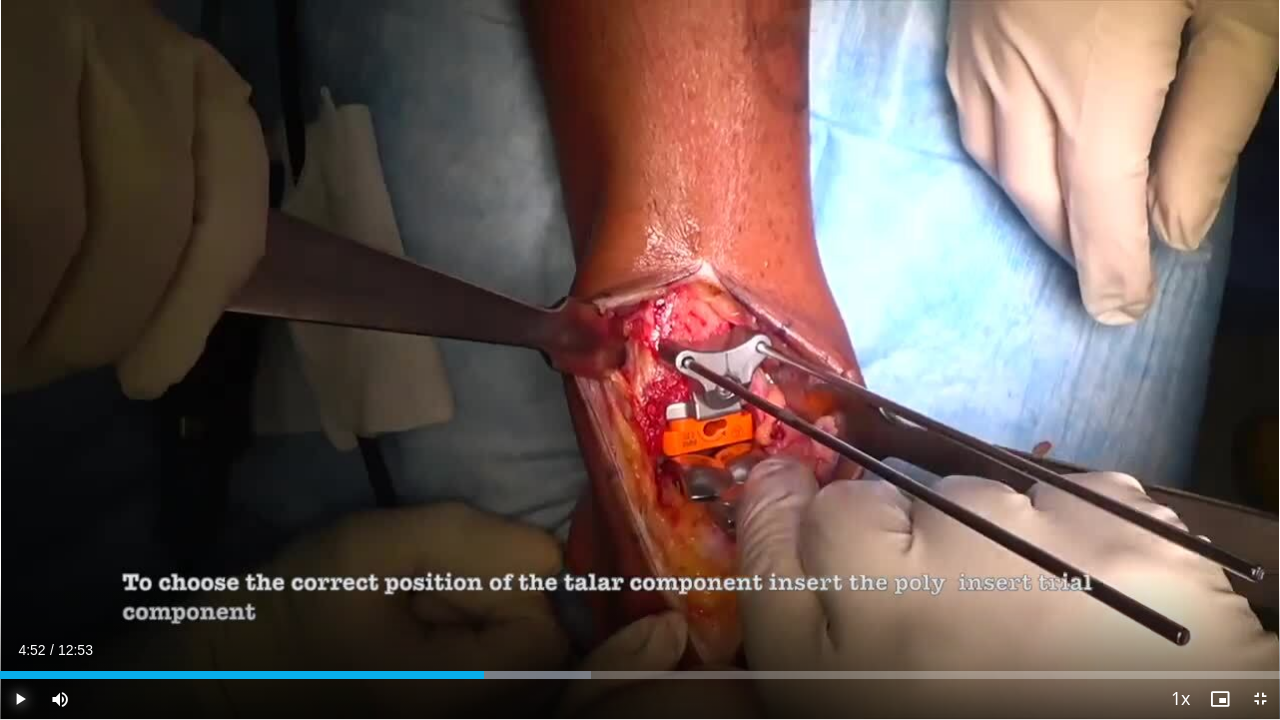 click at bounding box center [20, 699] 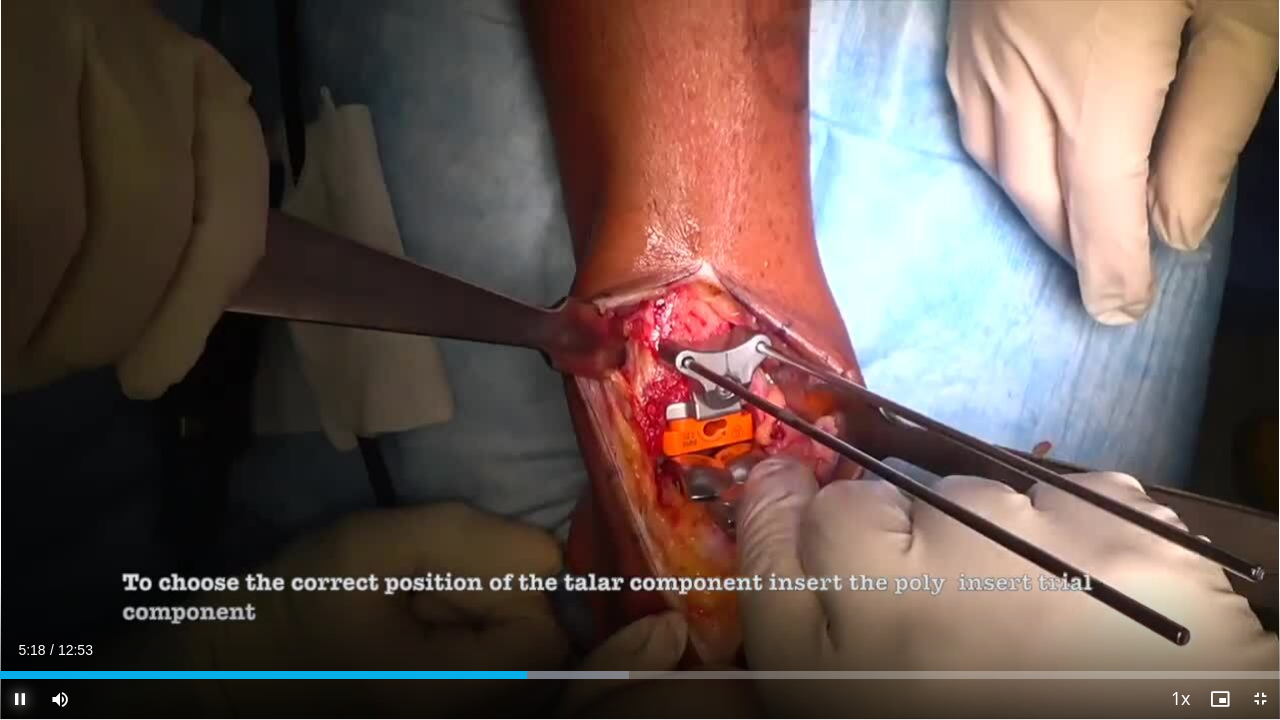 click at bounding box center [20, 699] 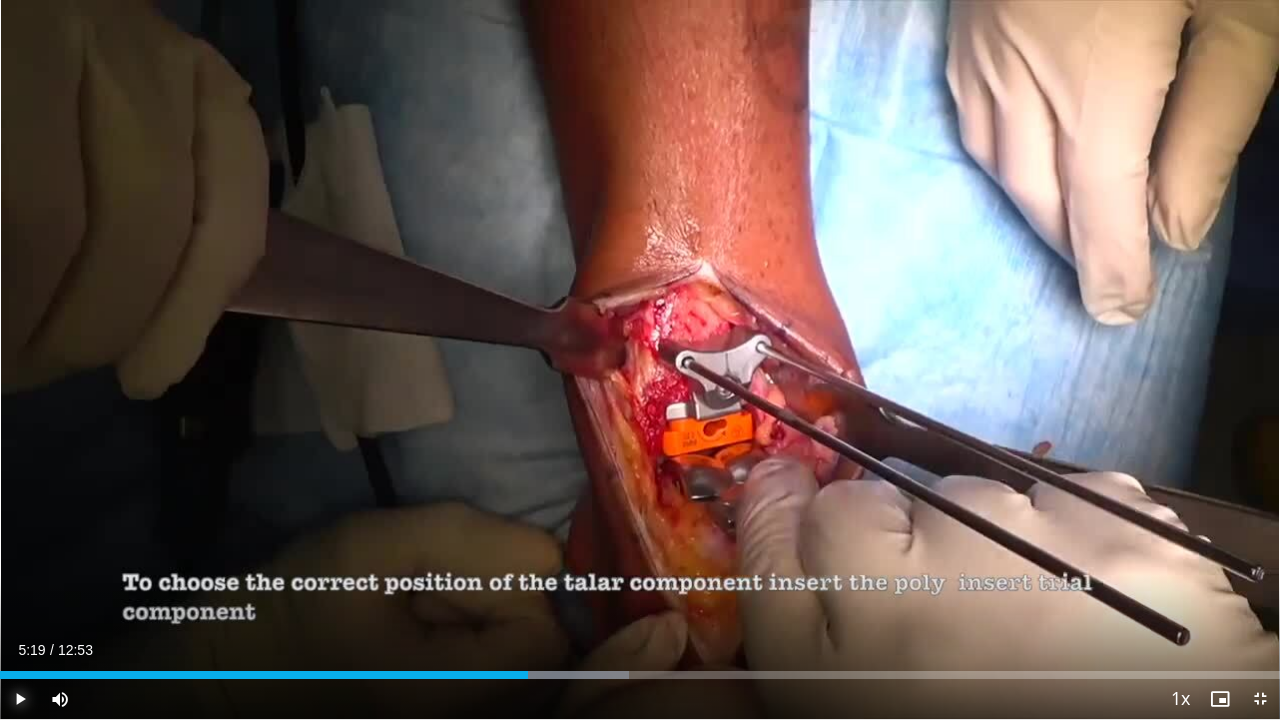 click at bounding box center (20, 699) 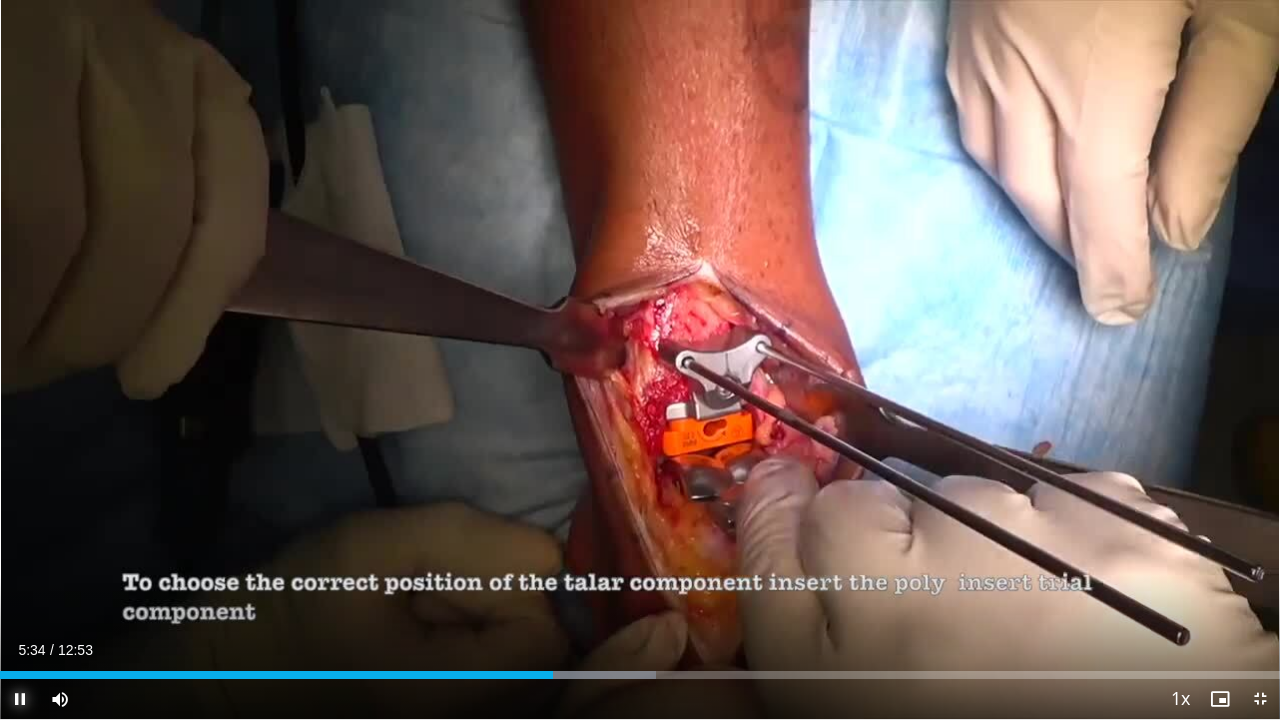 click at bounding box center (20, 699) 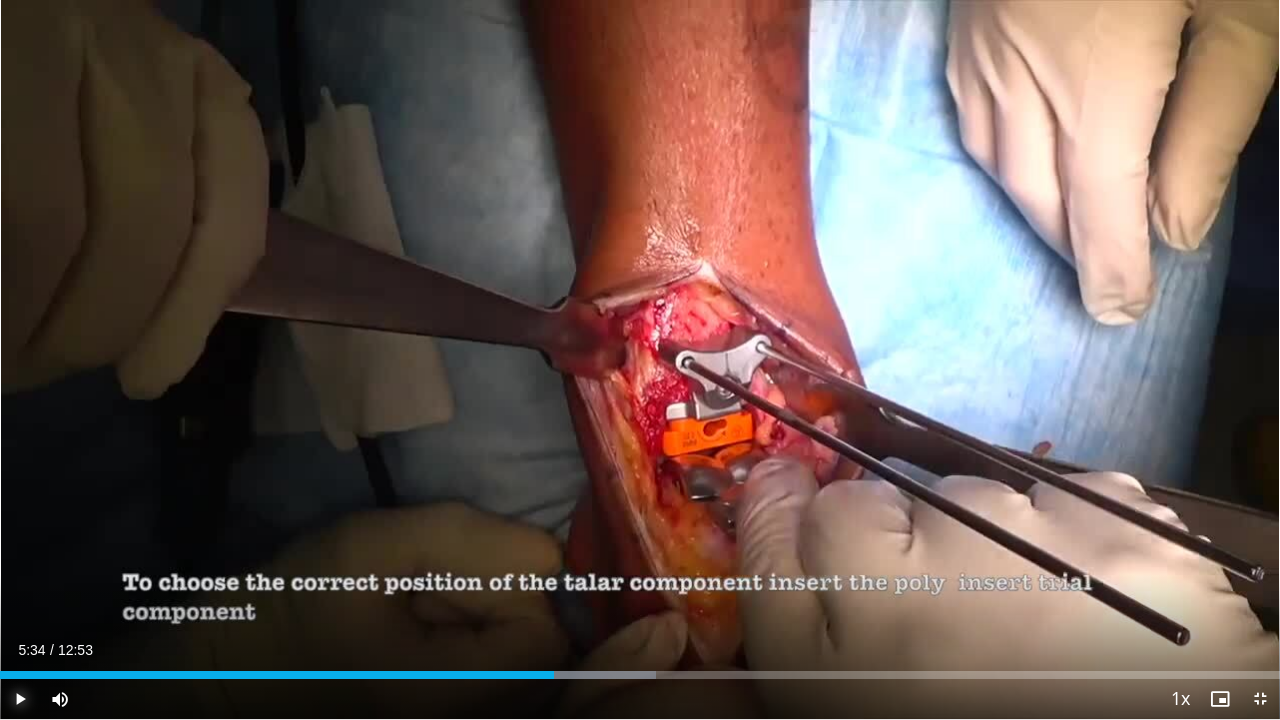 click at bounding box center (20, 699) 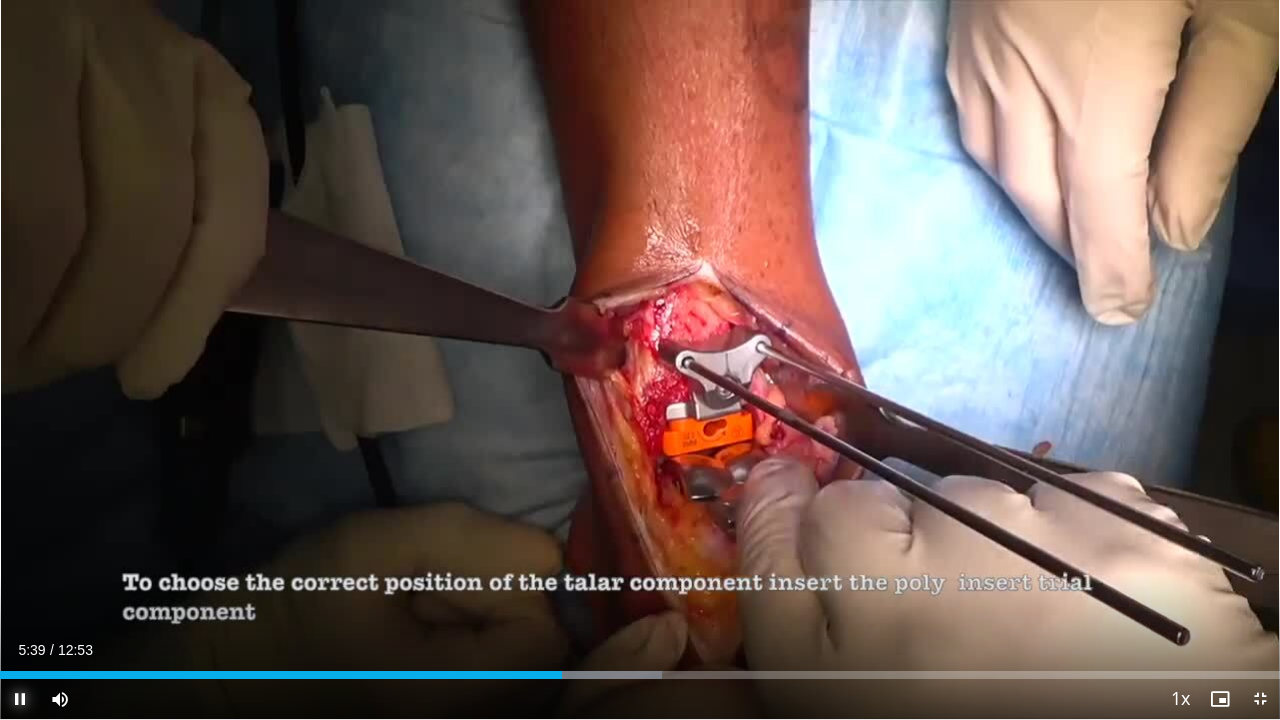 click at bounding box center [20, 699] 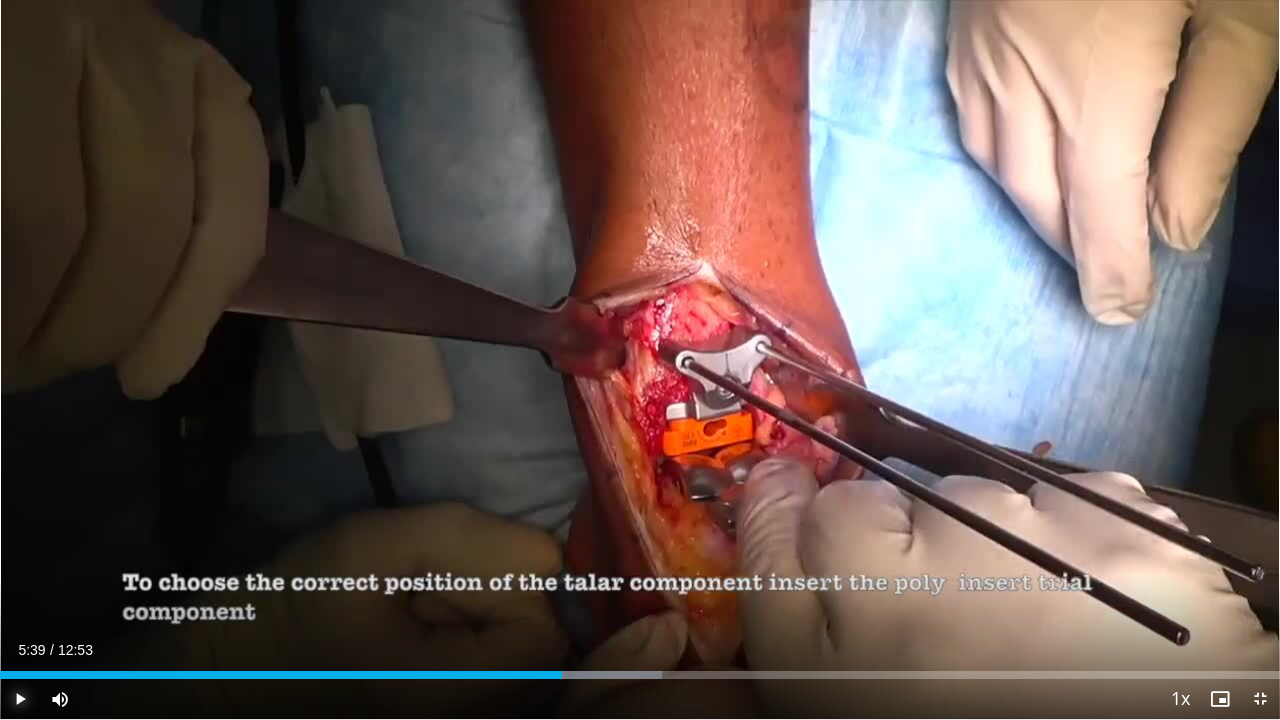 click at bounding box center [20, 699] 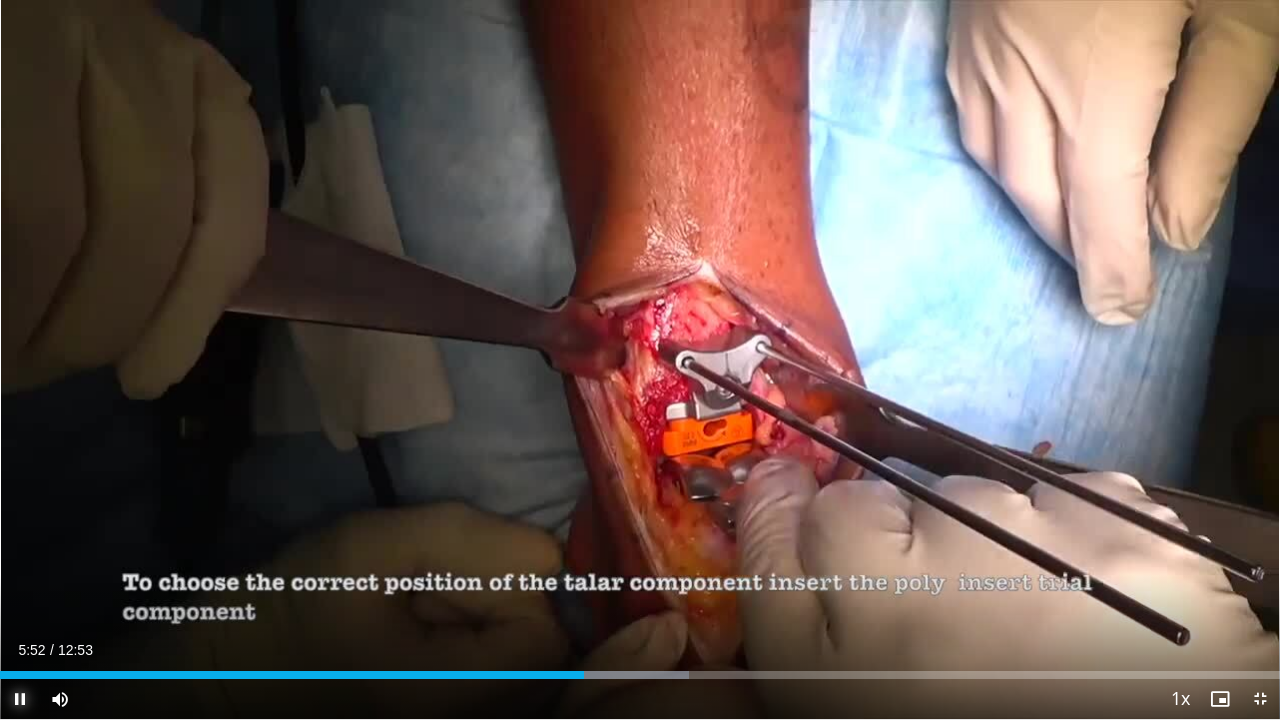 click at bounding box center (20, 699) 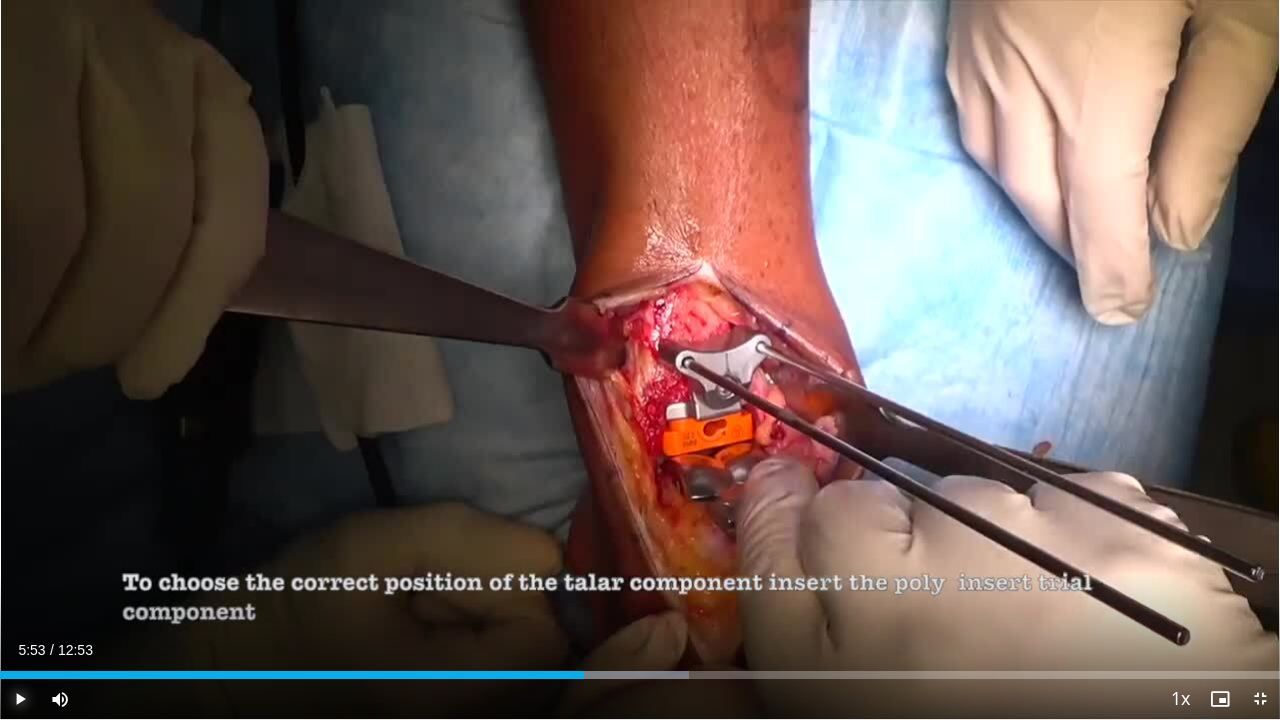 click at bounding box center (20, 699) 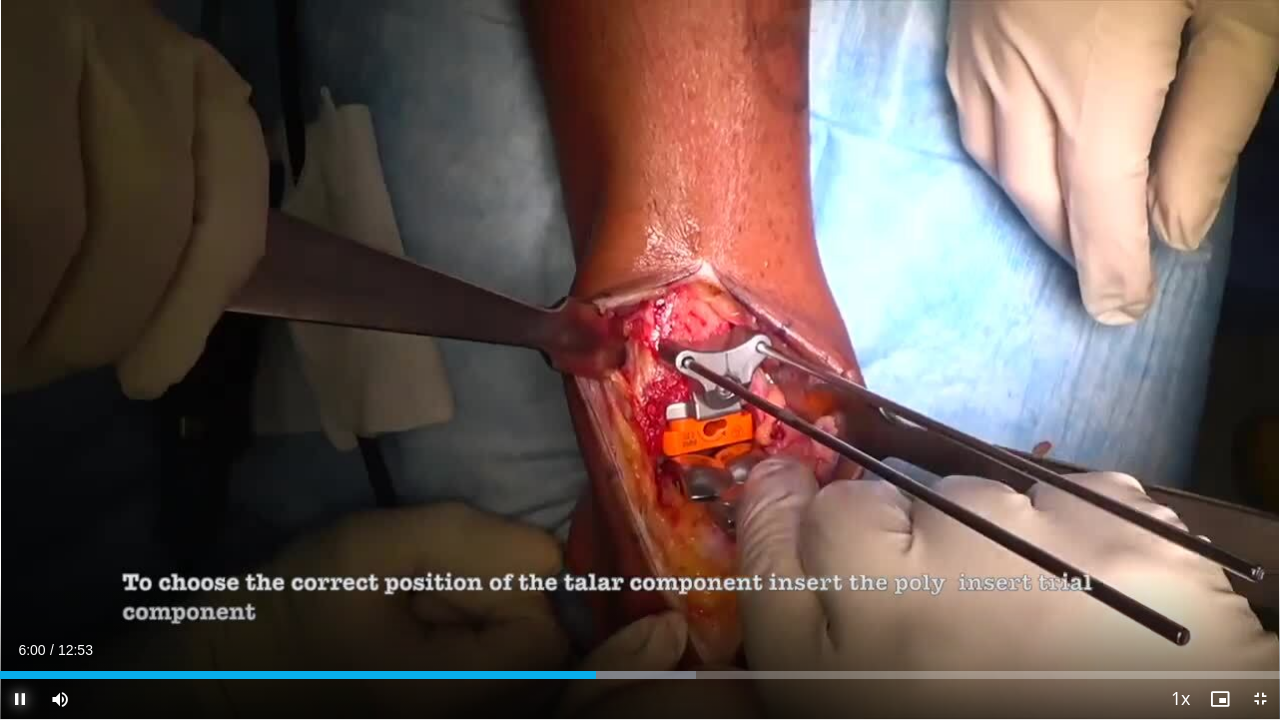 click at bounding box center (20, 699) 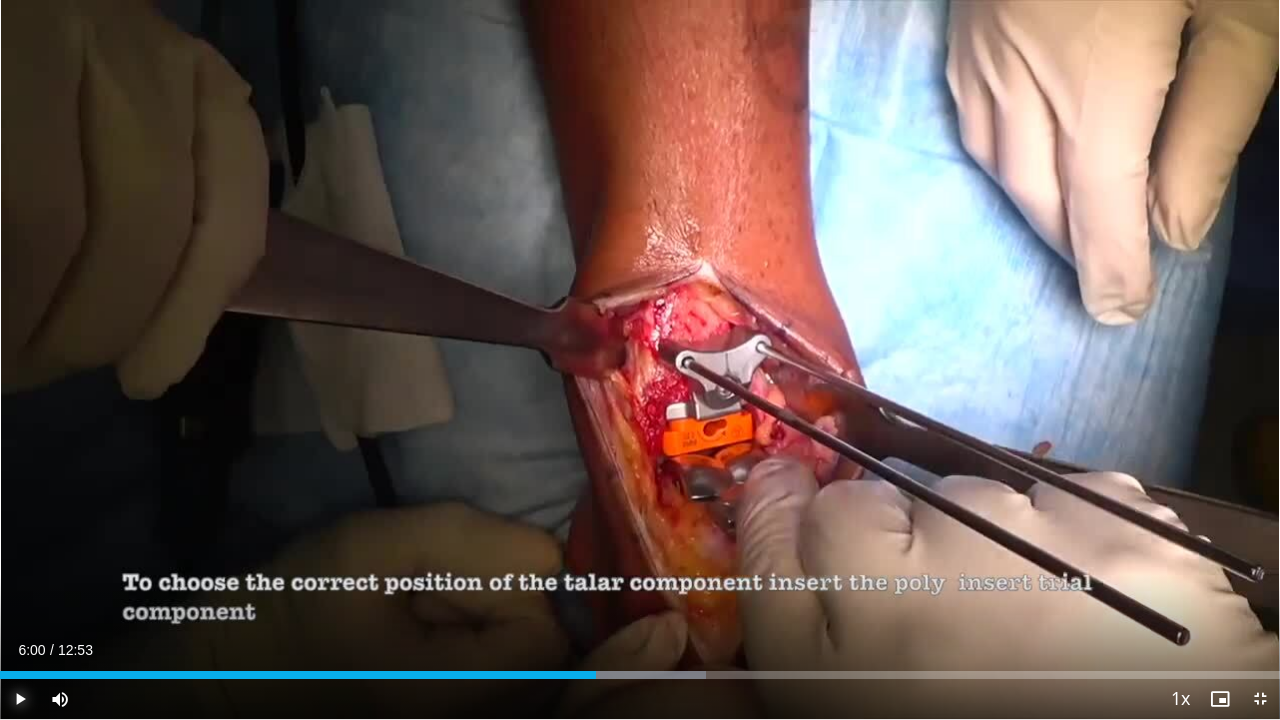 click at bounding box center [20, 699] 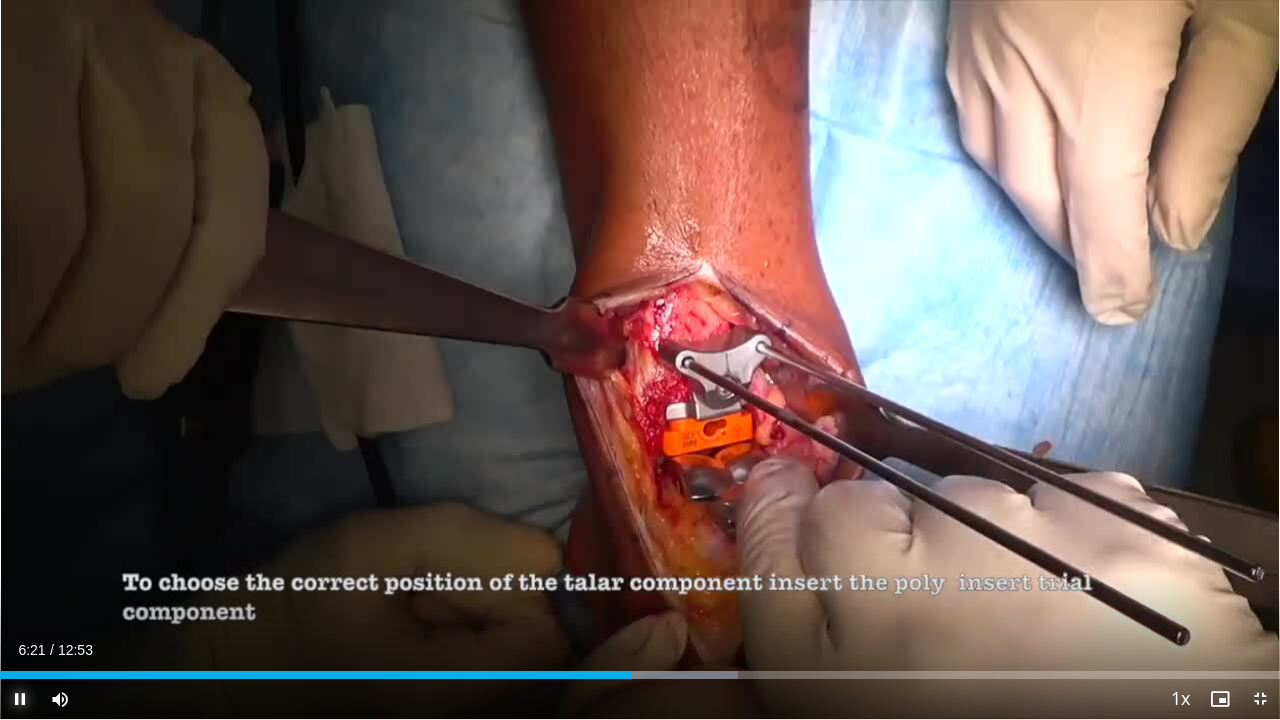 click at bounding box center [20, 699] 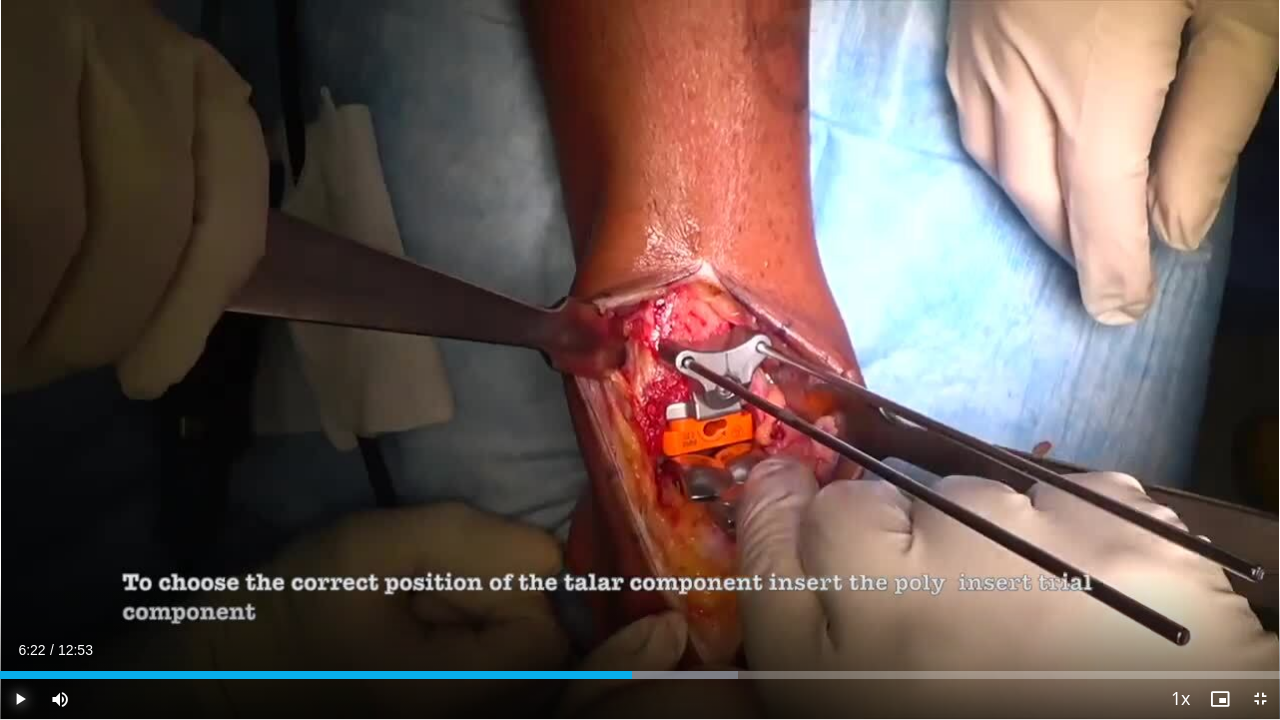 click at bounding box center (20, 699) 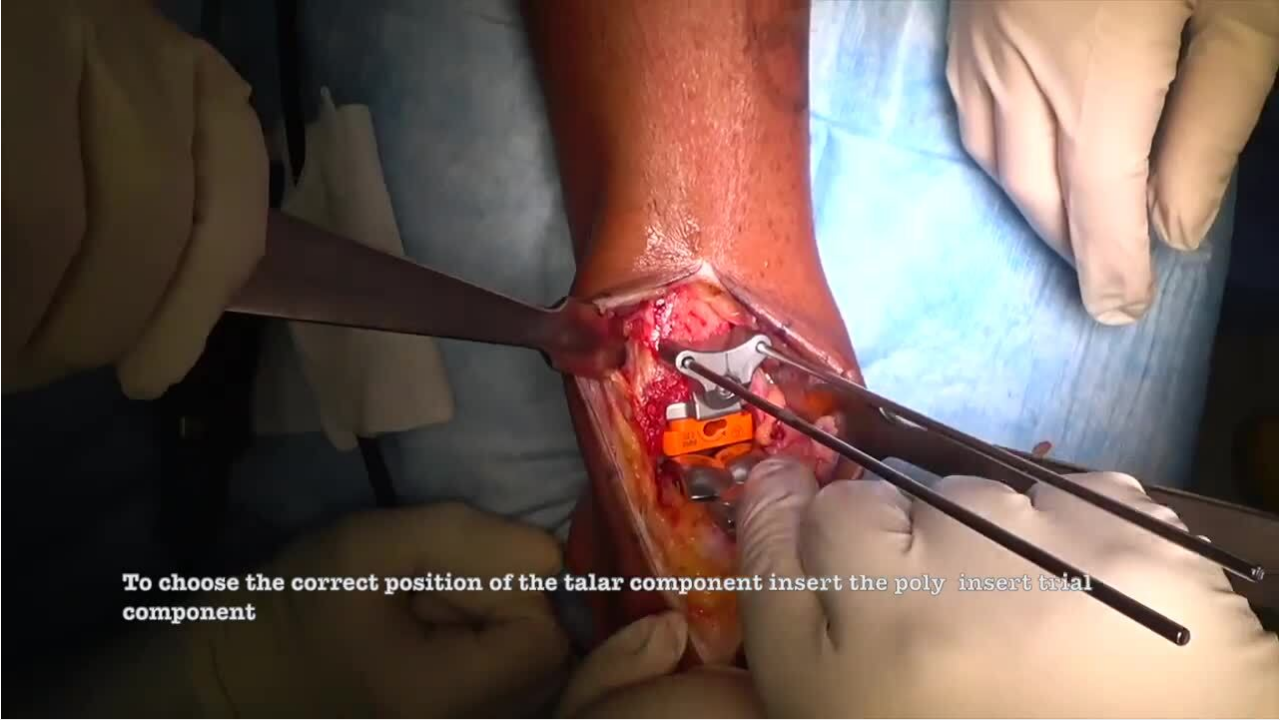 click on "**********" at bounding box center [640, 360] 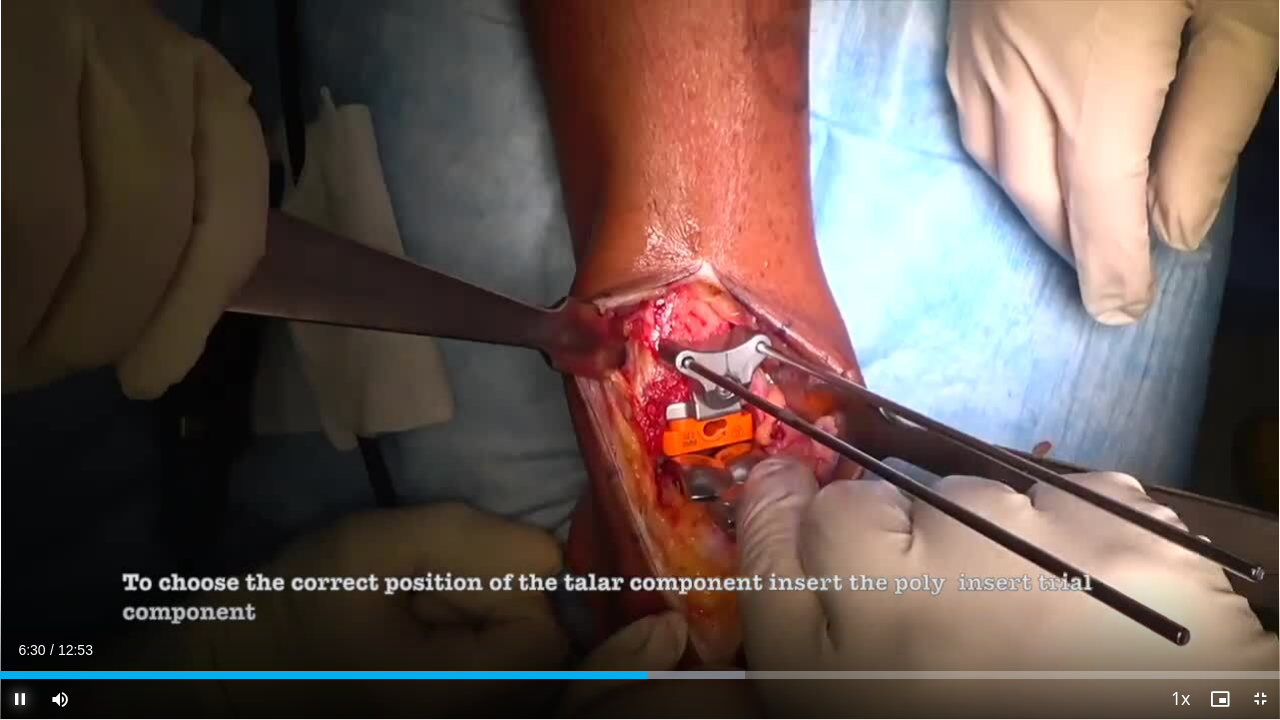 click at bounding box center (20, 699) 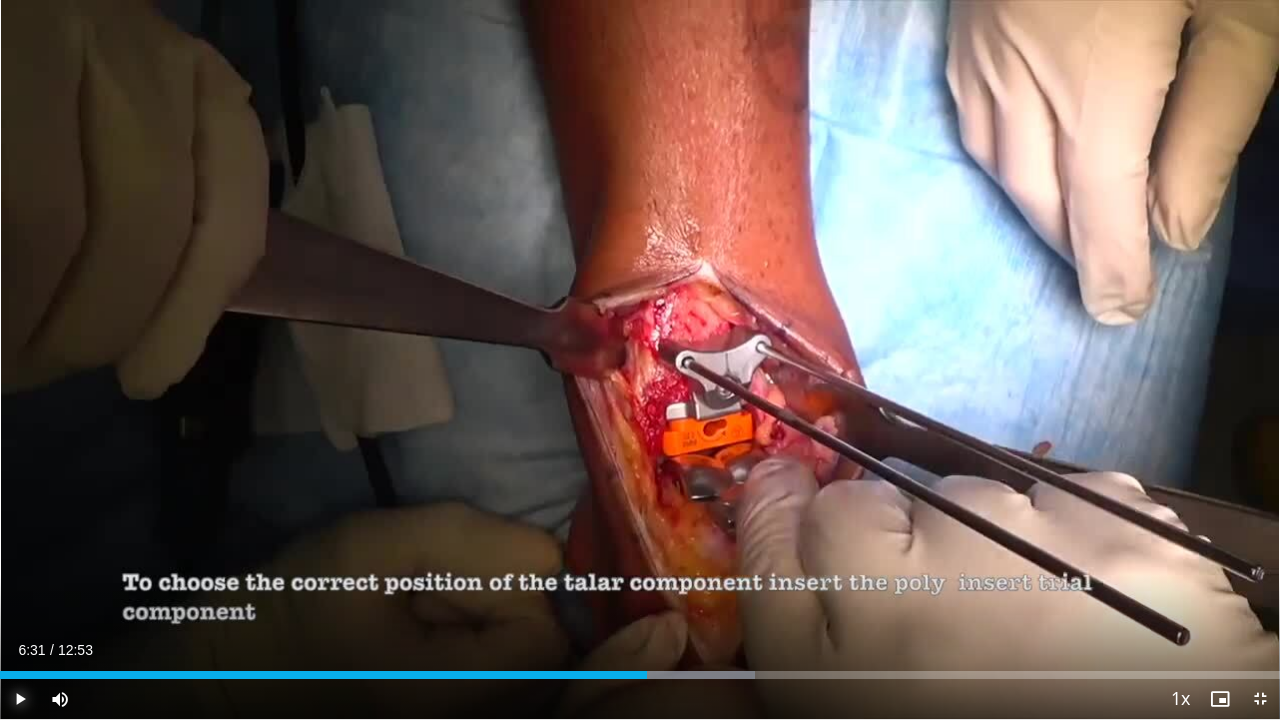 click at bounding box center (20, 699) 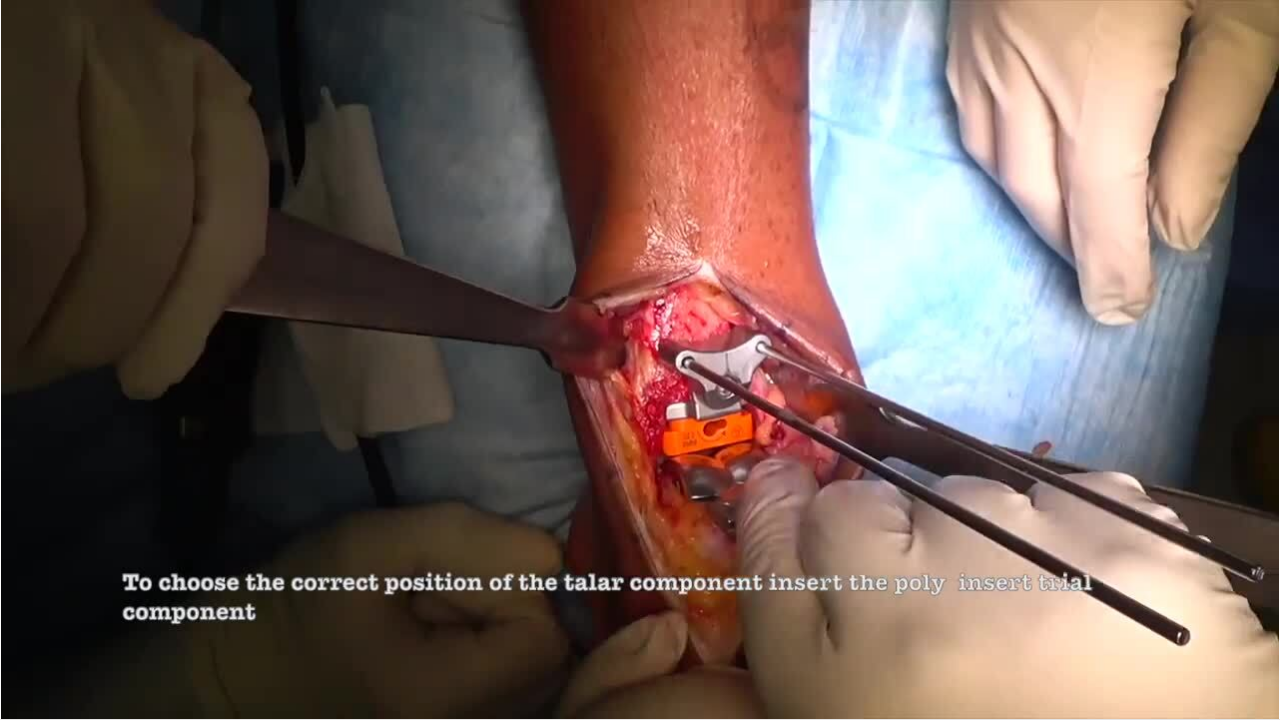 click on "**********" at bounding box center [640, 360] 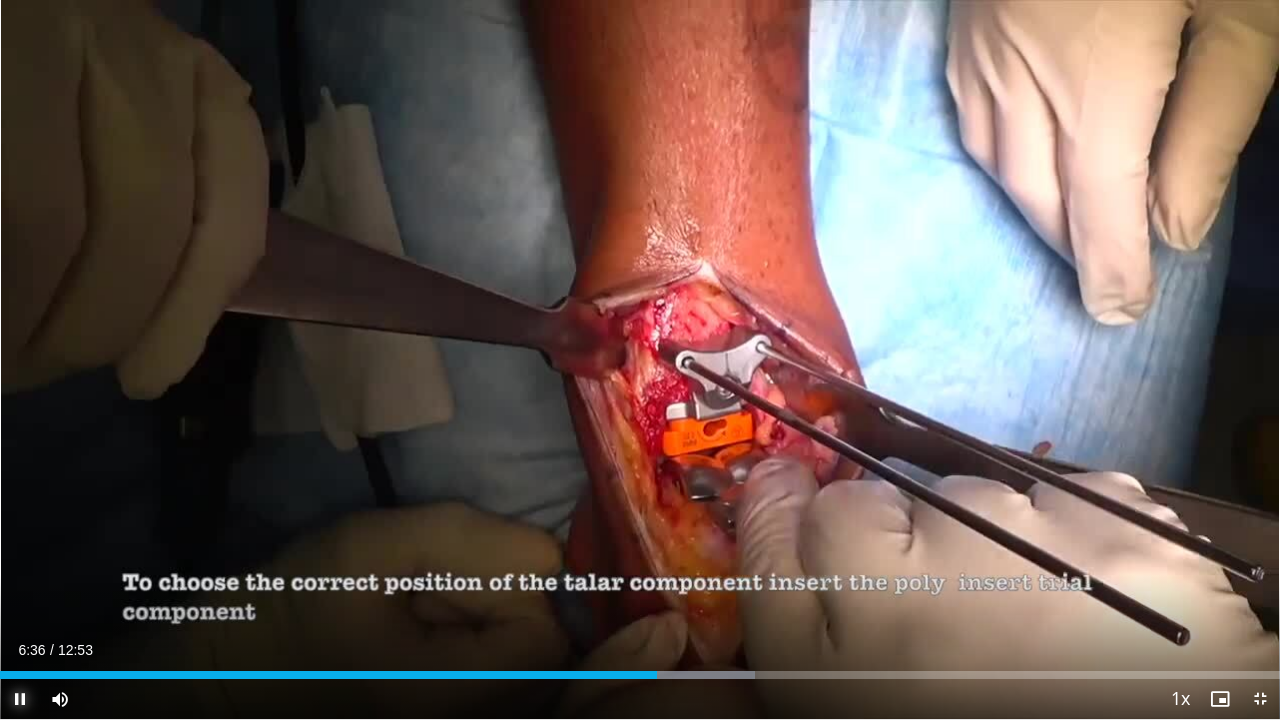 click at bounding box center [20, 699] 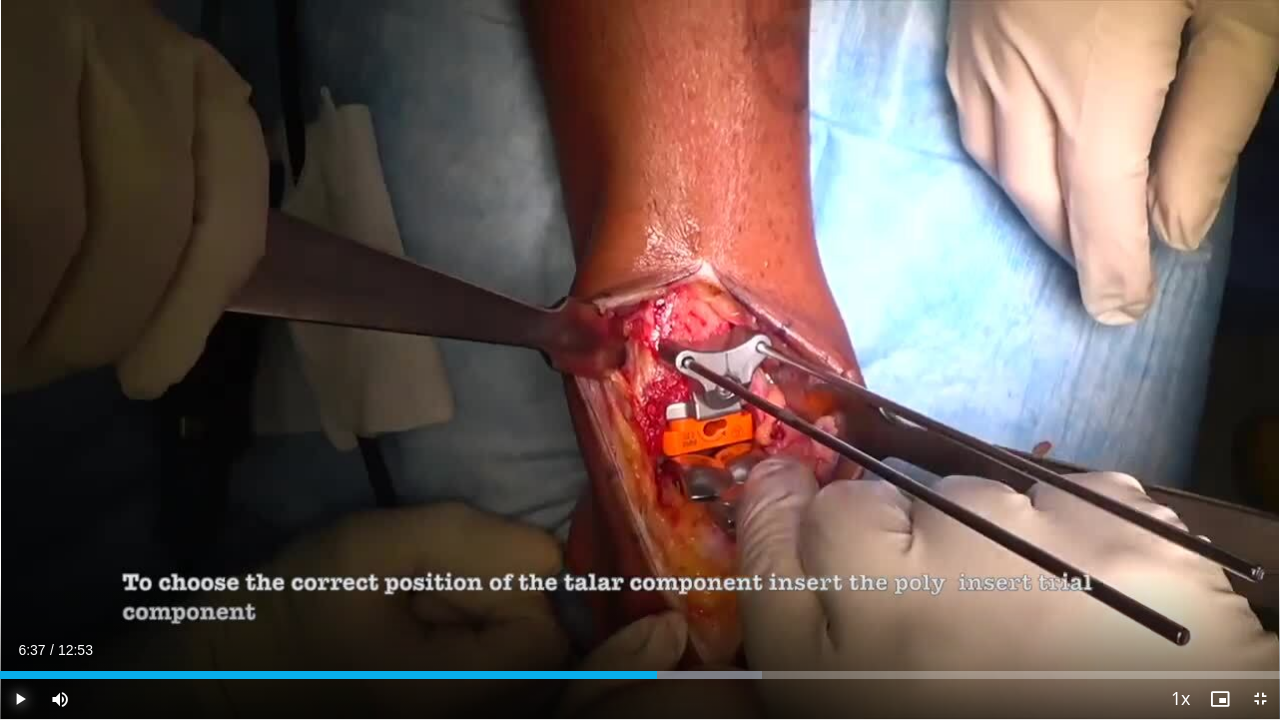click at bounding box center [20, 699] 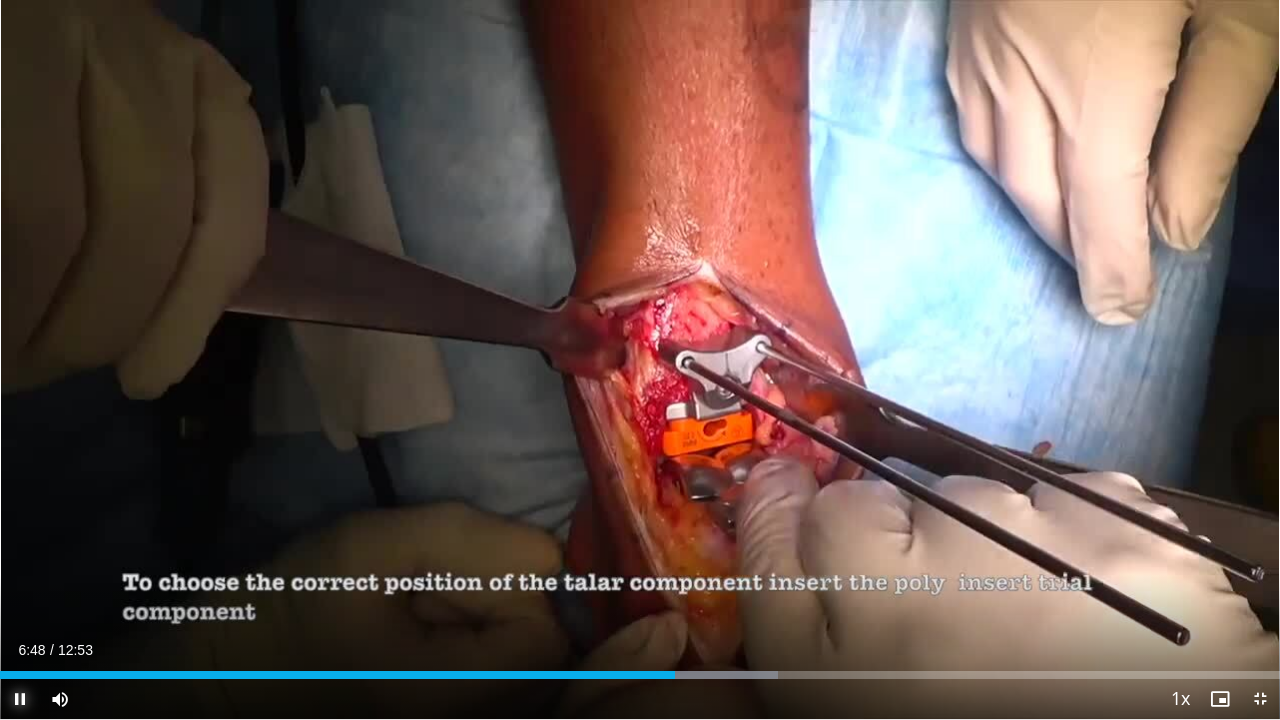 click at bounding box center [20, 699] 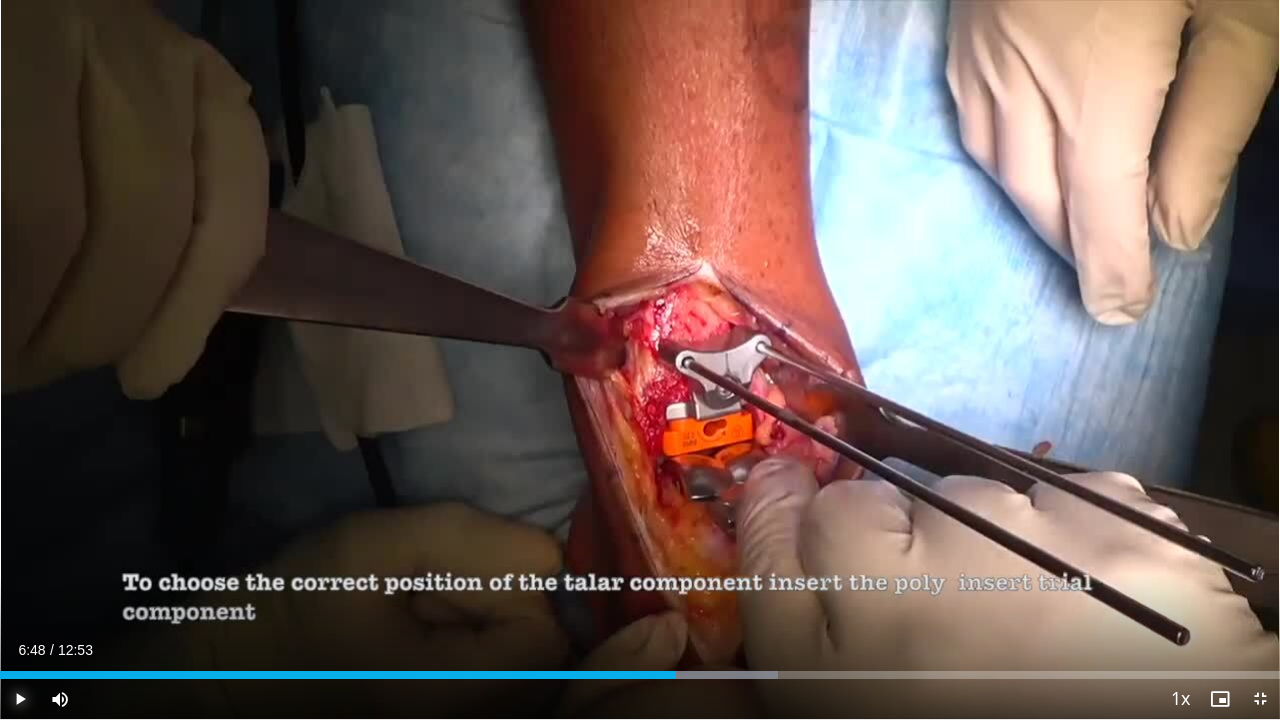 click at bounding box center [20, 699] 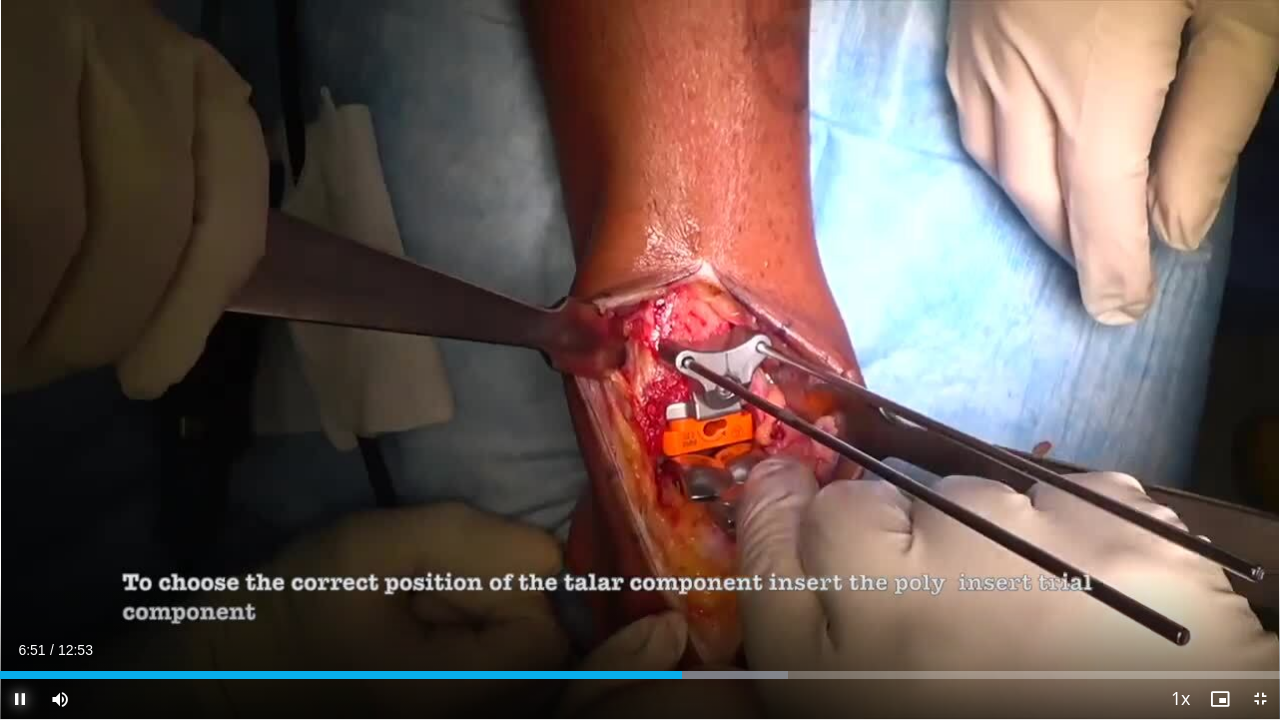 click at bounding box center (20, 699) 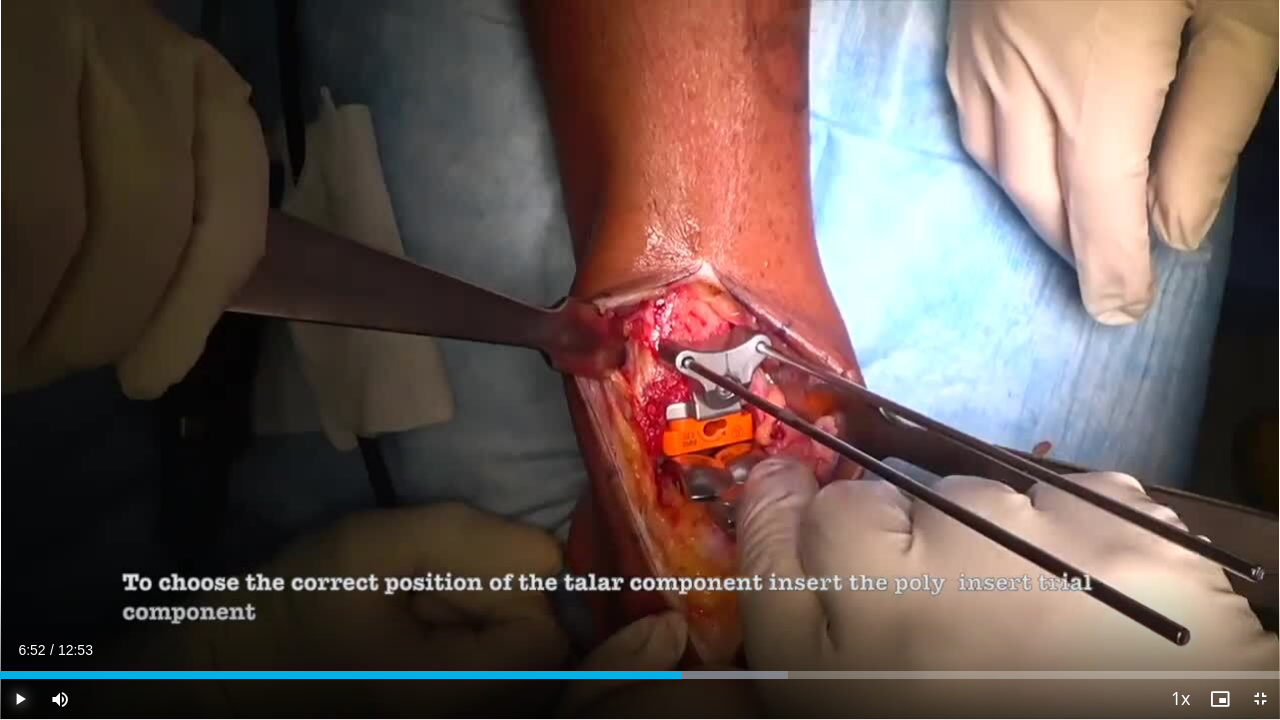 click at bounding box center [20, 699] 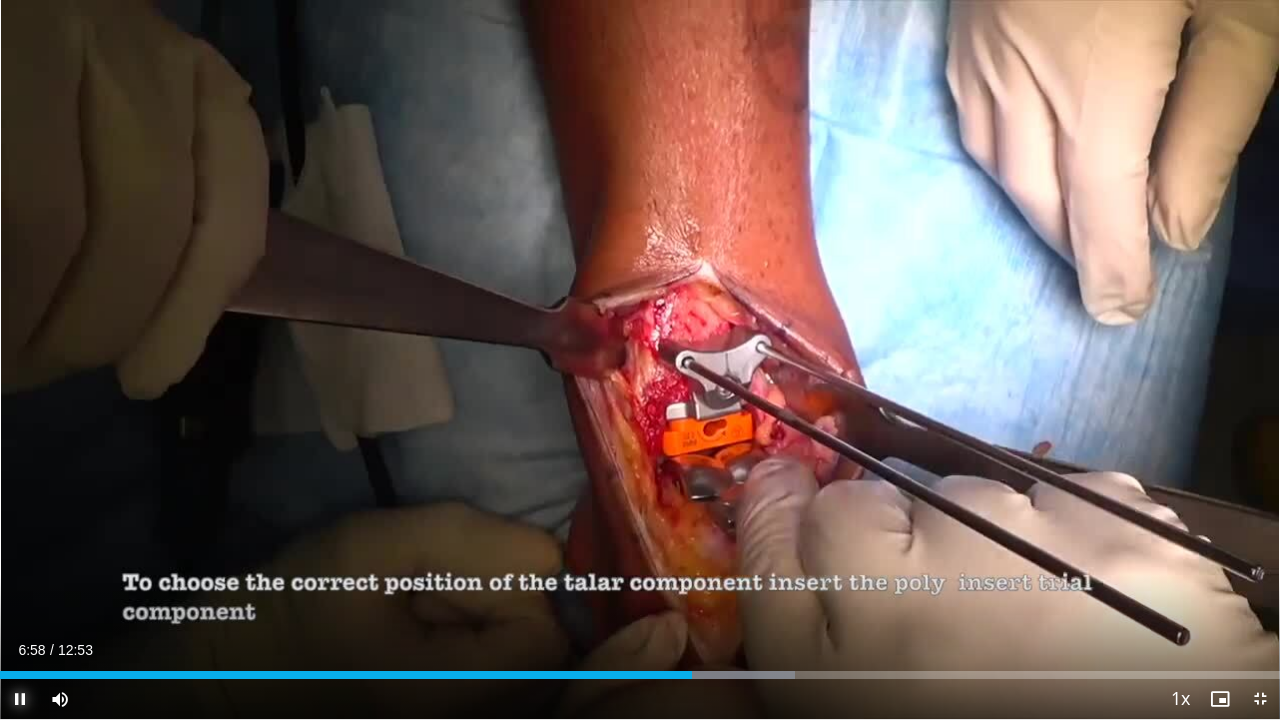 click at bounding box center (20, 699) 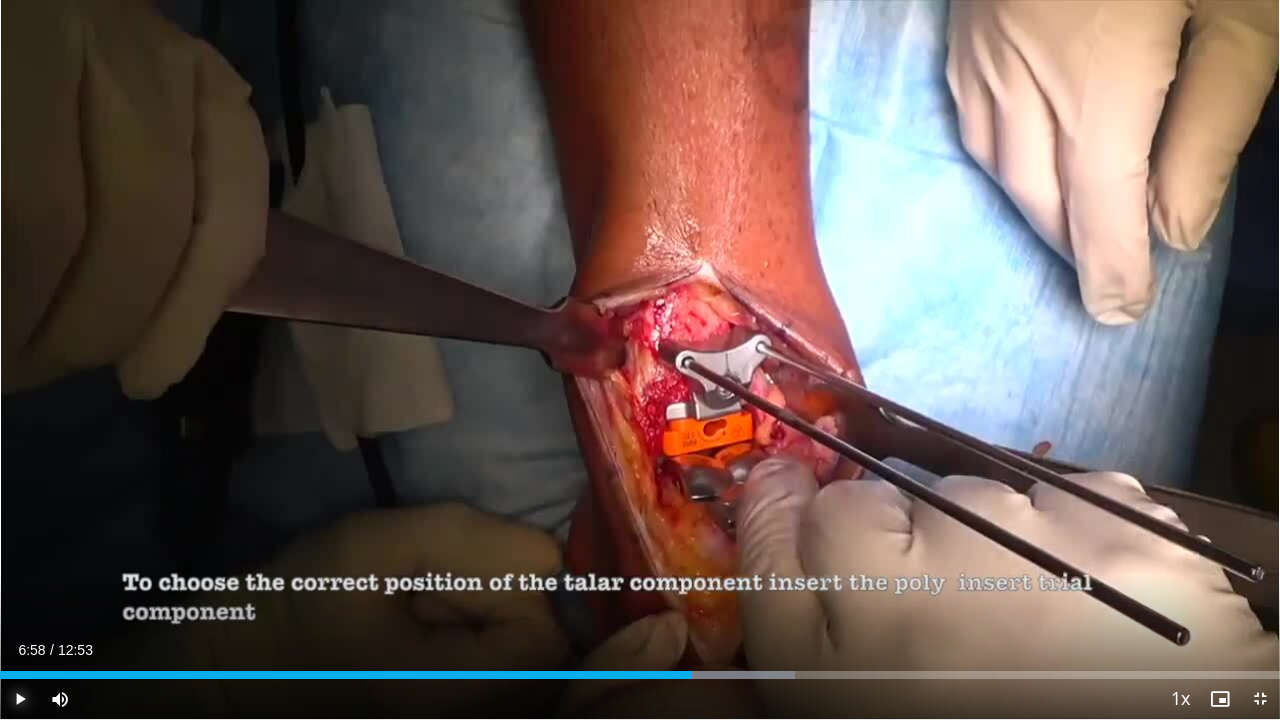 click at bounding box center [20, 699] 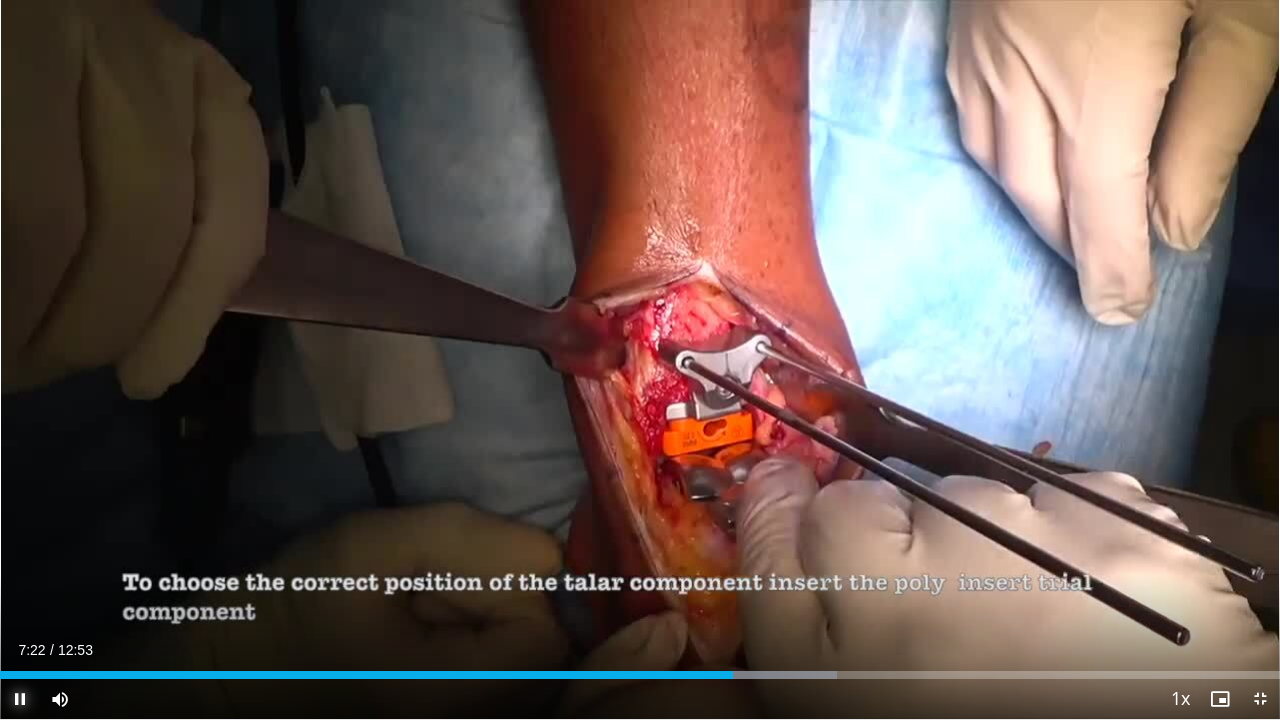 click at bounding box center (20, 699) 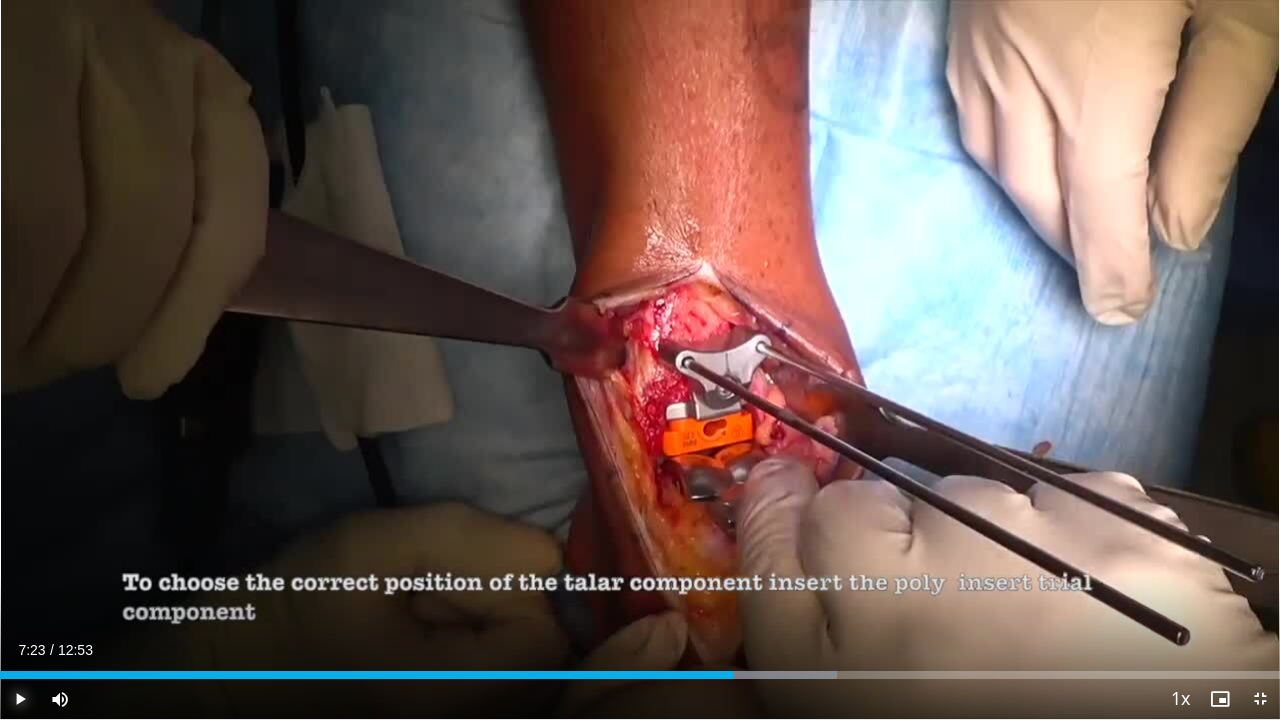 click at bounding box center (20, 699) 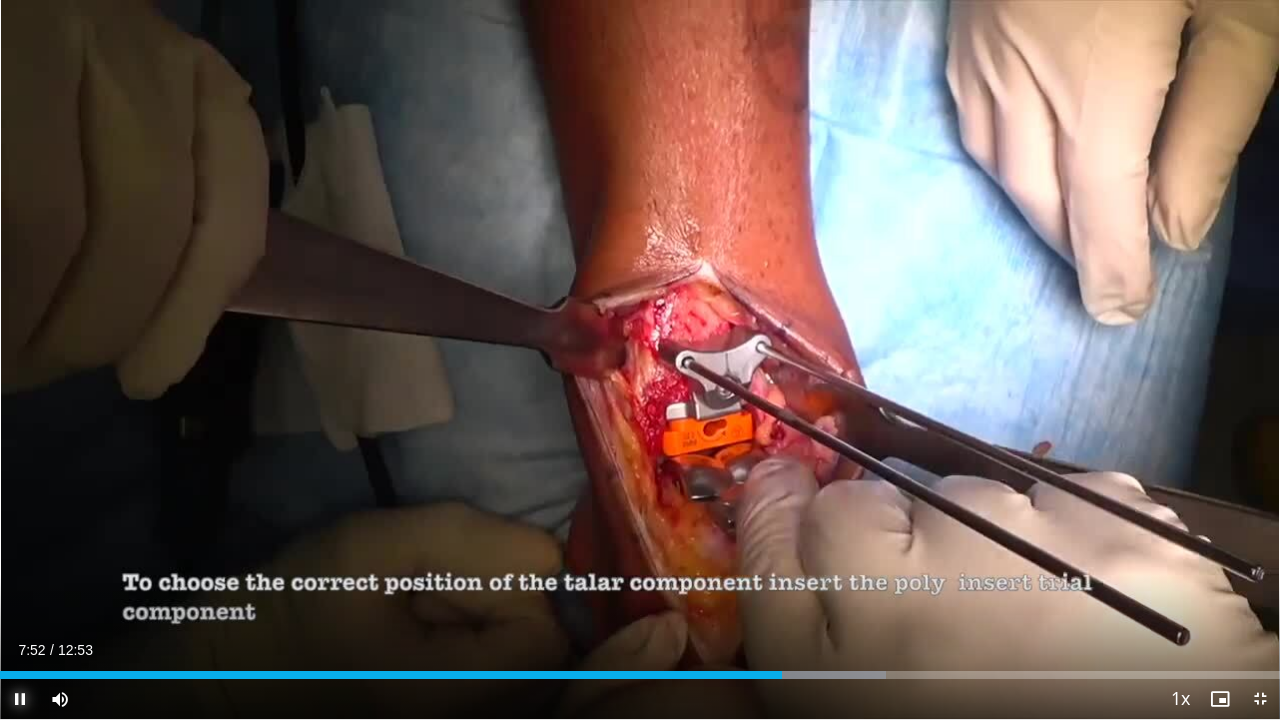 click at bounding box center (20, 699) 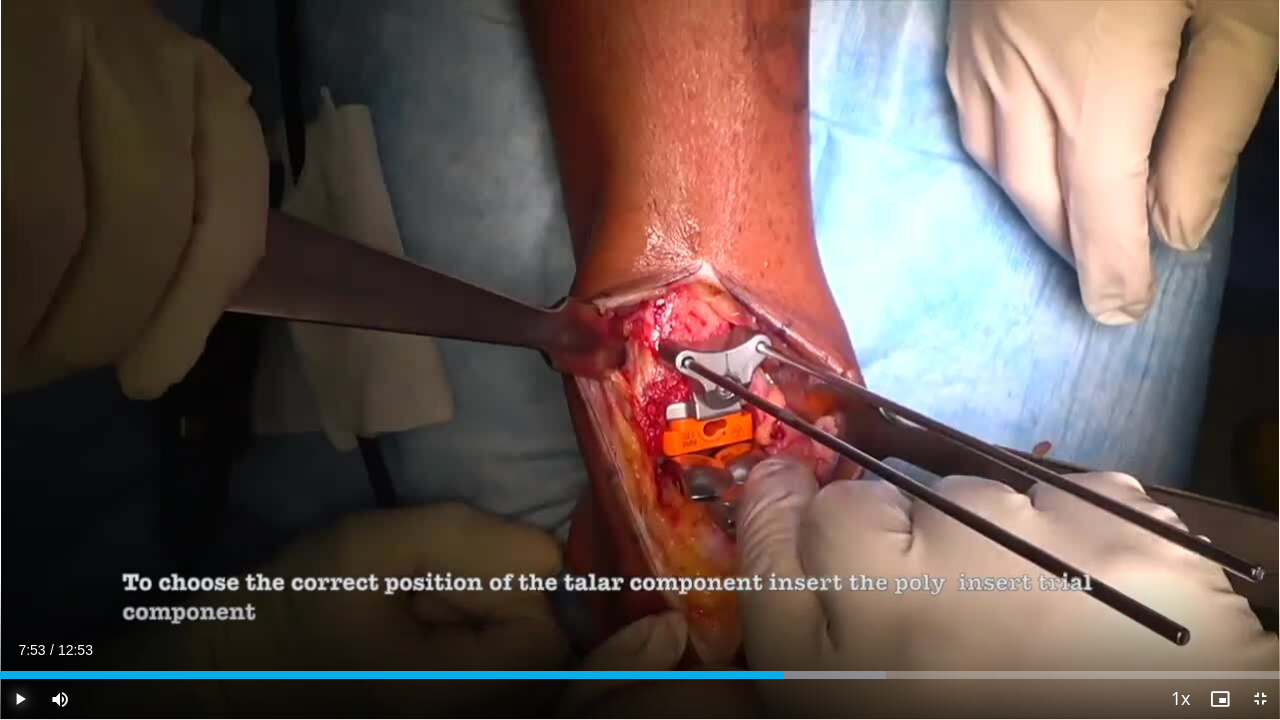 click at bounding box center [20, 699] 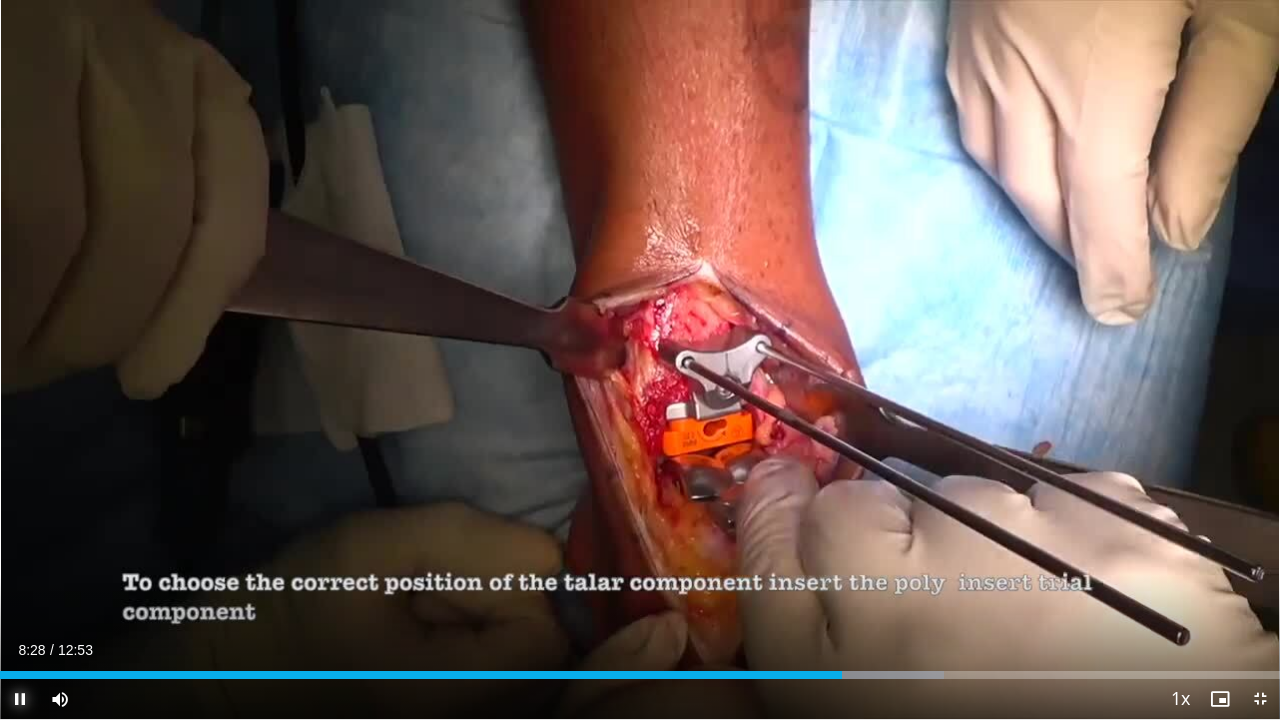 click at bounding box center [20, 699] 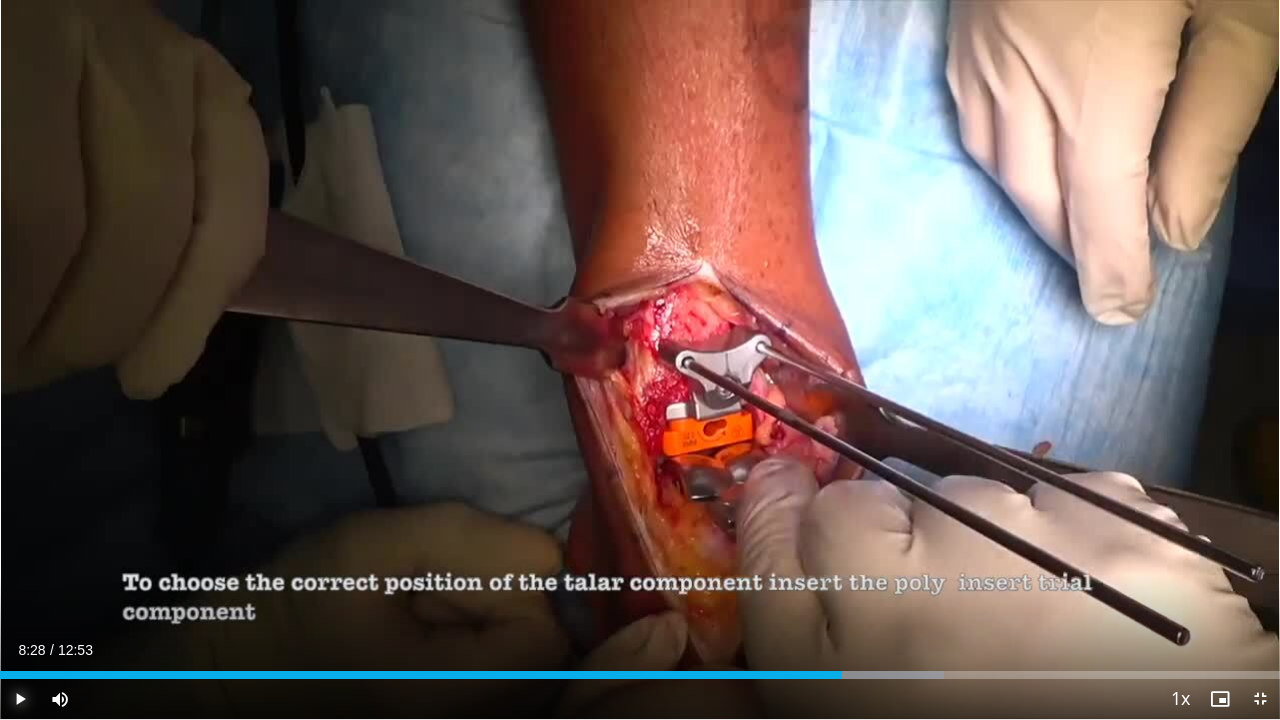 click at bounding box center [20, 699] 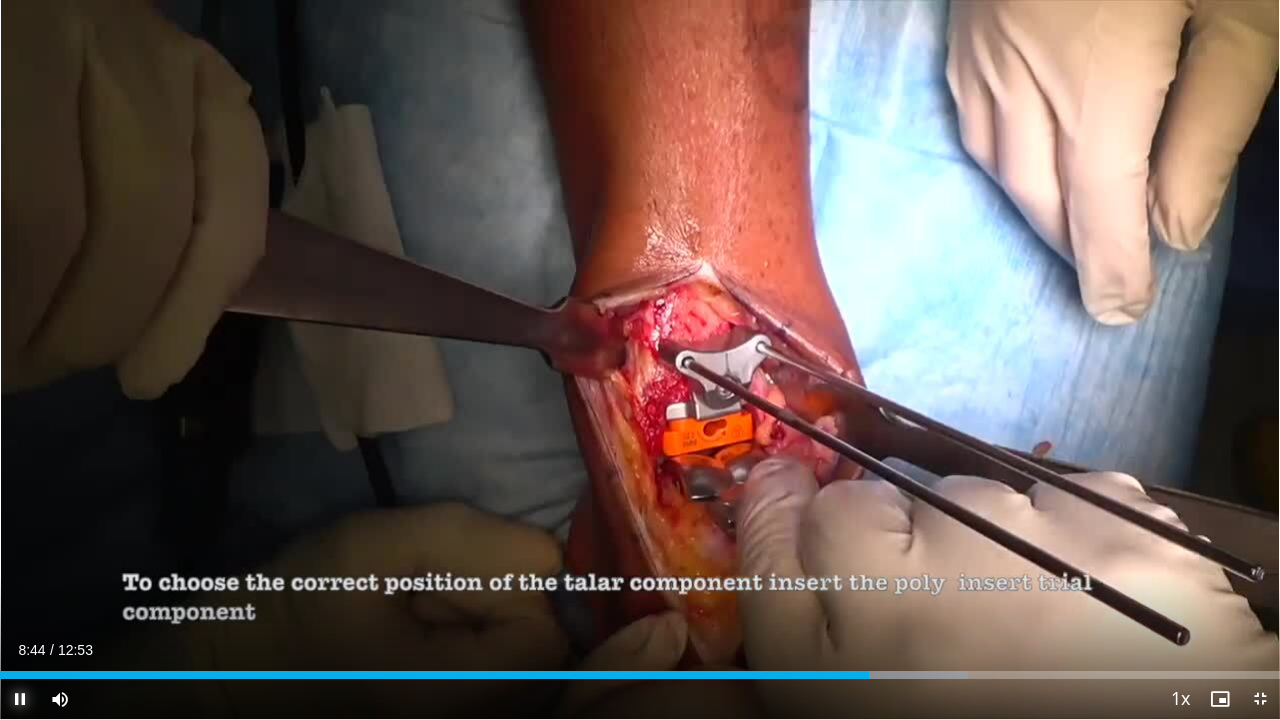 click at bounding box center [20, 699] 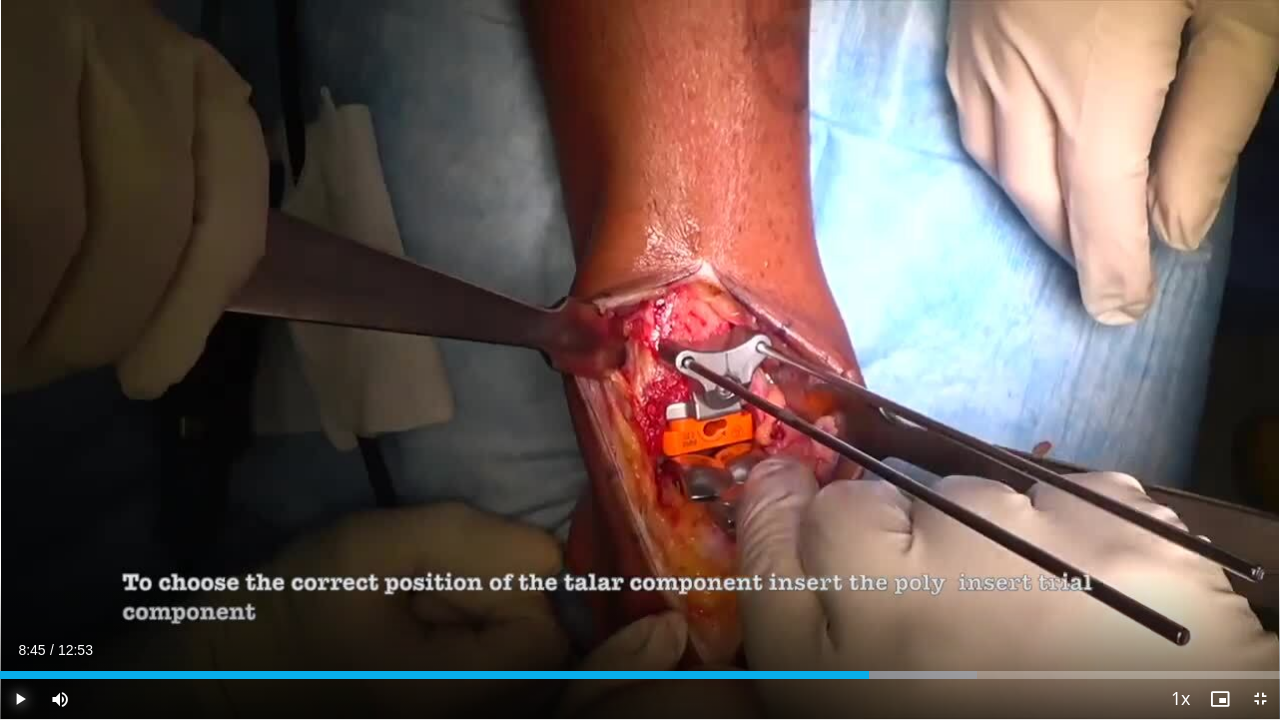 click at bounding box center [20, 699] 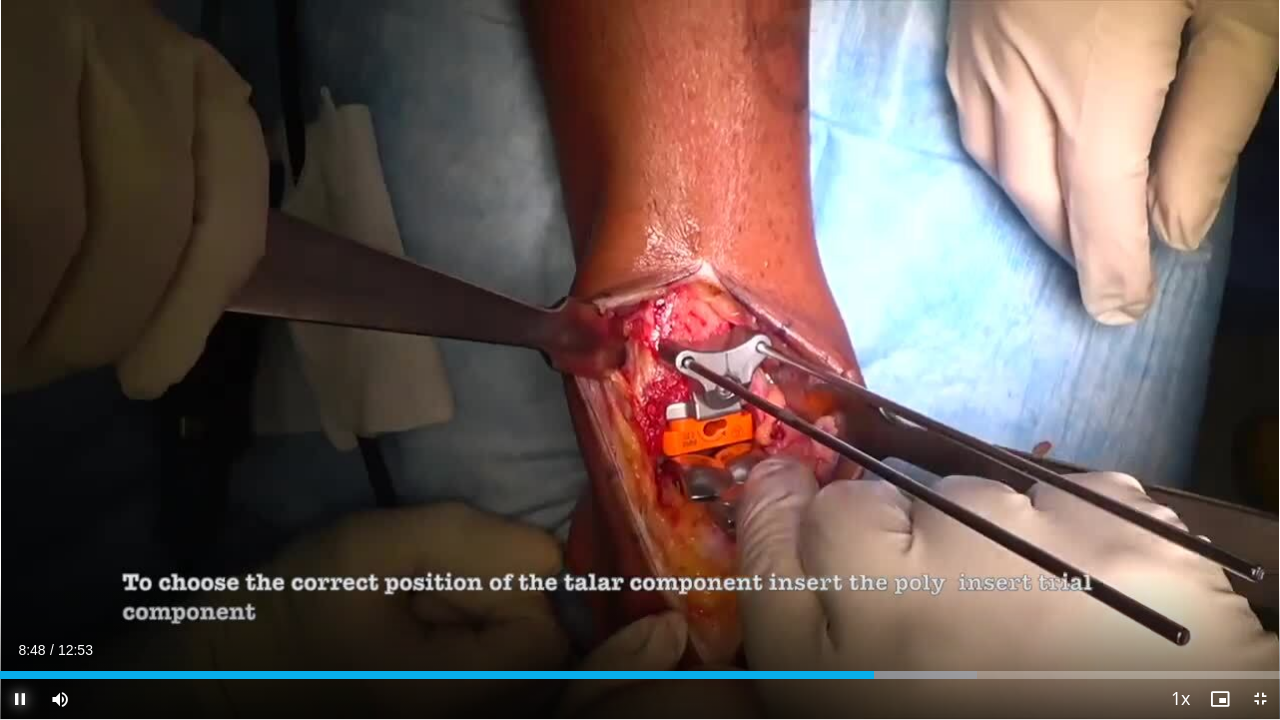 click at bounding box center [20, 699] 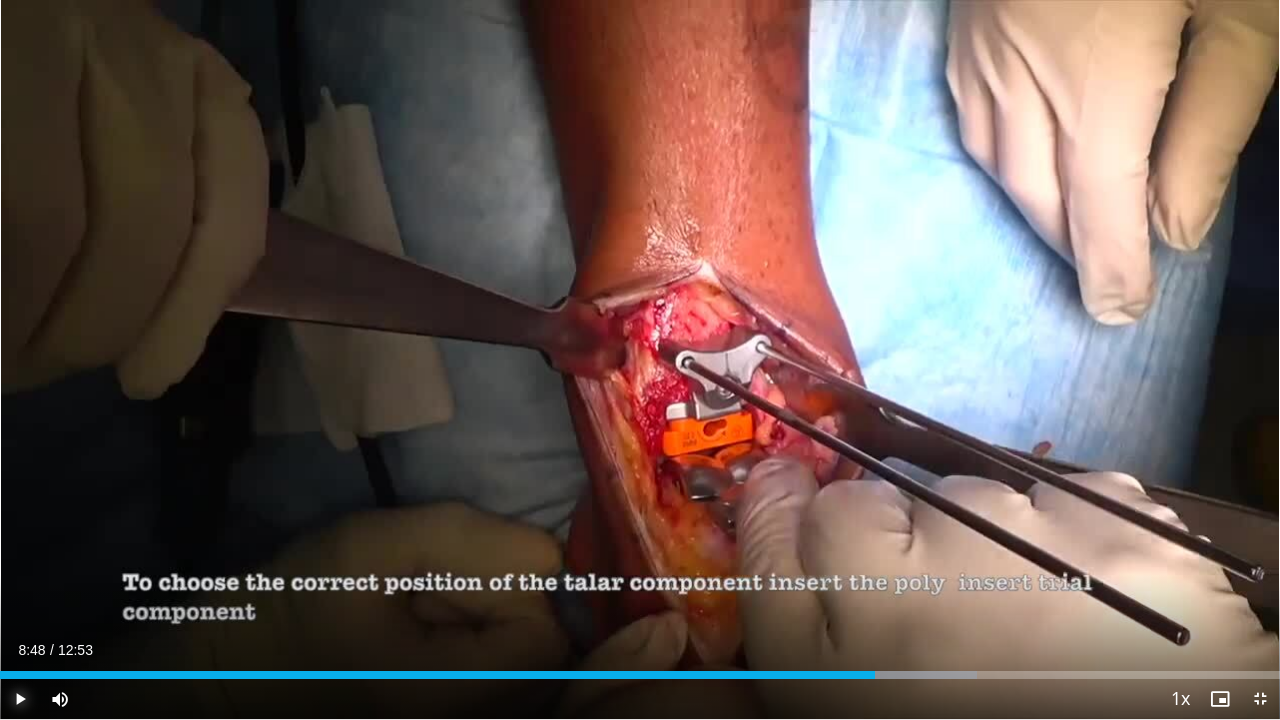 click at bounding box center (20, 699) 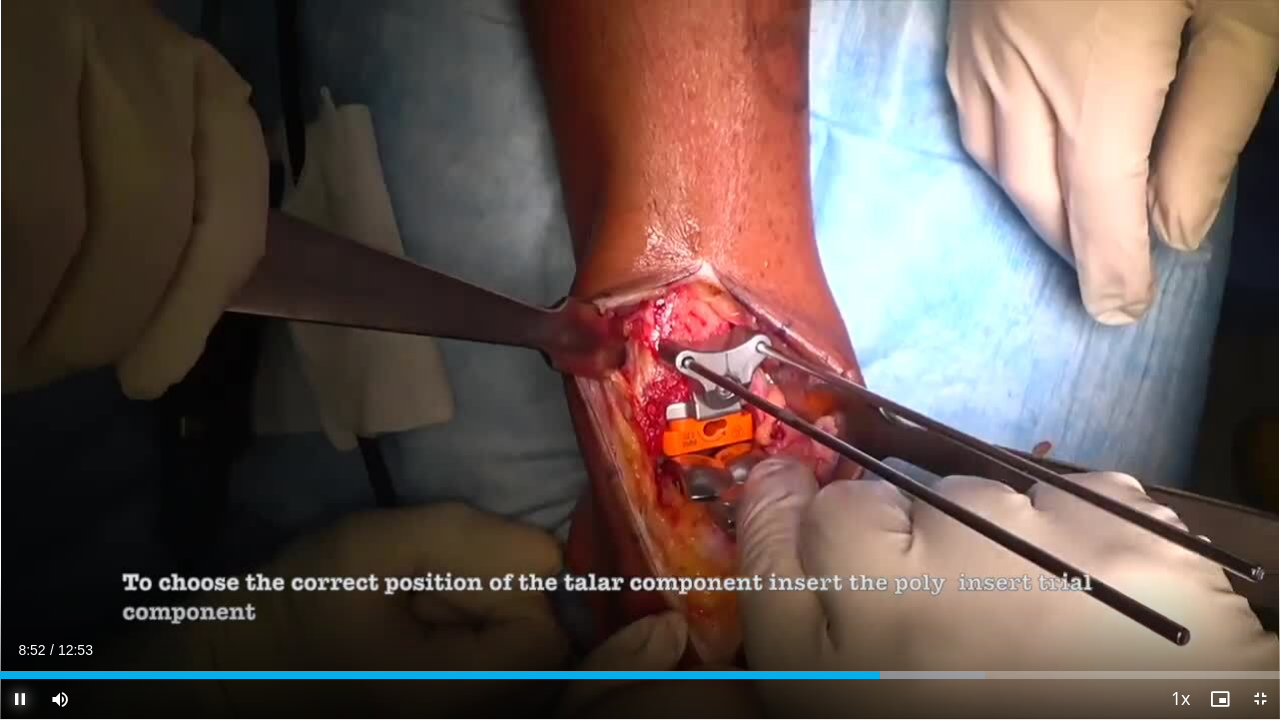click at bounding box center [20, 699] 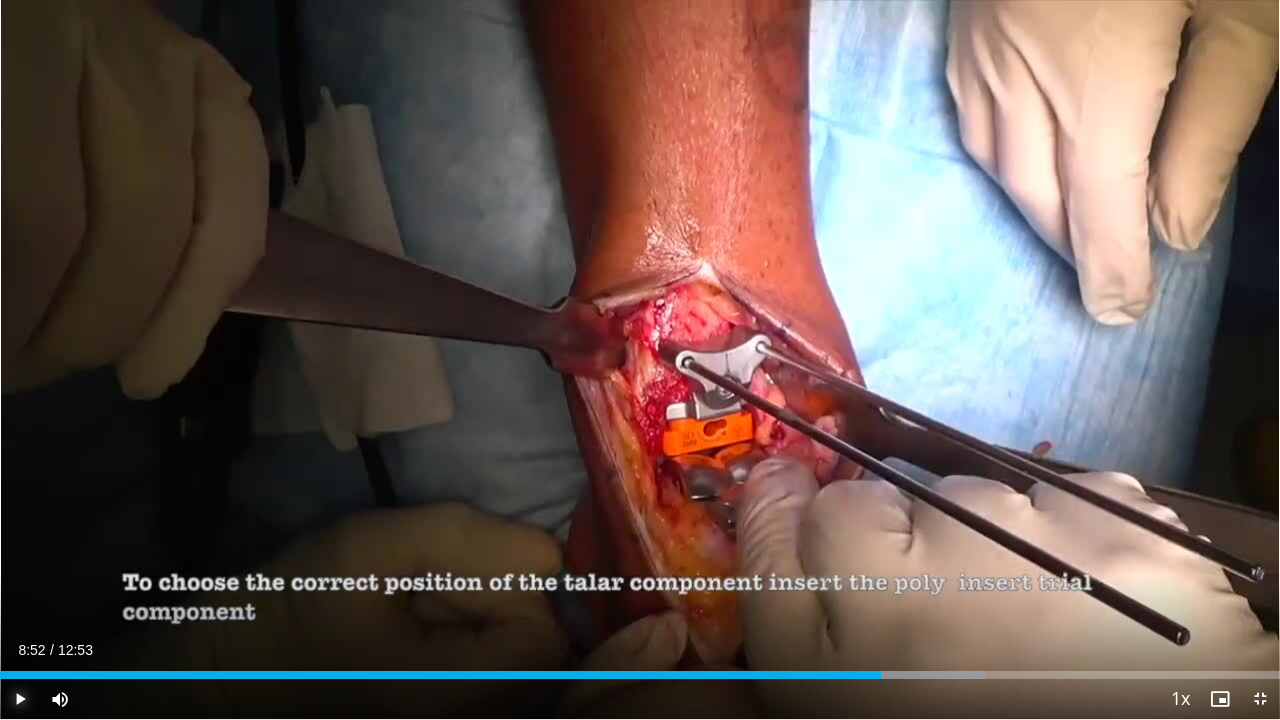 click at bounding box center (20, 699) 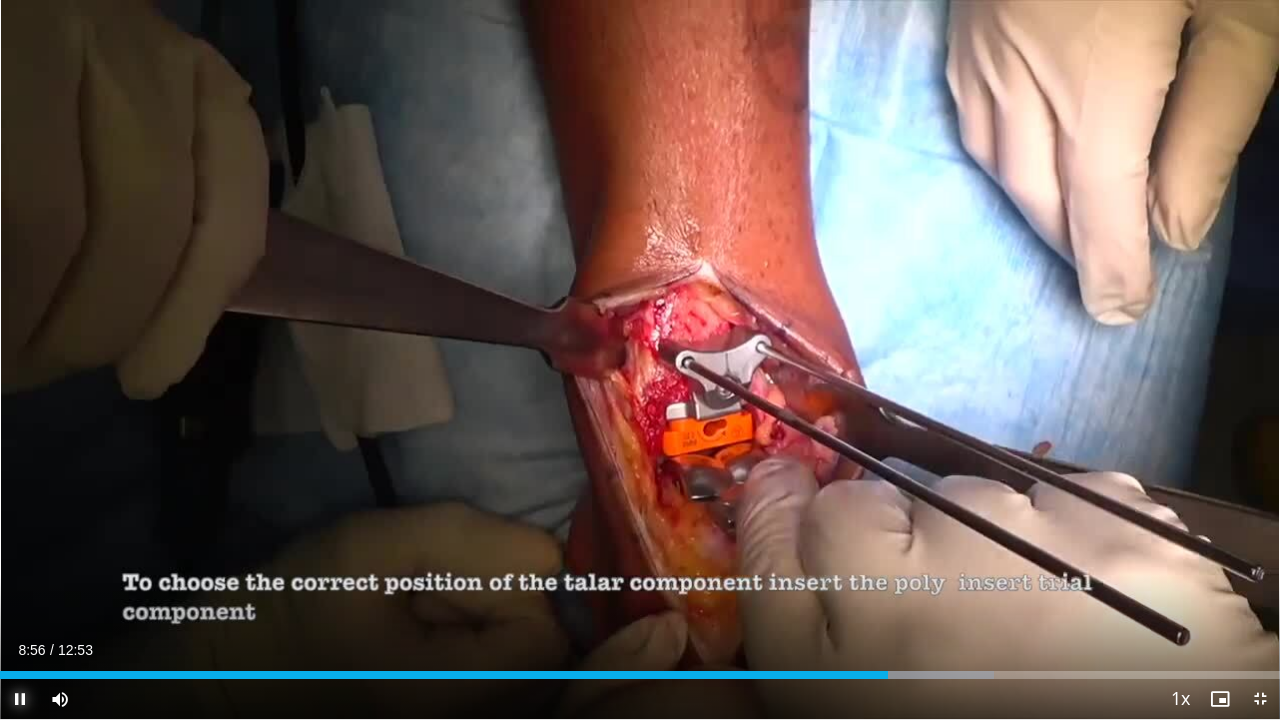 click at bounding box center [20, 699] 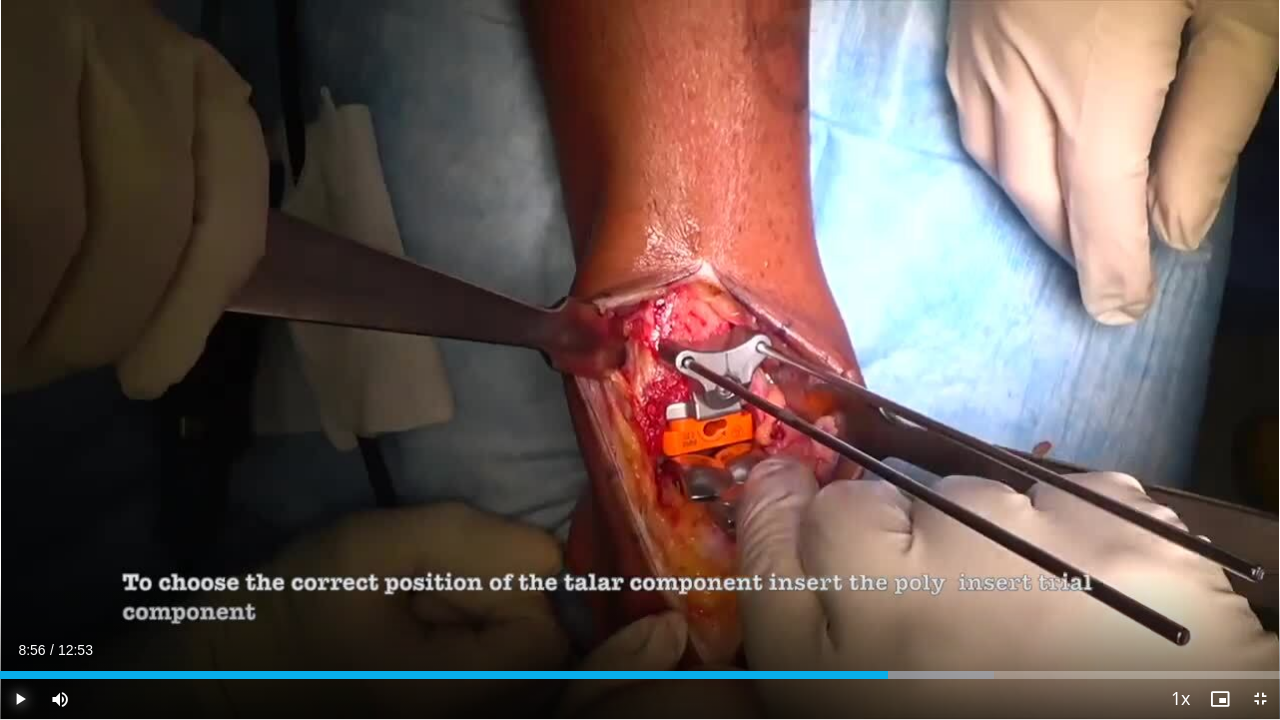 click at bounding box center [20, 699] 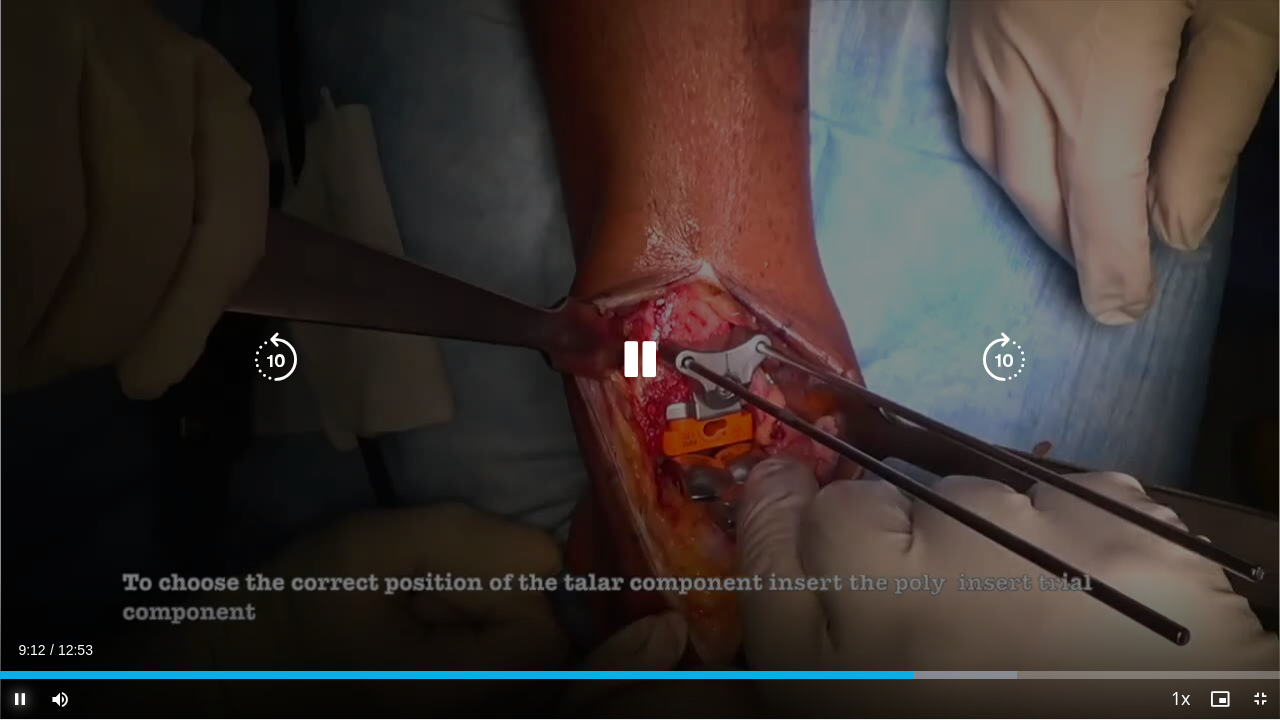 click at bounding box center (20, 699) 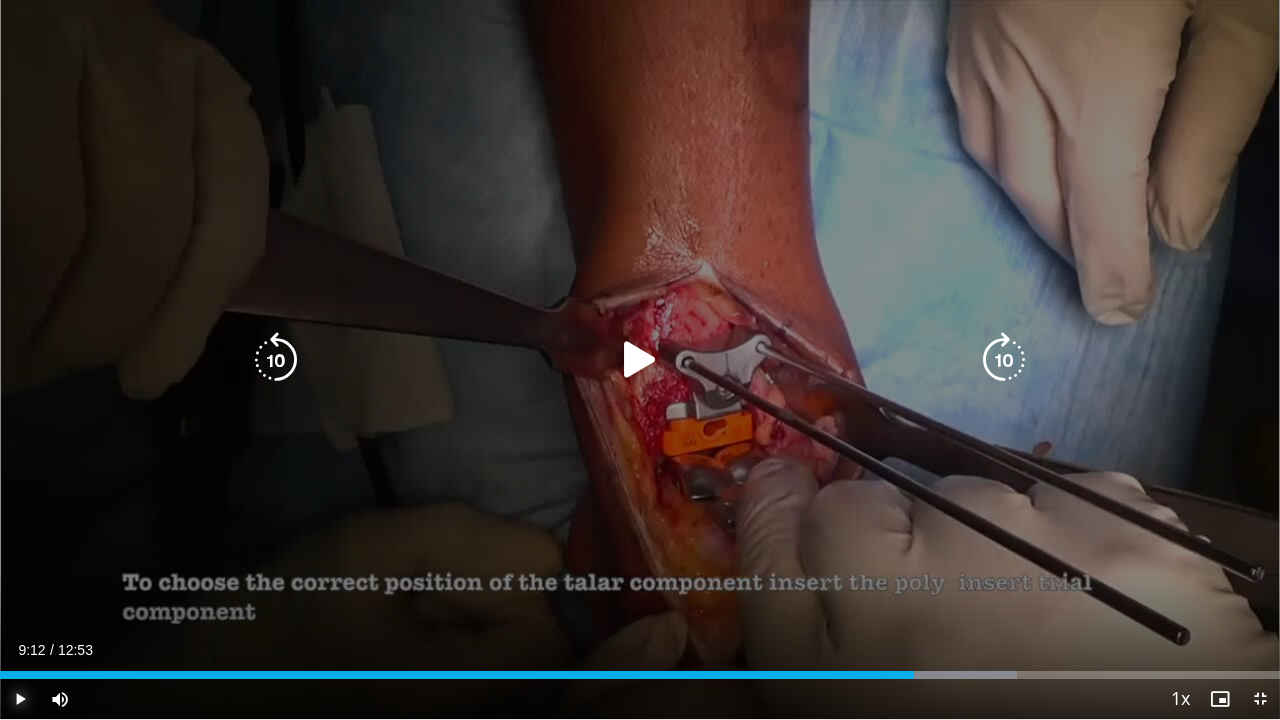 click at bounding box center (20, 699) 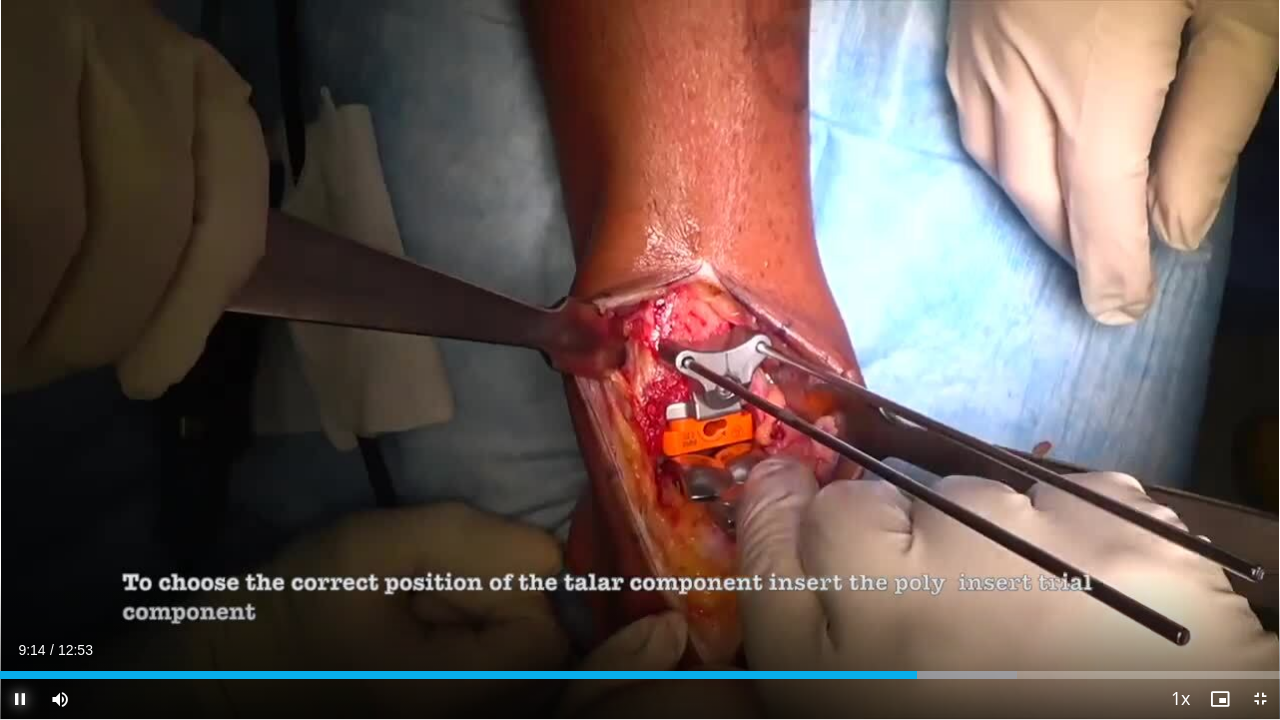 click at bounding box center [20, 699] 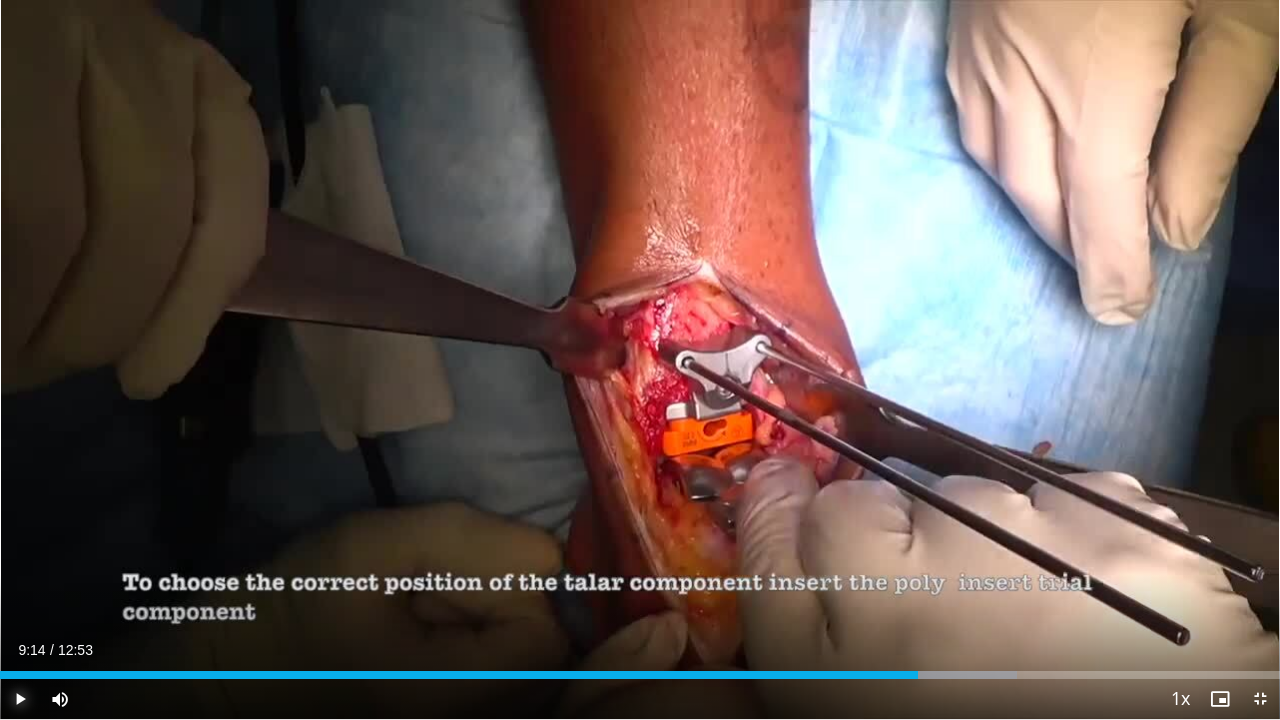click at bounding box center [20, 699] 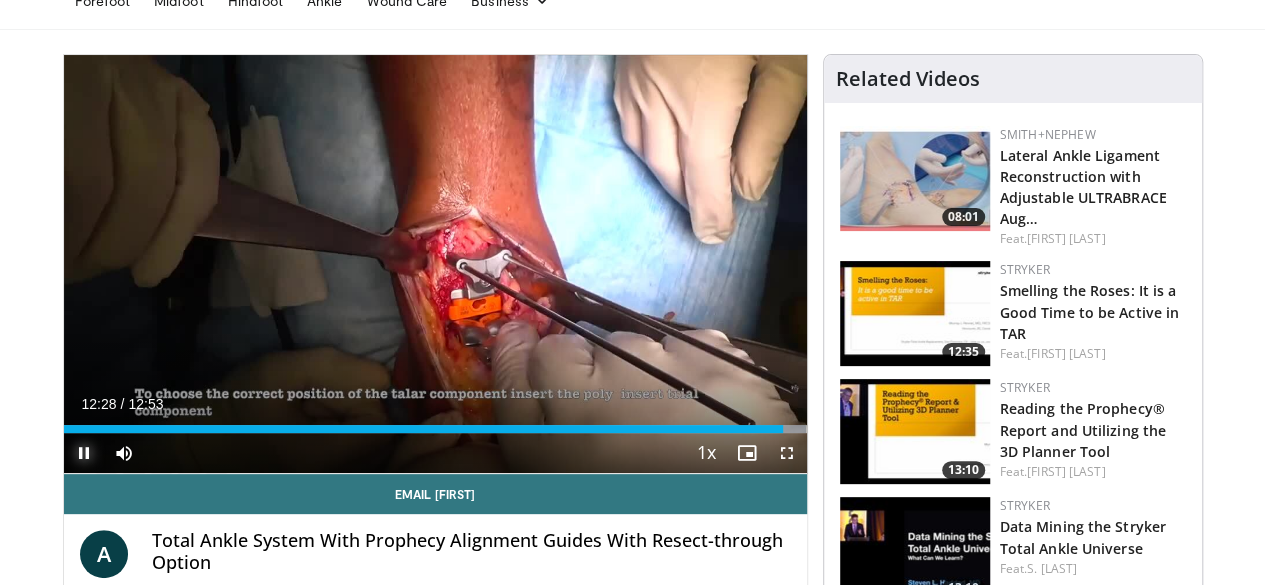 click at bounding box center [84, 453] 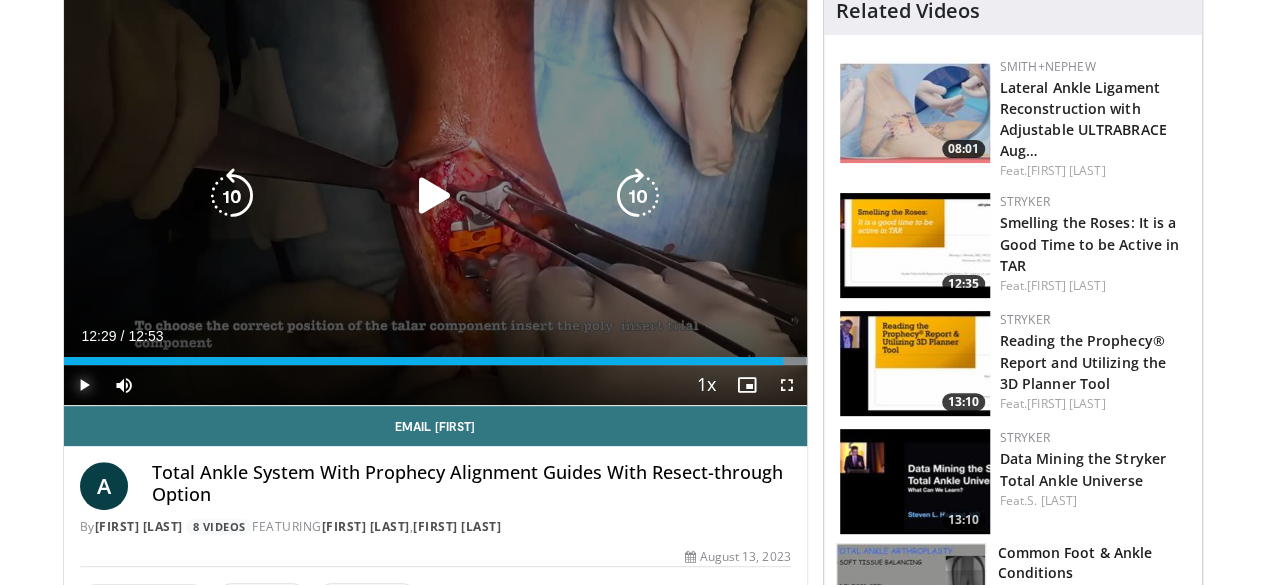 scroll, scrollTop: 200, scrollLeft: 0, axis: vertical 